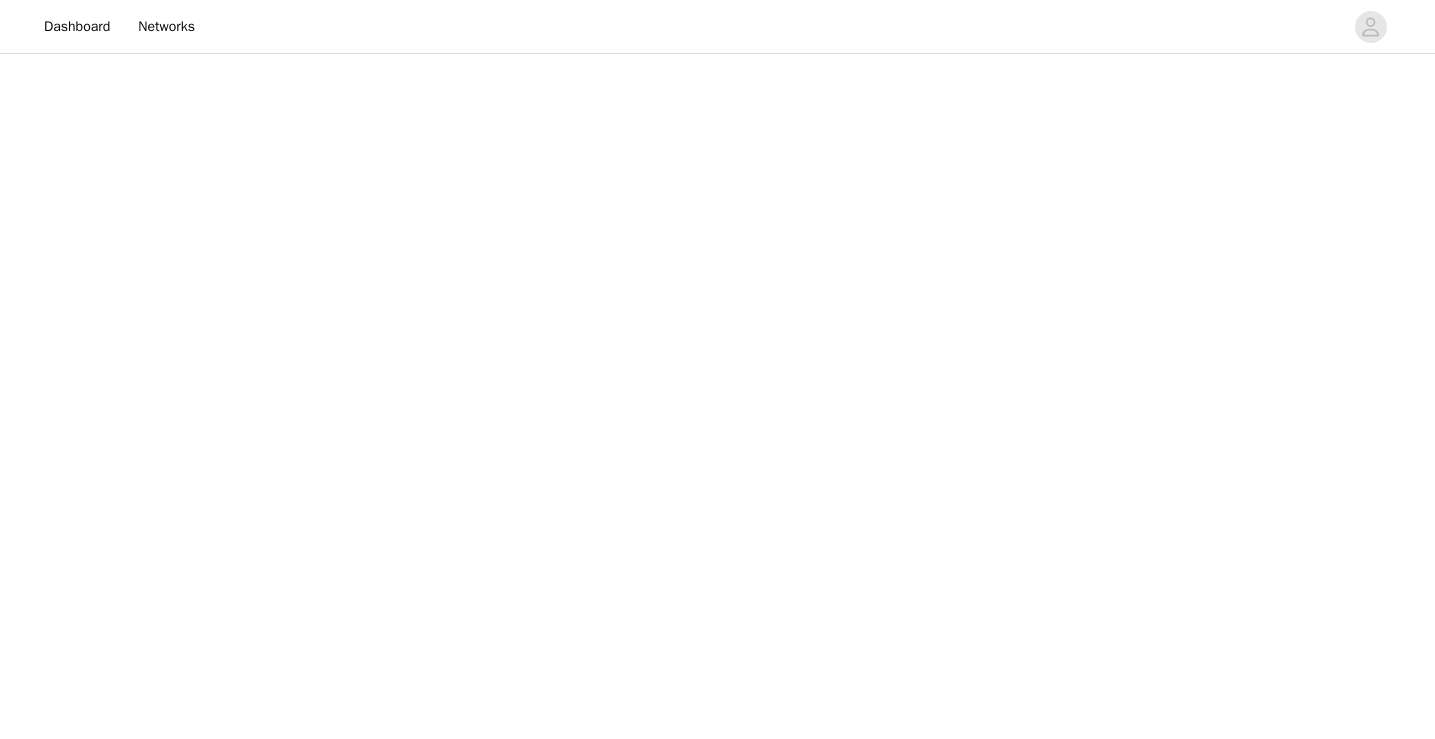 scroll, scrollTop: 0, scrollLeft: 0, axis: both 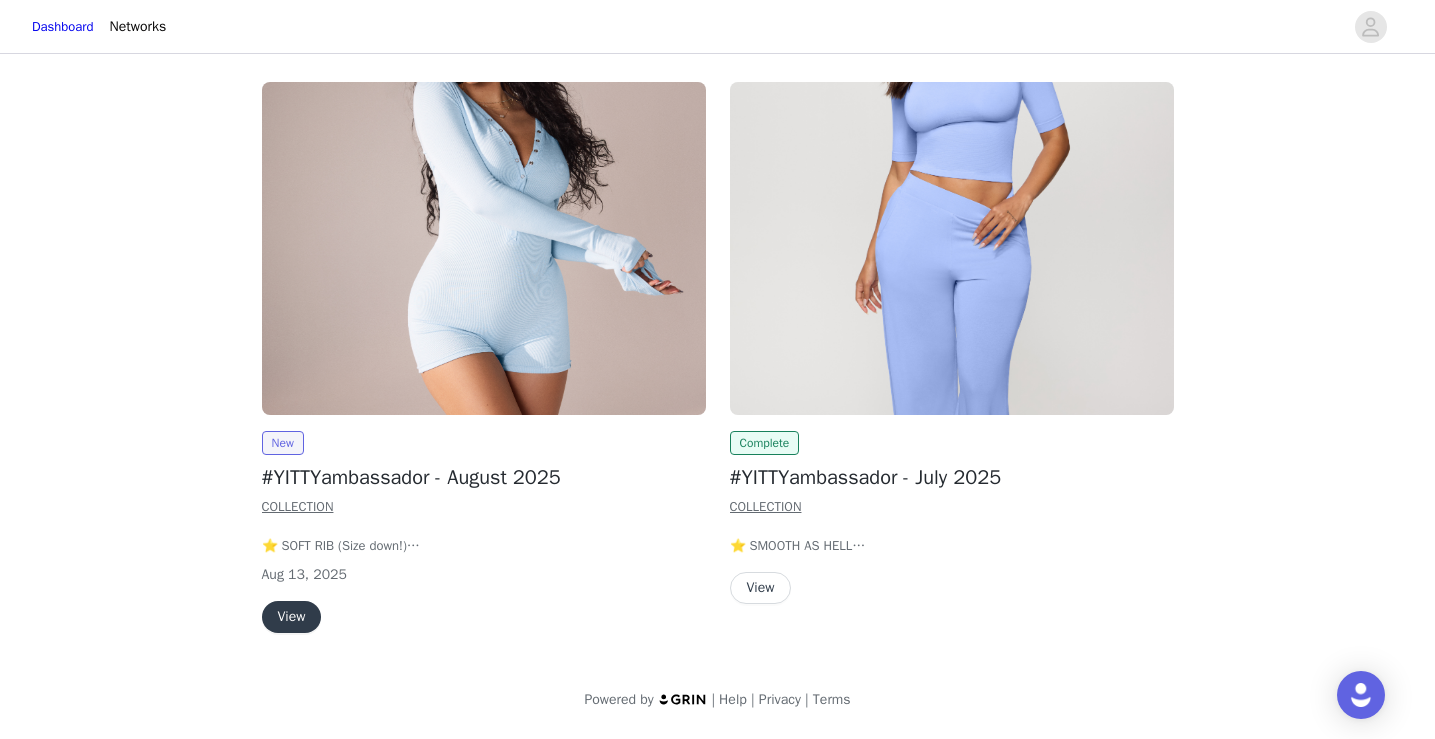 click on "View" at bounding box center [292, 617] 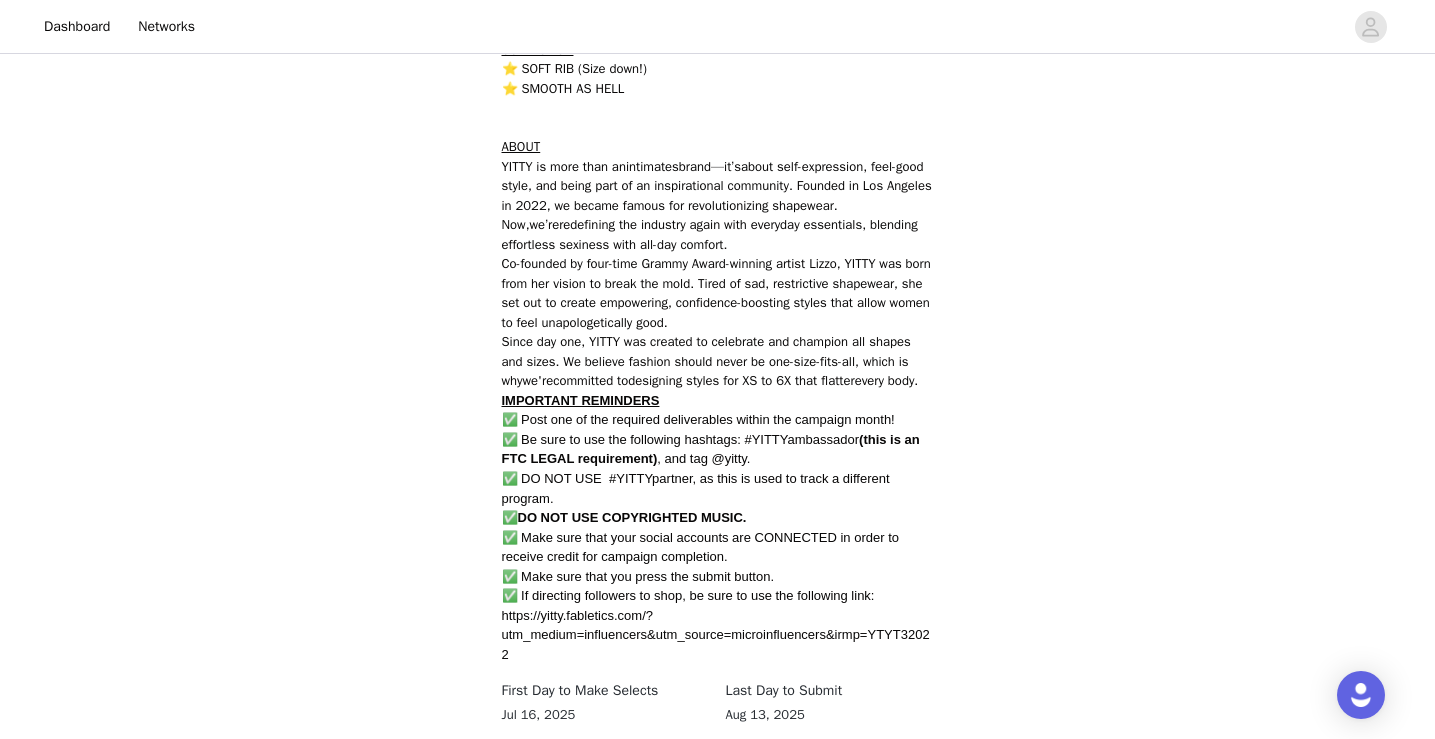 scroll, scrollTop: 1297, scrollLeft: 0, axis: vertical 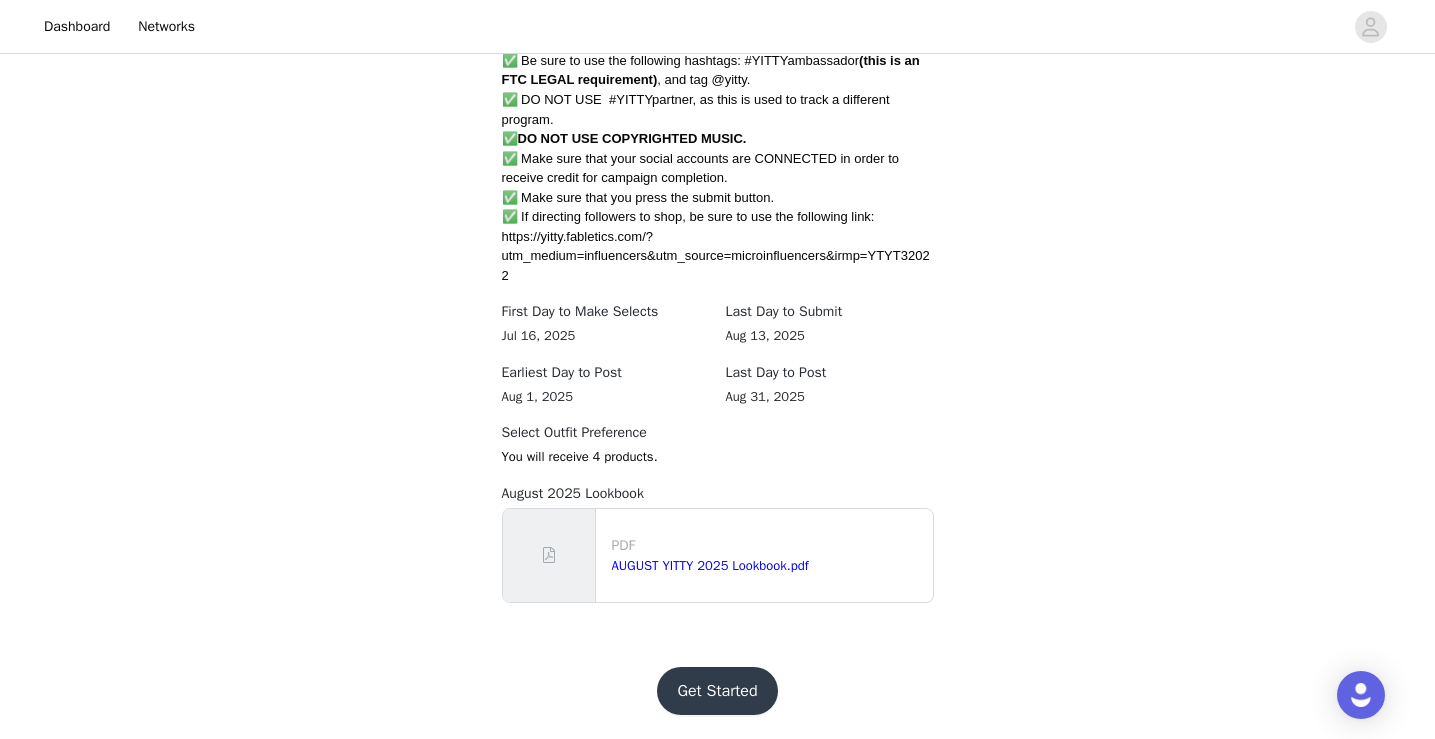 click on "Get Started" at bounding box center [717, 691] 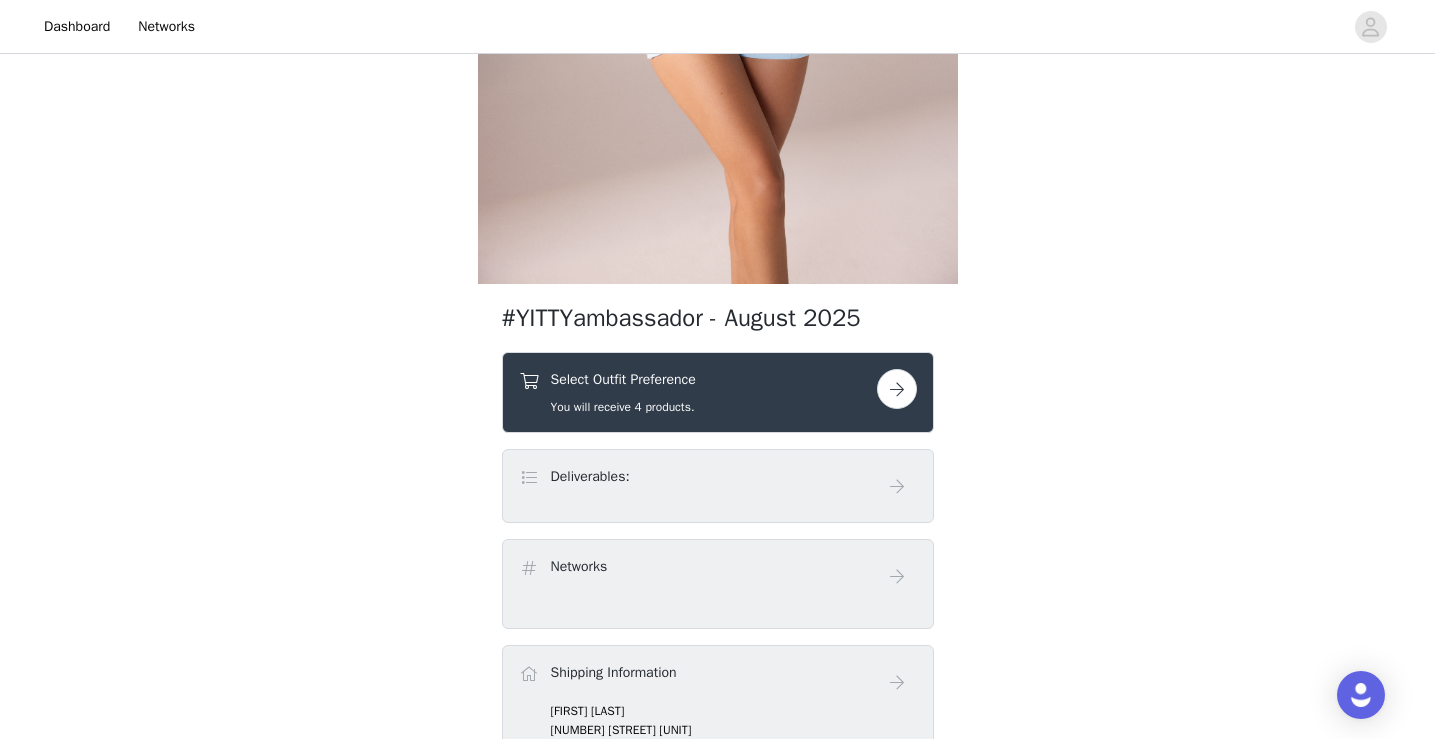 scroll, scrollTop: 503, scrollLeft: 0, axis: vertical 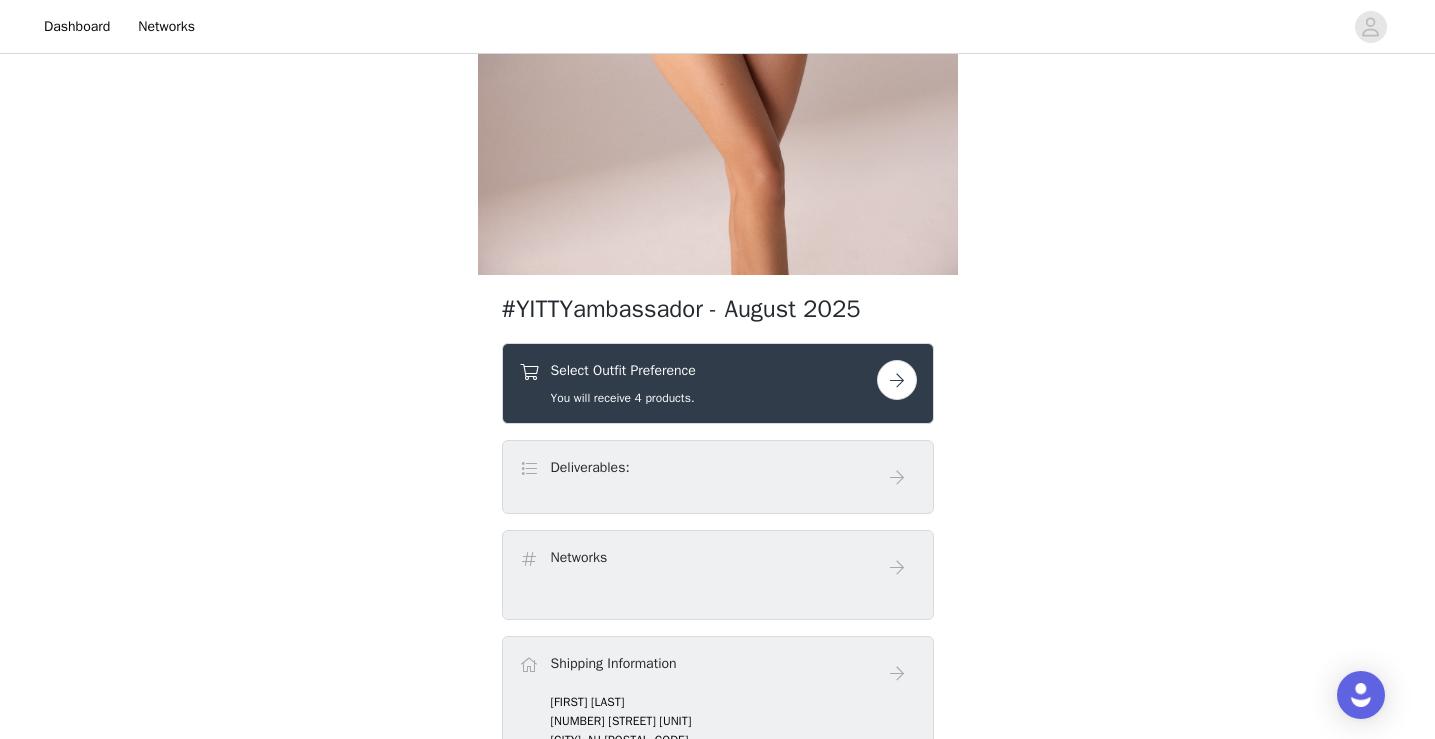 click on "You will receive 4 products." at bounding box center [623, 398] 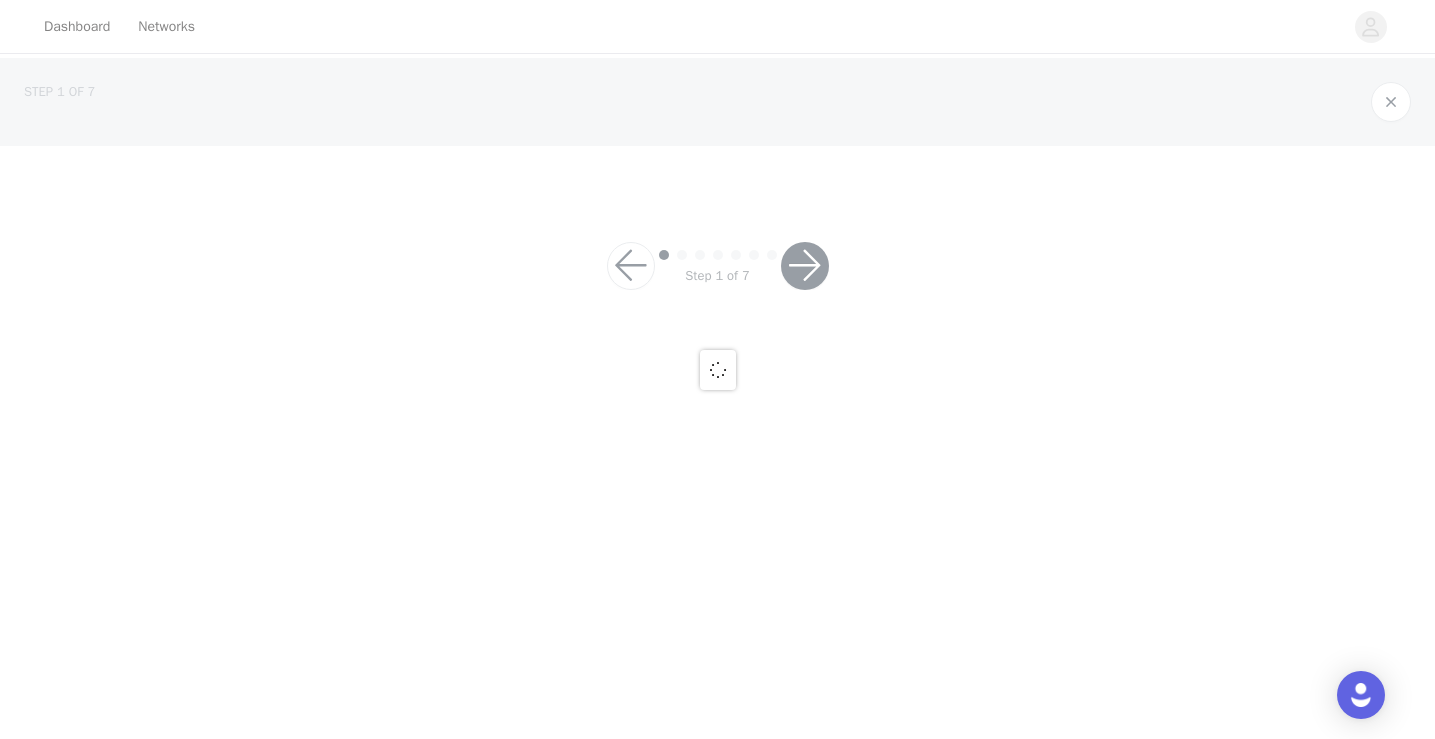 scroll, scrollTop: 0, scrollLeft: 0, axis: both 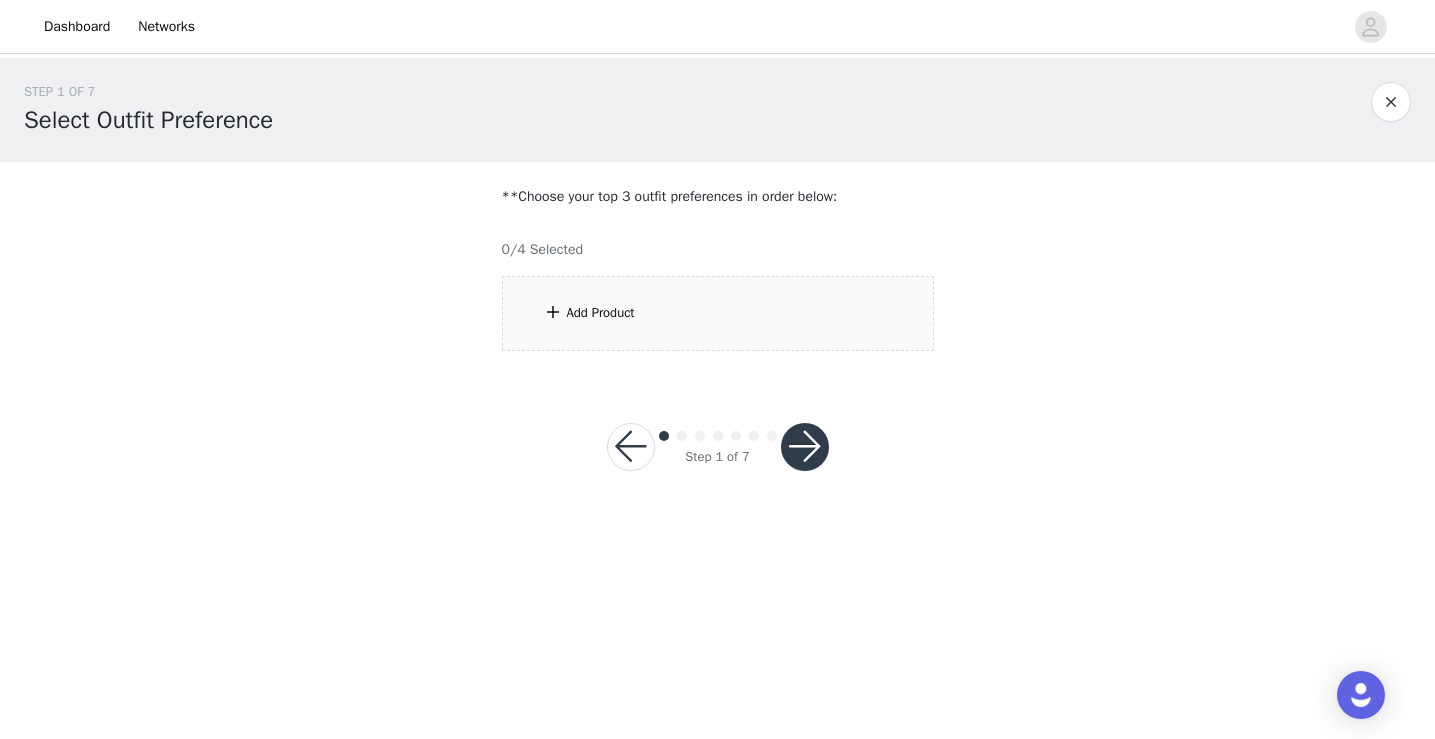click on "Add Product" at bounding box center [718, 313] 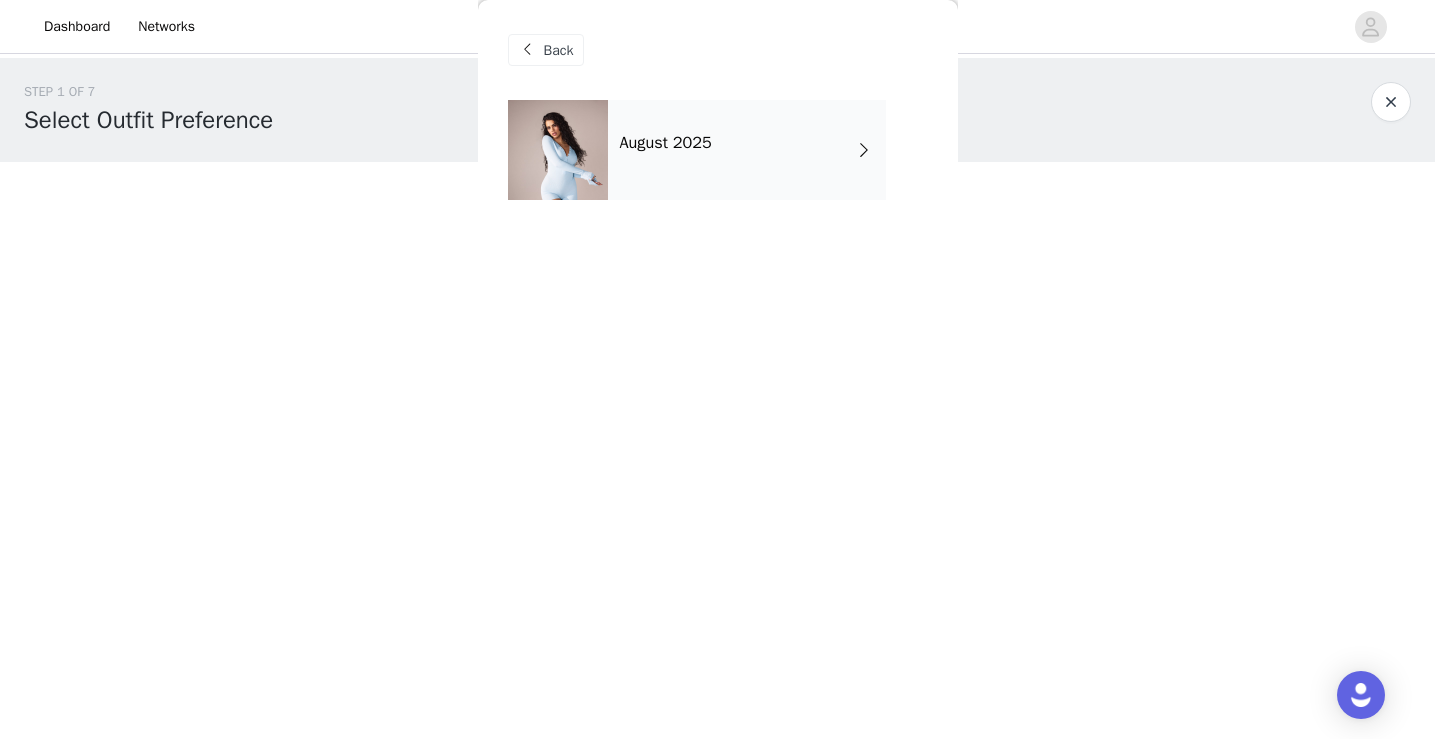 click on "August 2025" at bounding box center (747, 150) 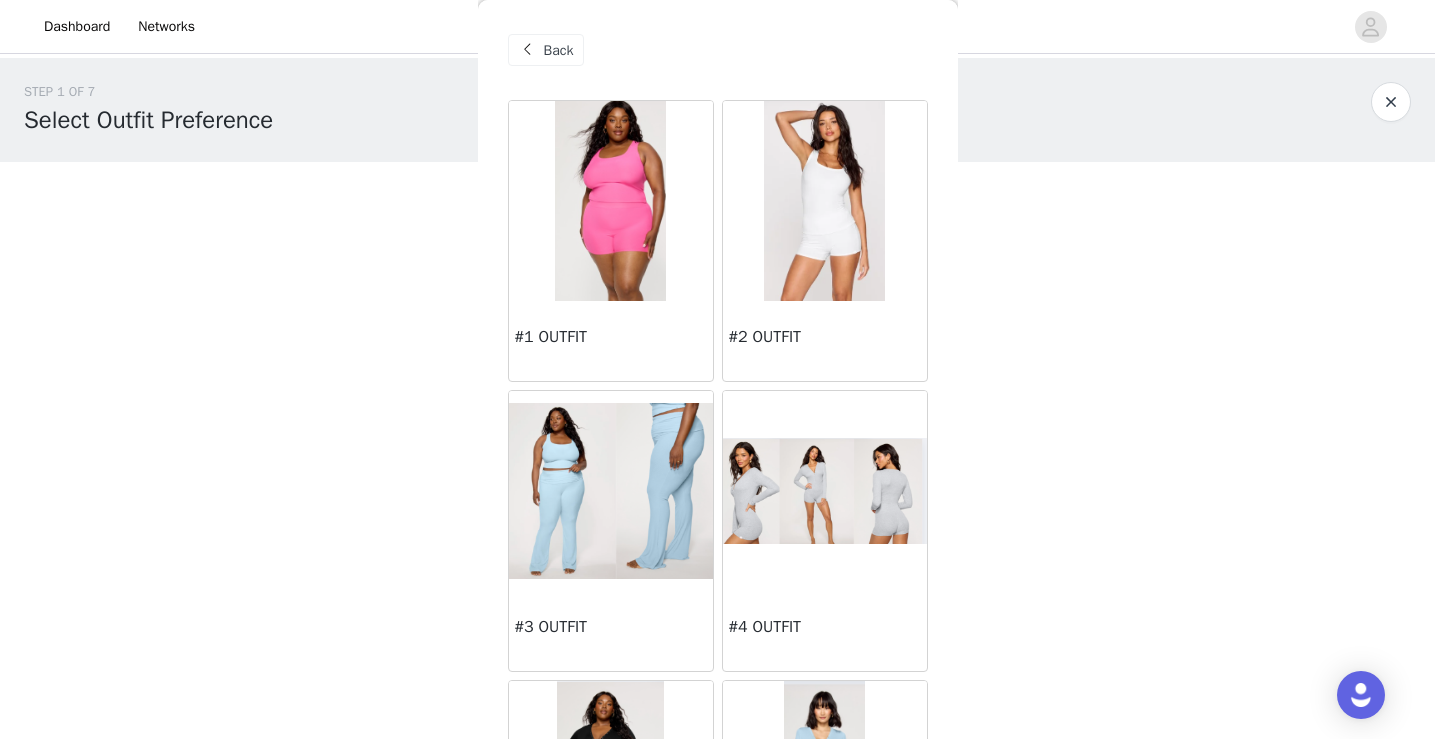 scroll, scrollTop: 19, scrollLeft: 0, axis: vertical 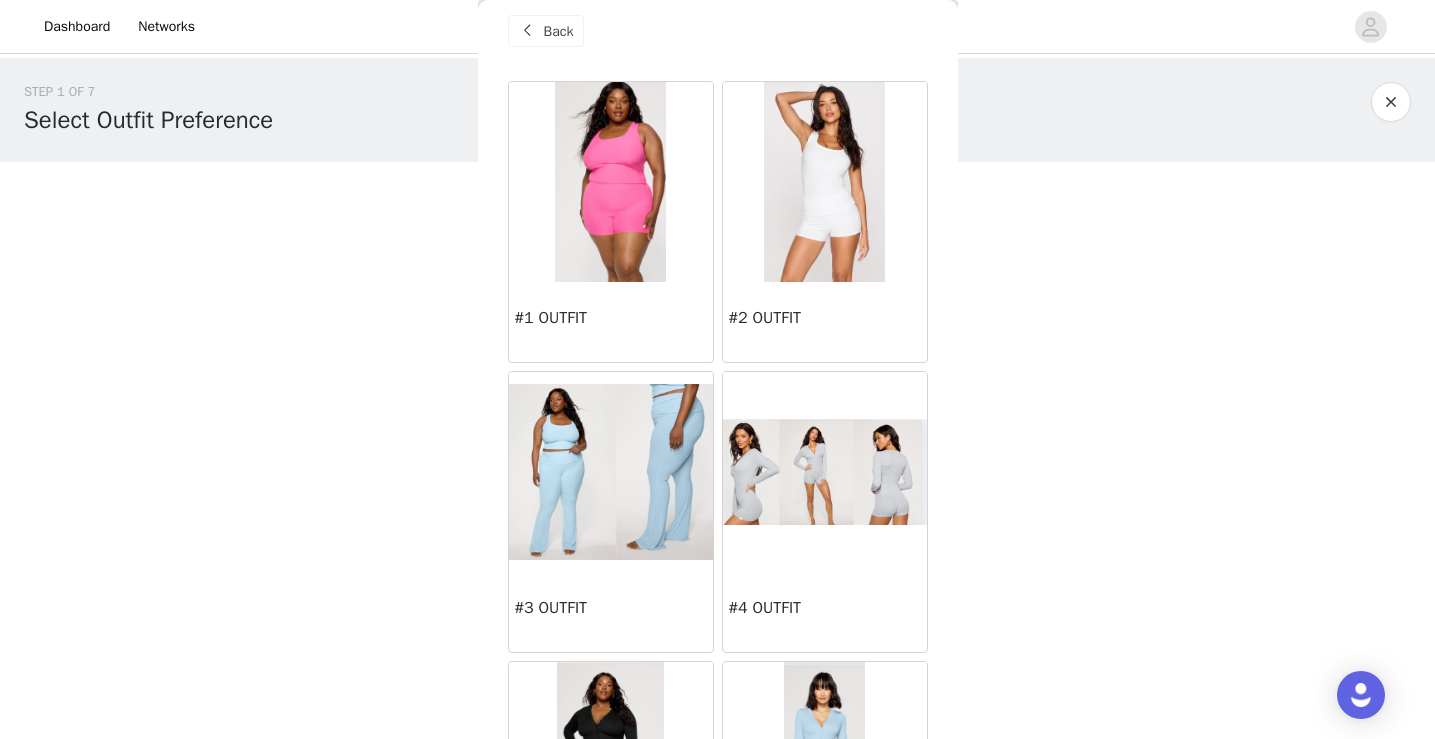 click at bounding box center [824, 182] 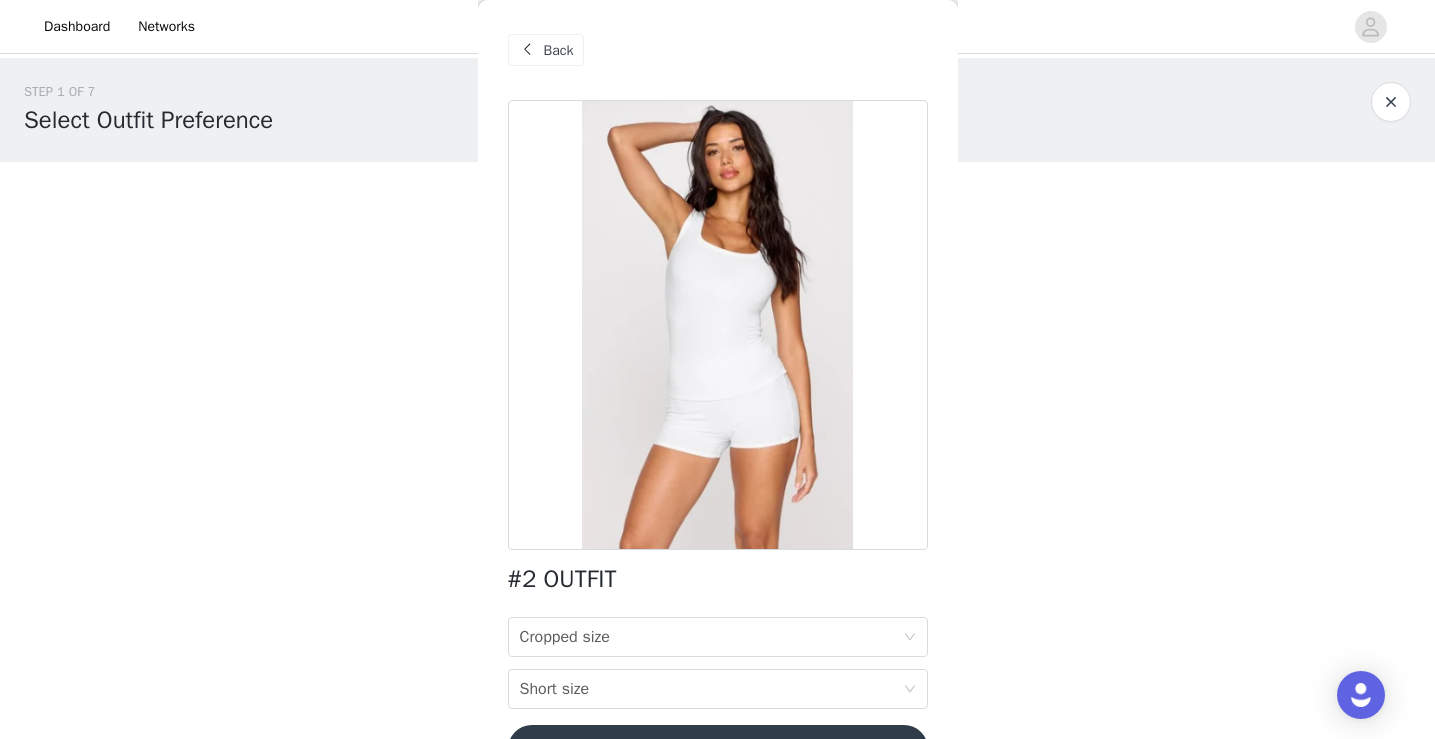 scroll, scrollTop: 58, scrollLeft: 0, axis: vertical 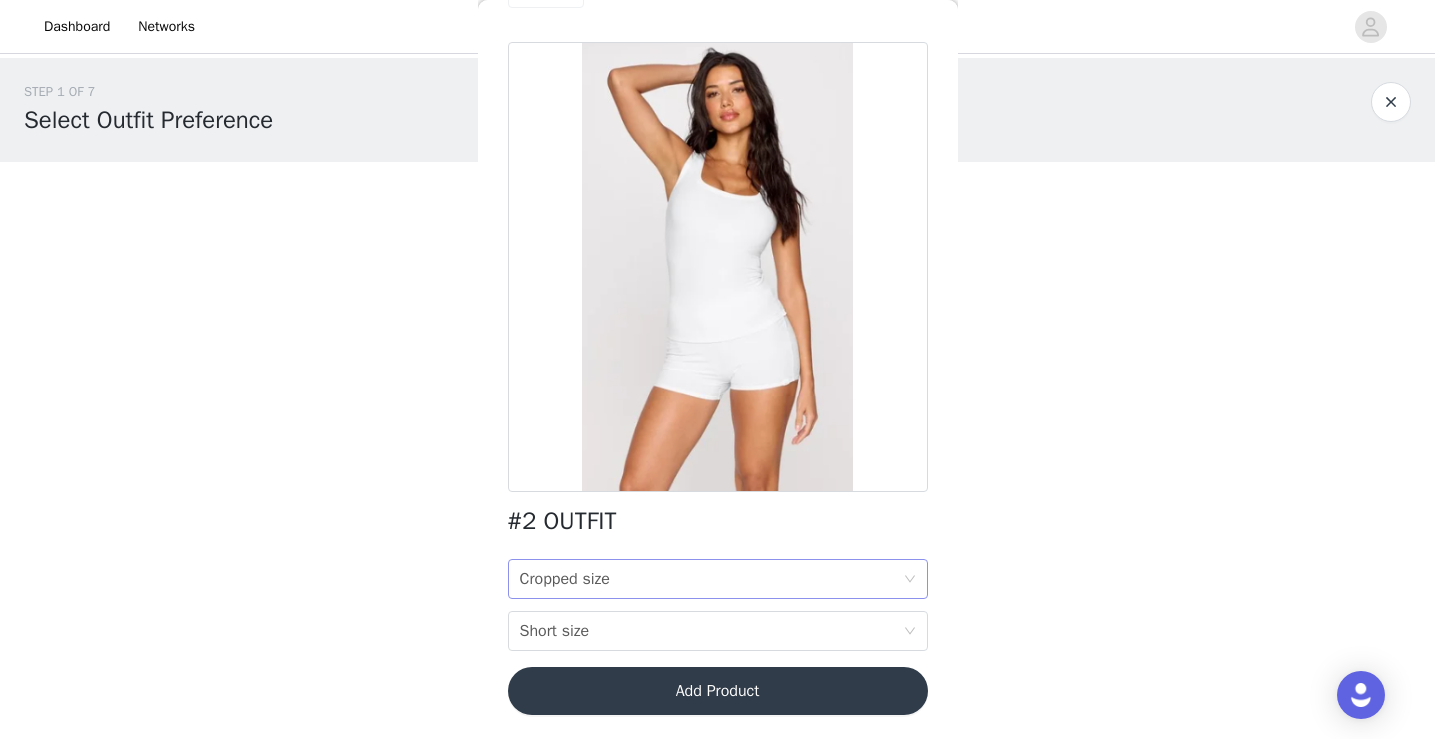 click on "Cropped size Cropped size" at bounding box center [711, 579] 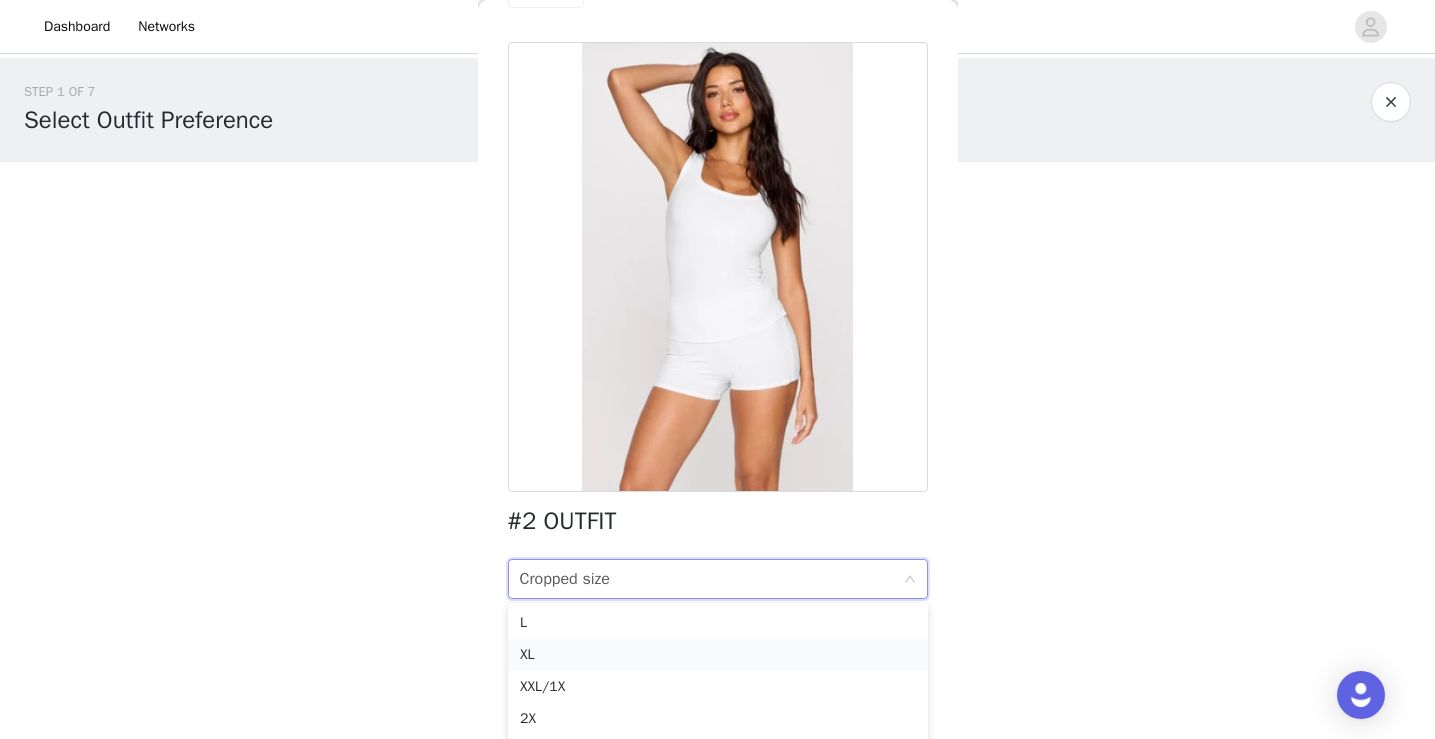 scroll, scrollTop: 14, scrollLeft: 0, axis: vertical 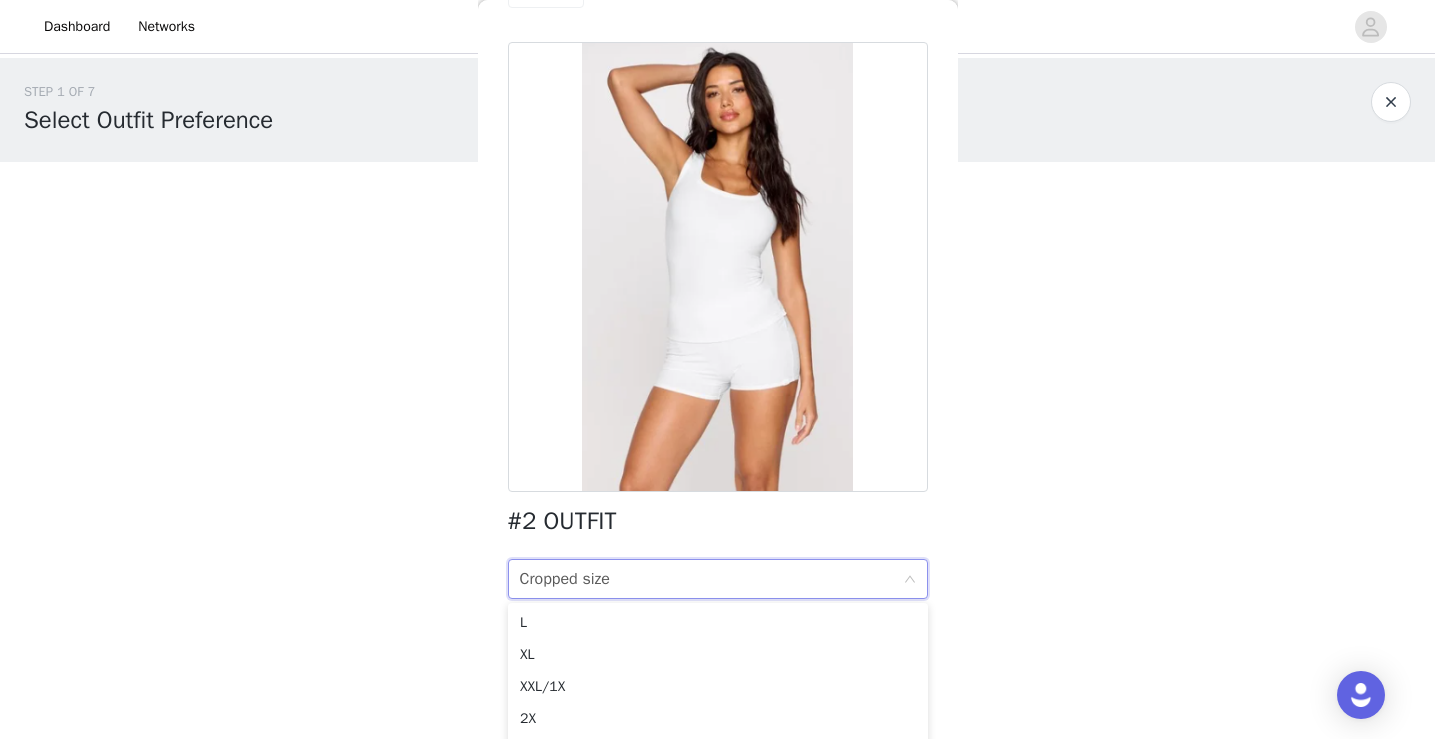 click on "Dashboard Networks
STEP 1 OF 7
Select Outfit Preference
**Choose your top 3 outfit preferences in order below:       0/4 Selected           Add Product       Back     #2 OUTFIT               Cropped size Cropped size Short size Short size     Add Product
Step 1 of 7
L XL XXL/1X 2X 3X 4X 5X 6X" at bounding box center (717, 369) 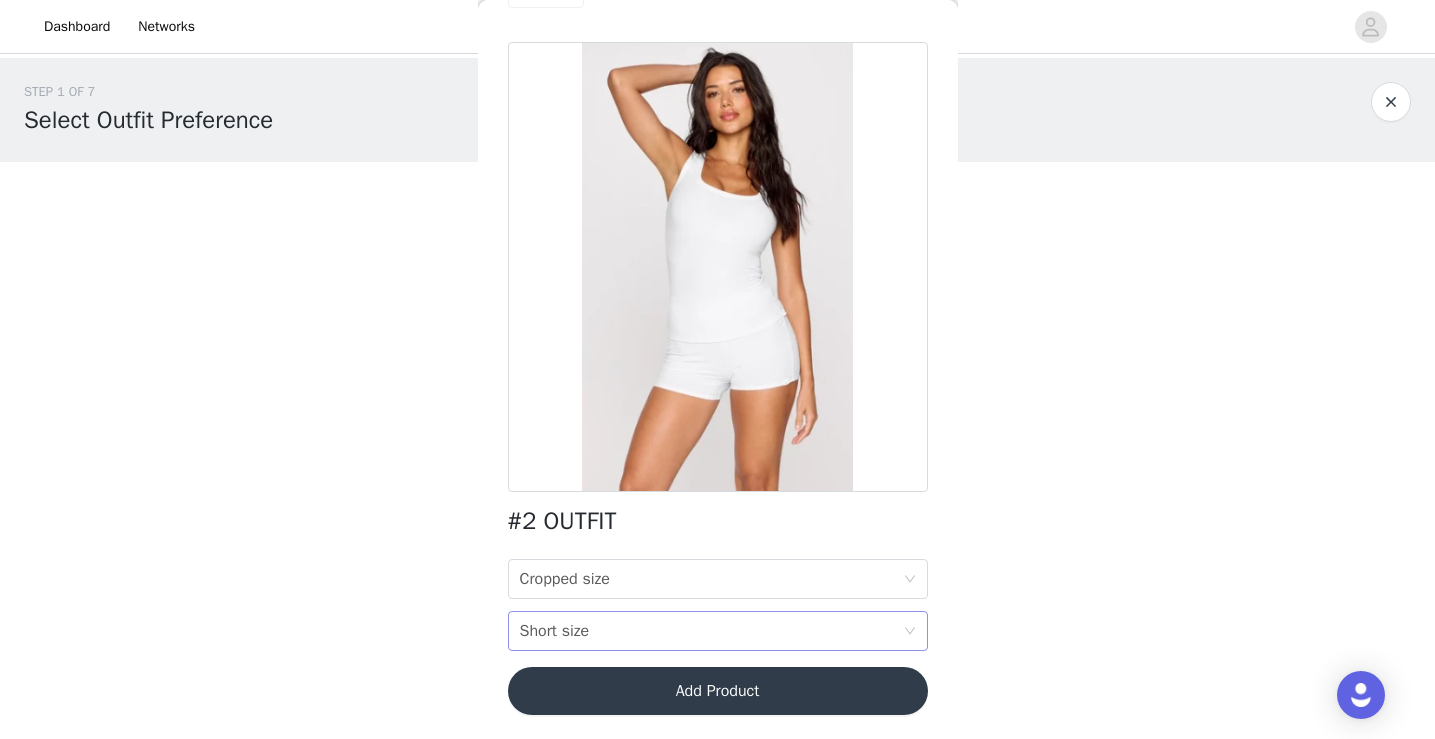 click on "Short size Short size" at bounding box center (711, 631) 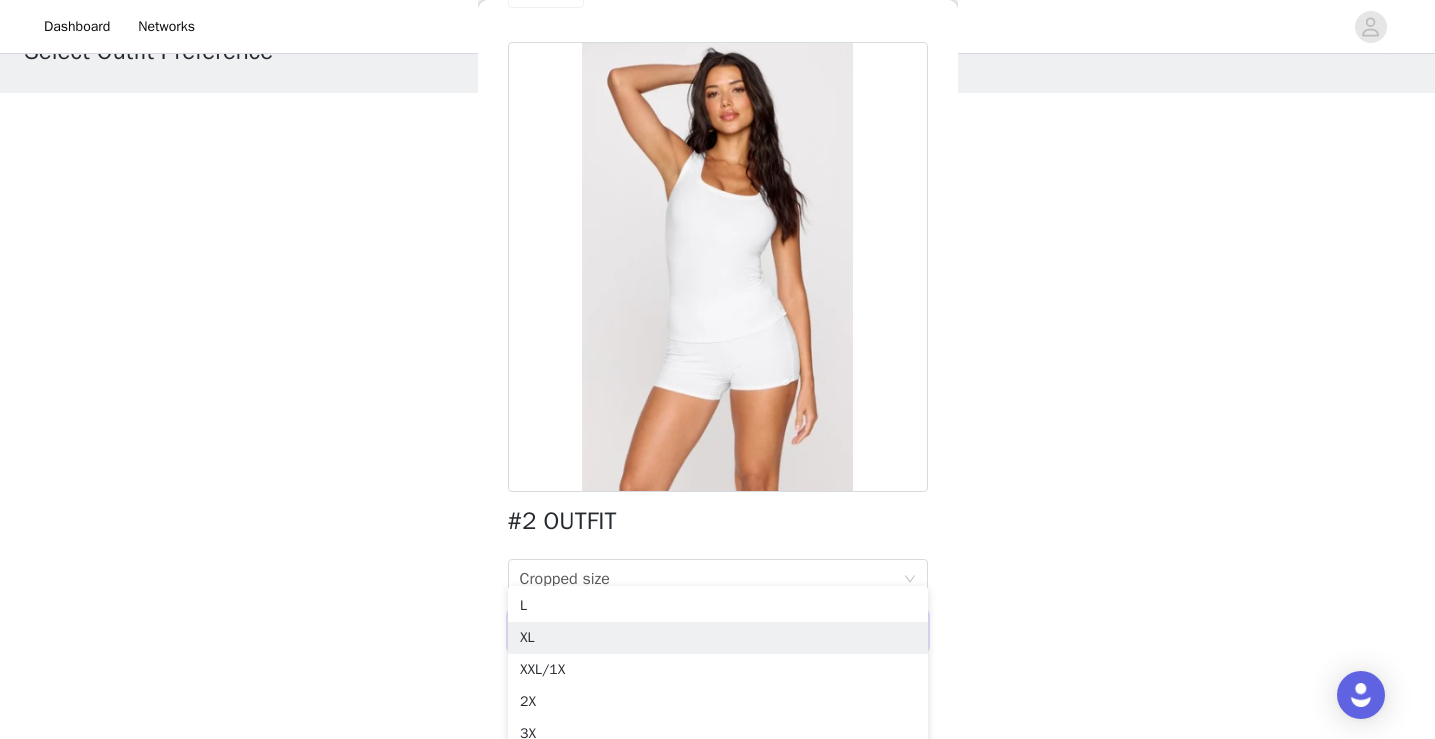 scroll, scrollTop: 87, scrollLeft: 0, axis: vertical 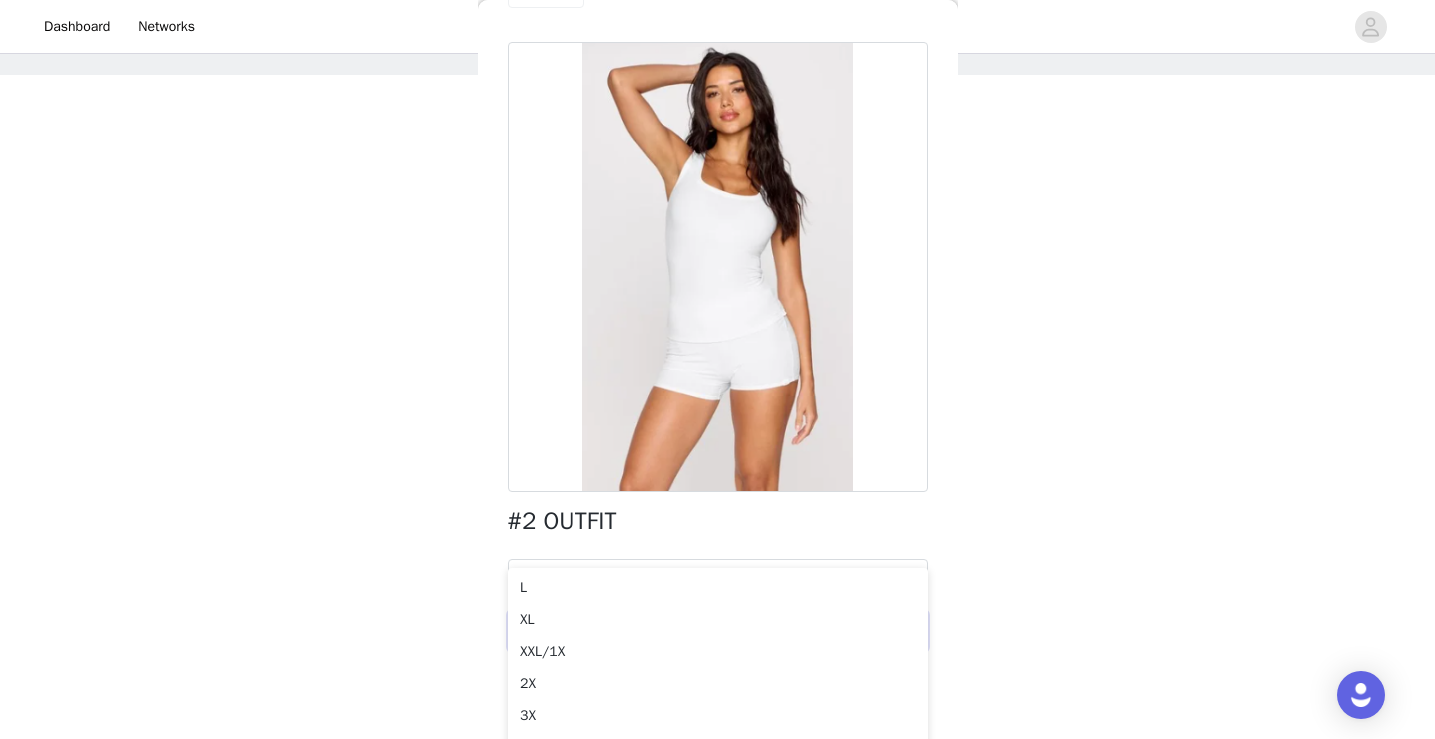 click on "Dashboard Networks
STEP 1 OF 7
Select Outfit Preference
**Choose your top 3 outfit preferences in order below:       0/4 Selected           Add Product       Back     #2 OUTFIT               Cropped size Cropped size Short size Short size     Add Product
Step 1 of 7
L XL XXL/1X 2X 3X 4X 5X 6X L XL XXL/1X 2X 3X 4X 5X 6X" at bounding box center [717, 282] 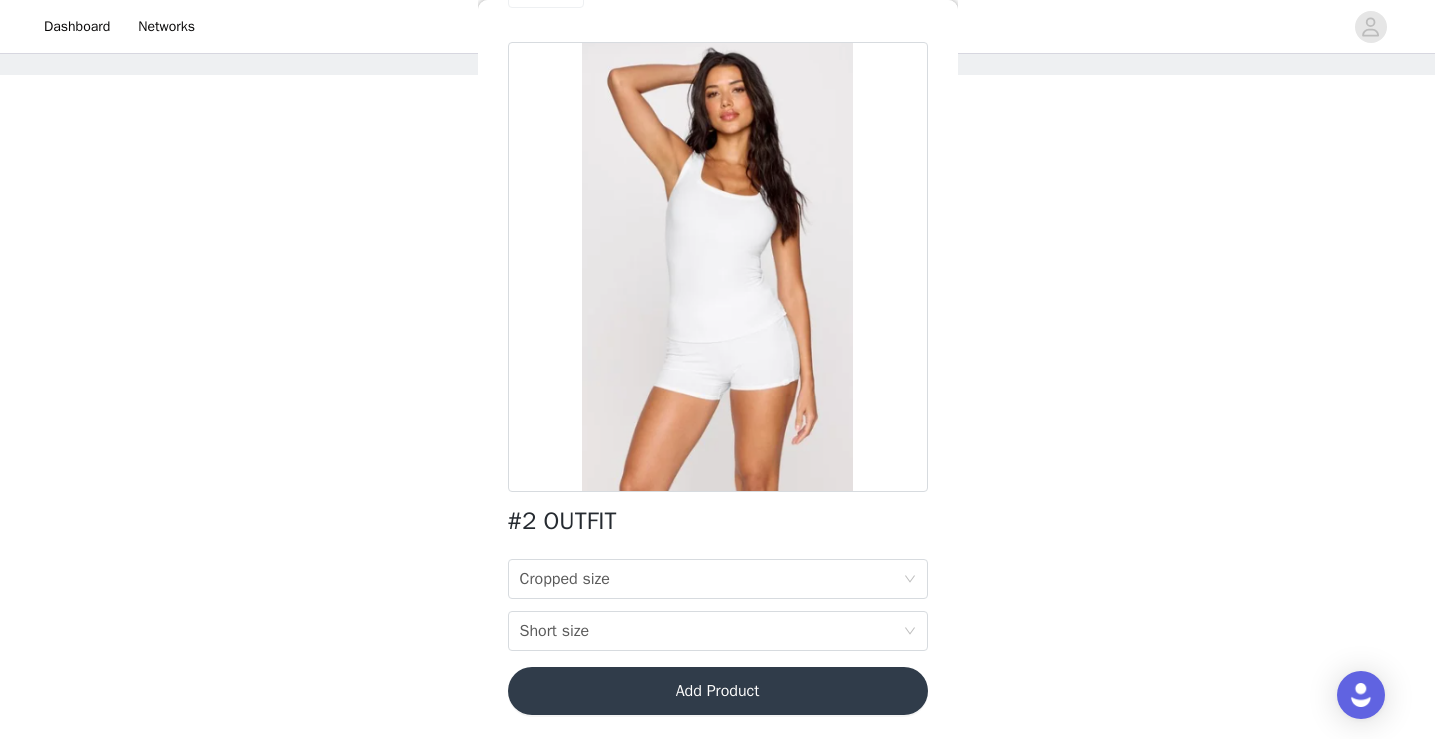 scroll, scrollTop: 0, scrollLeft: 0, axis: both 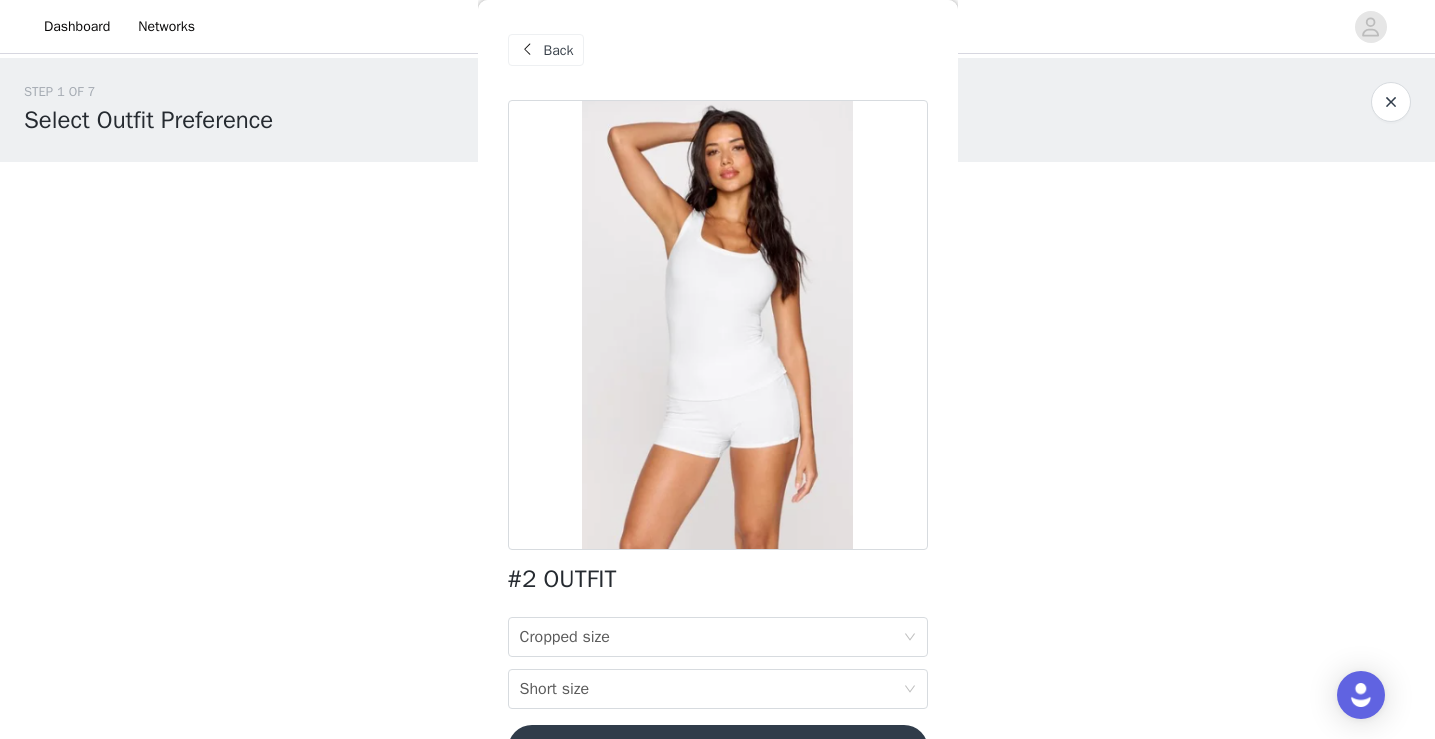 click on "Back" at bounding box center [546, 50] 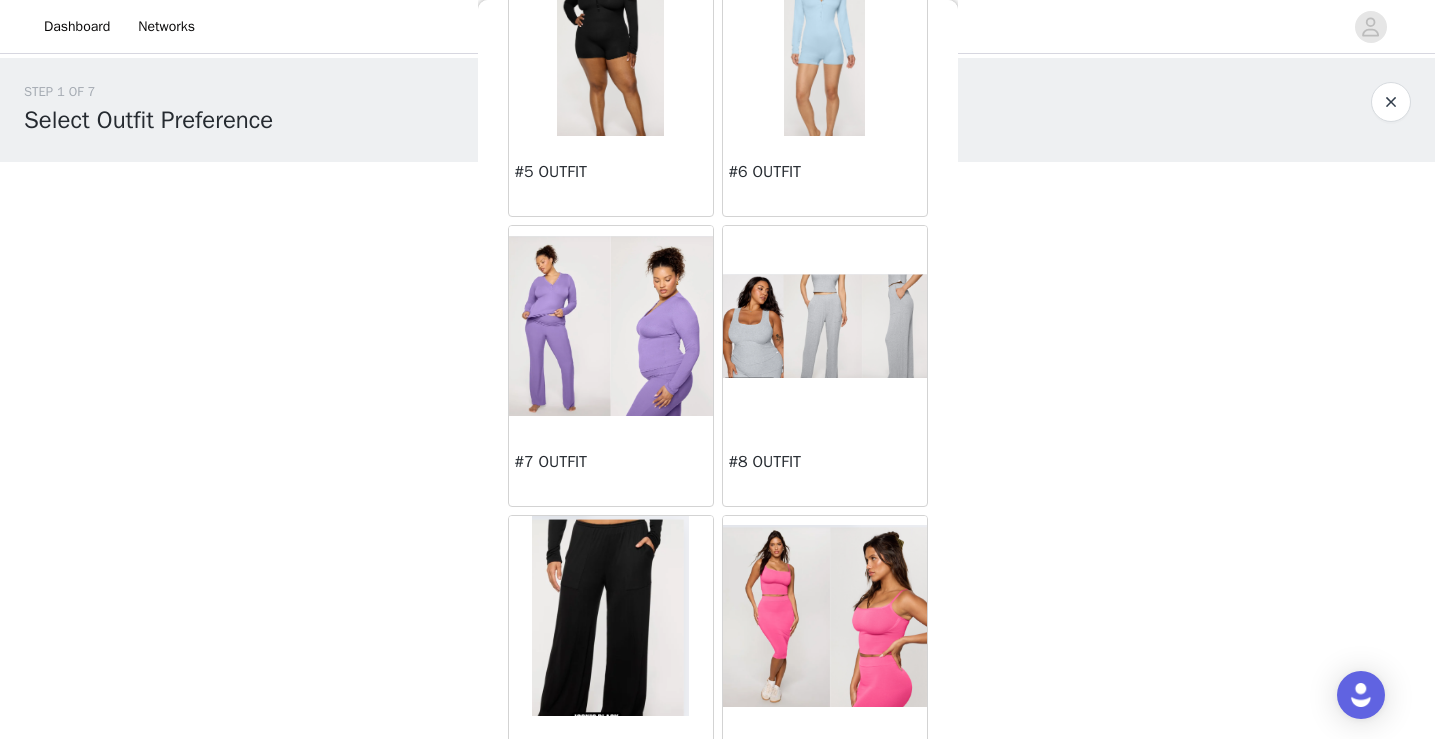 scroll, scrollTop: 748, scrollLeft: 0, axis: vertical 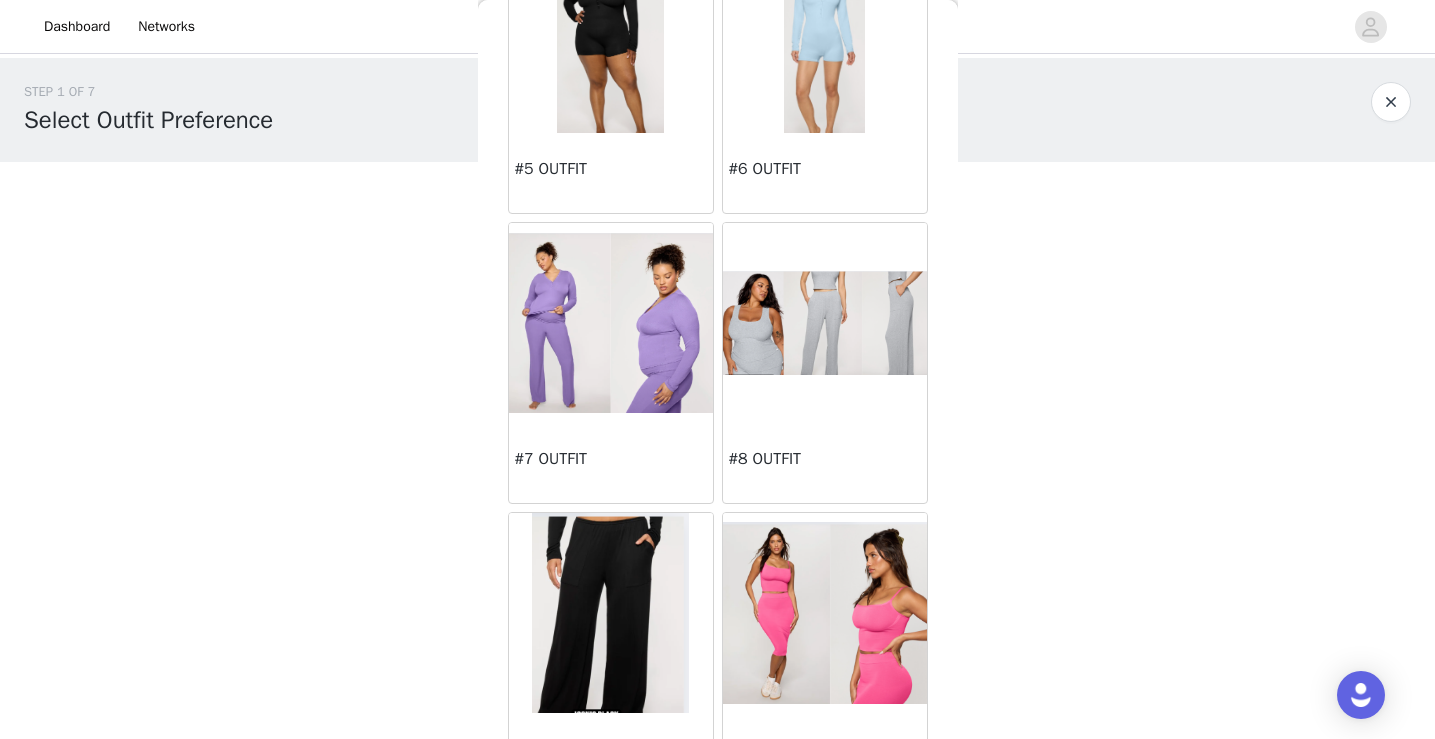 click at bounding box center (825, 323) 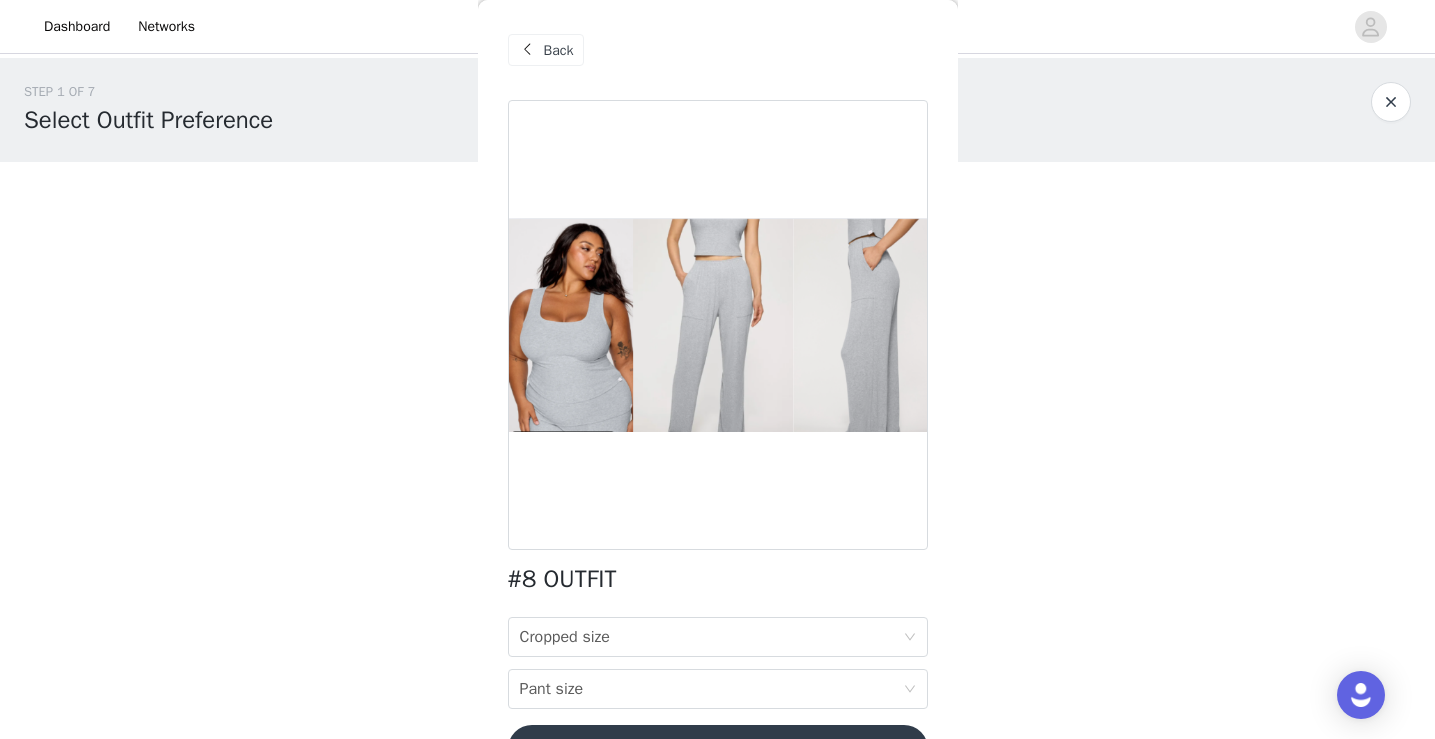 scroll, scrollTop: 58, scrollLeft: 0, axis: vertical 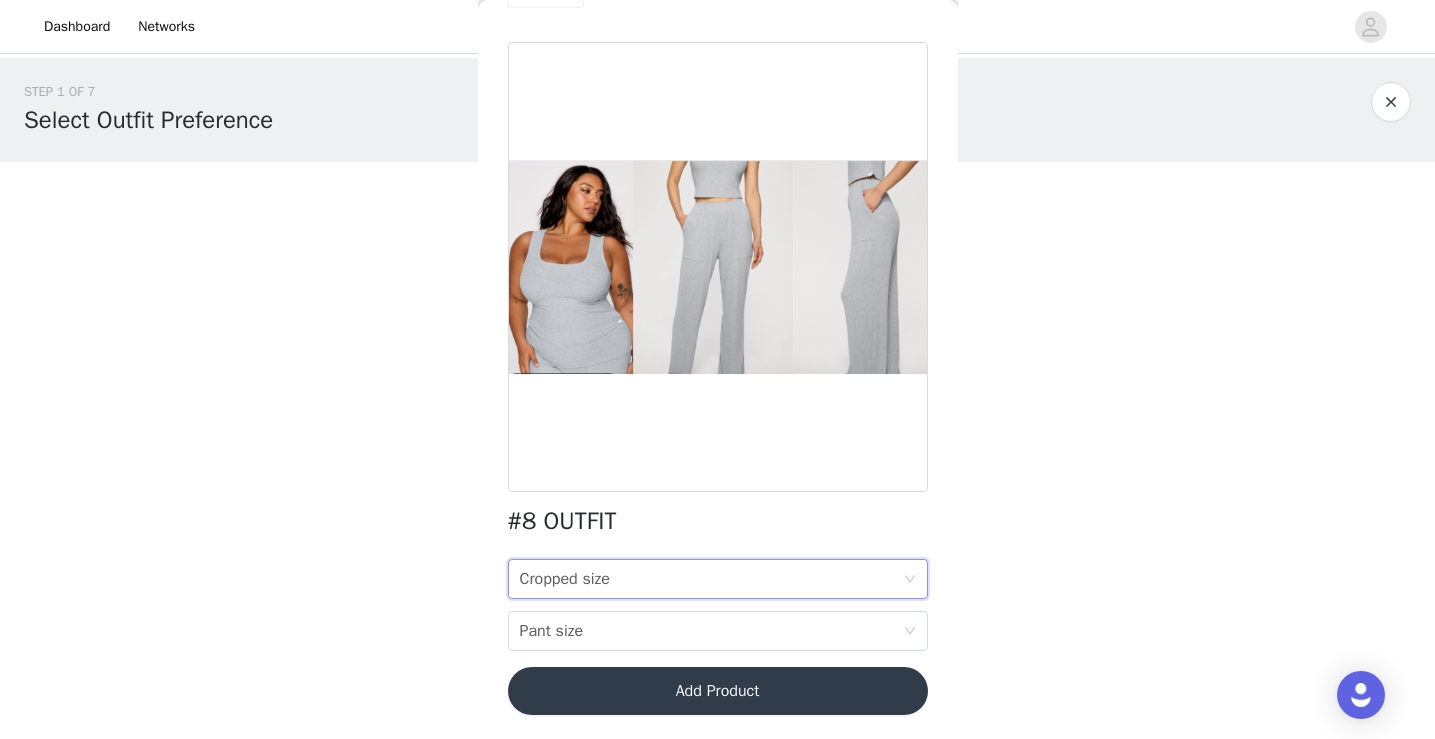 click on "Cropped size Cropped size" at bounding box center (711, 579) 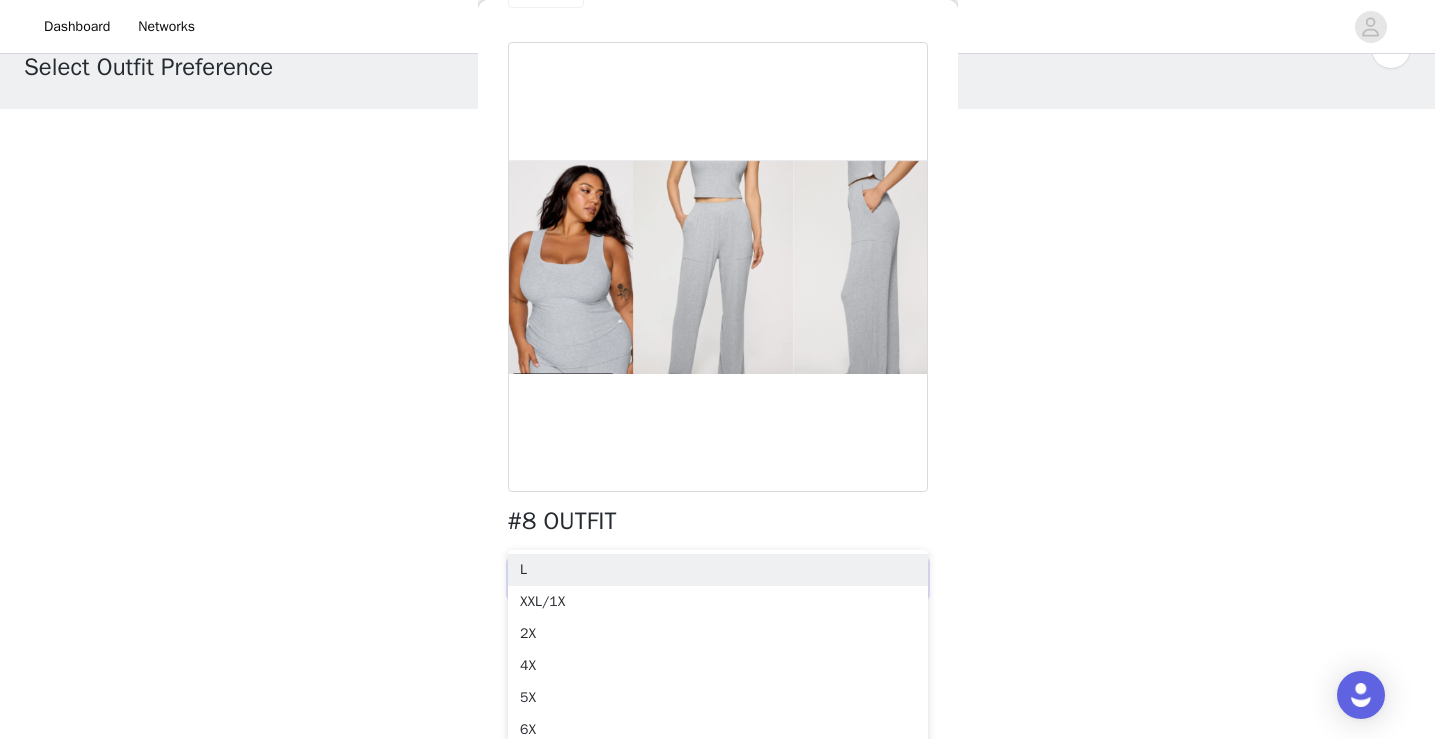 scroll, scrollTop: 64, scrollLeft: 0, axis: vertical 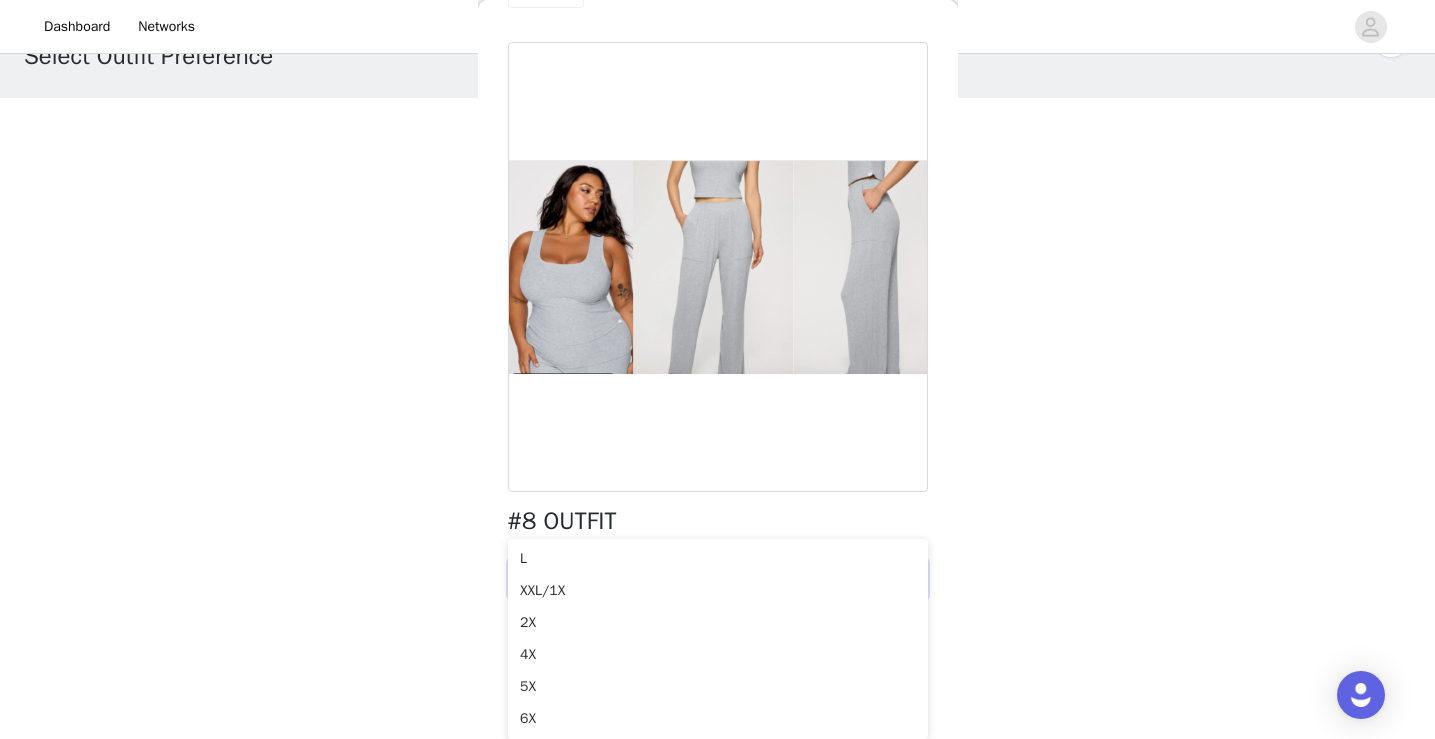 click on "STEP 1 OF 7
Select Outfit Preference
**Choose your top 3 outfit preferences in order below:       0/4 Selected           Add Product       Back     #8 OUTFIT               Cropped size Cropped size Pant size Pant size     Add Product
Step 1 of 7" at bounding box center (717, 224) 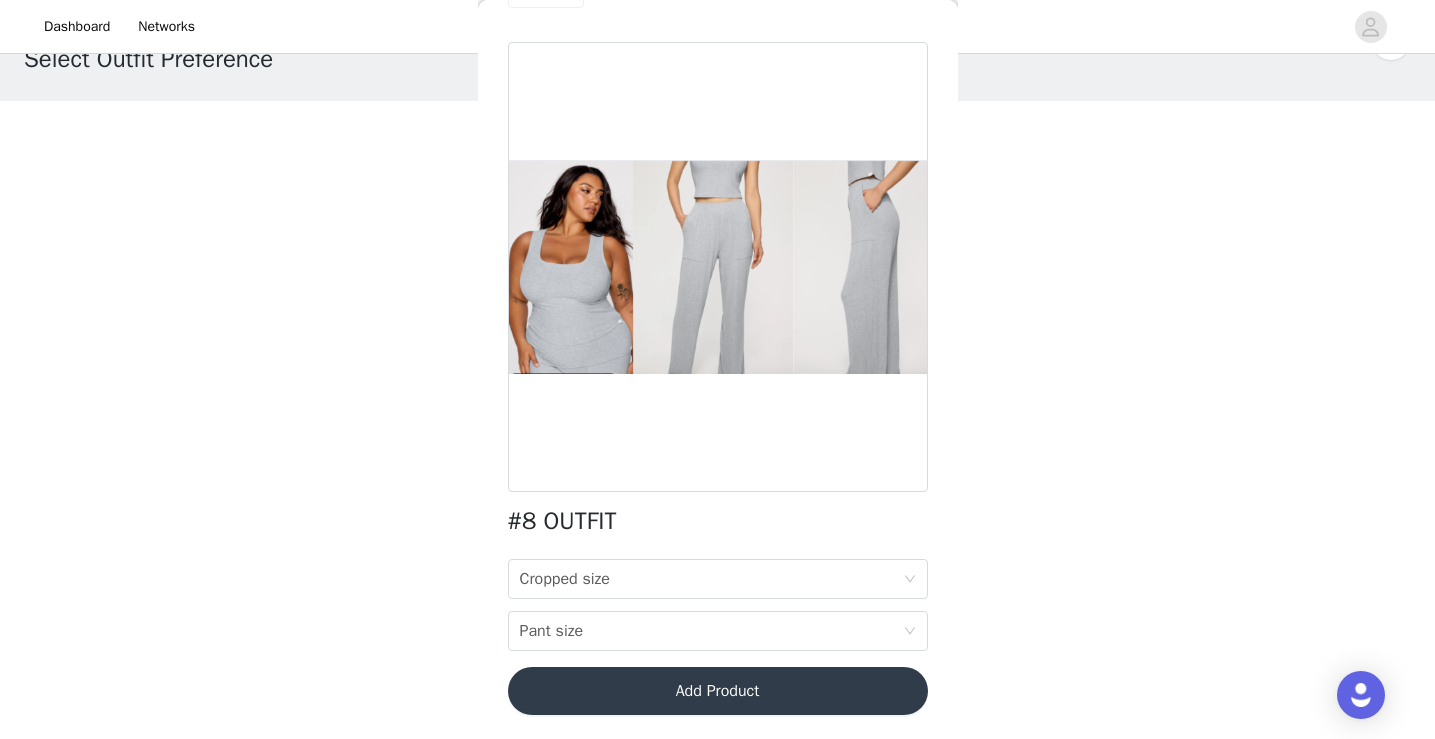 scroll, scrollTop: 0, scrollLeft: 0, axis: both 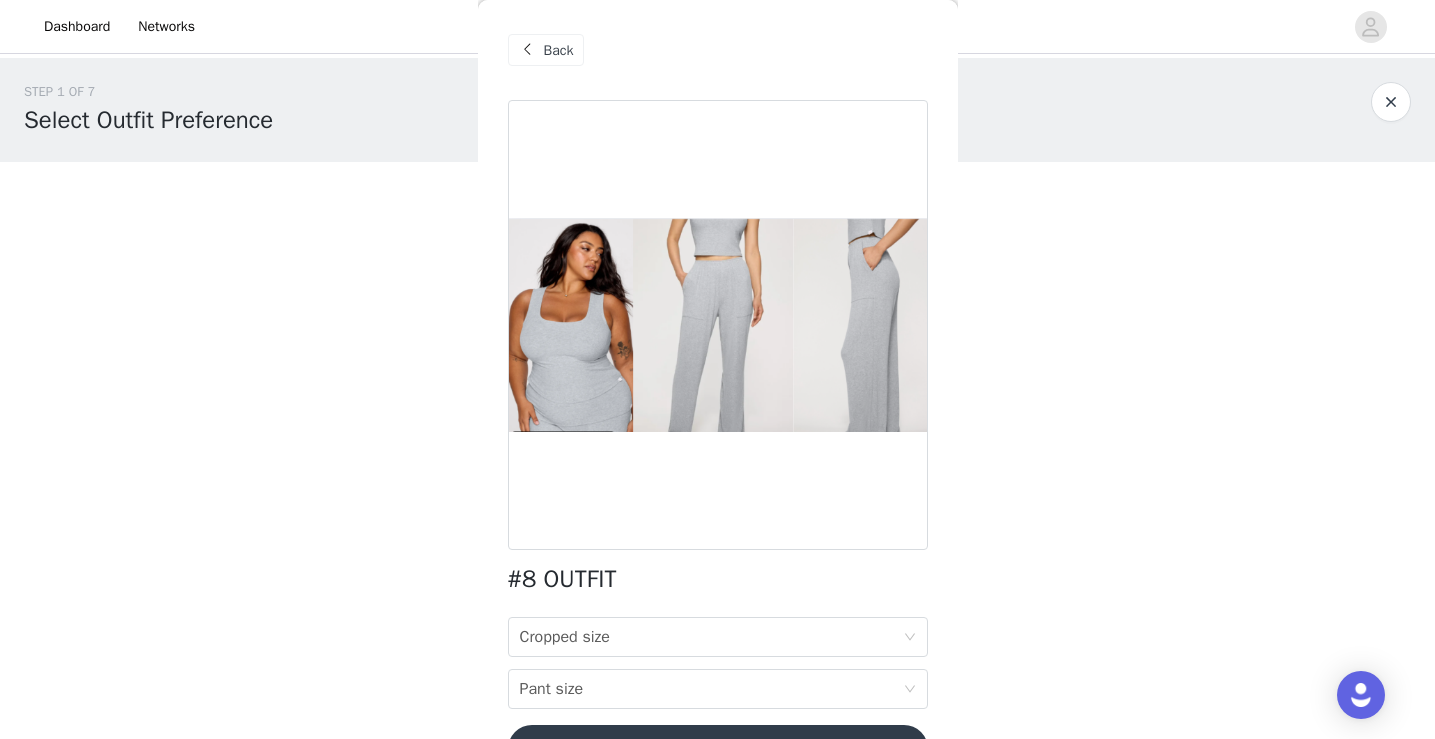 click at bounding box center (528, 50) 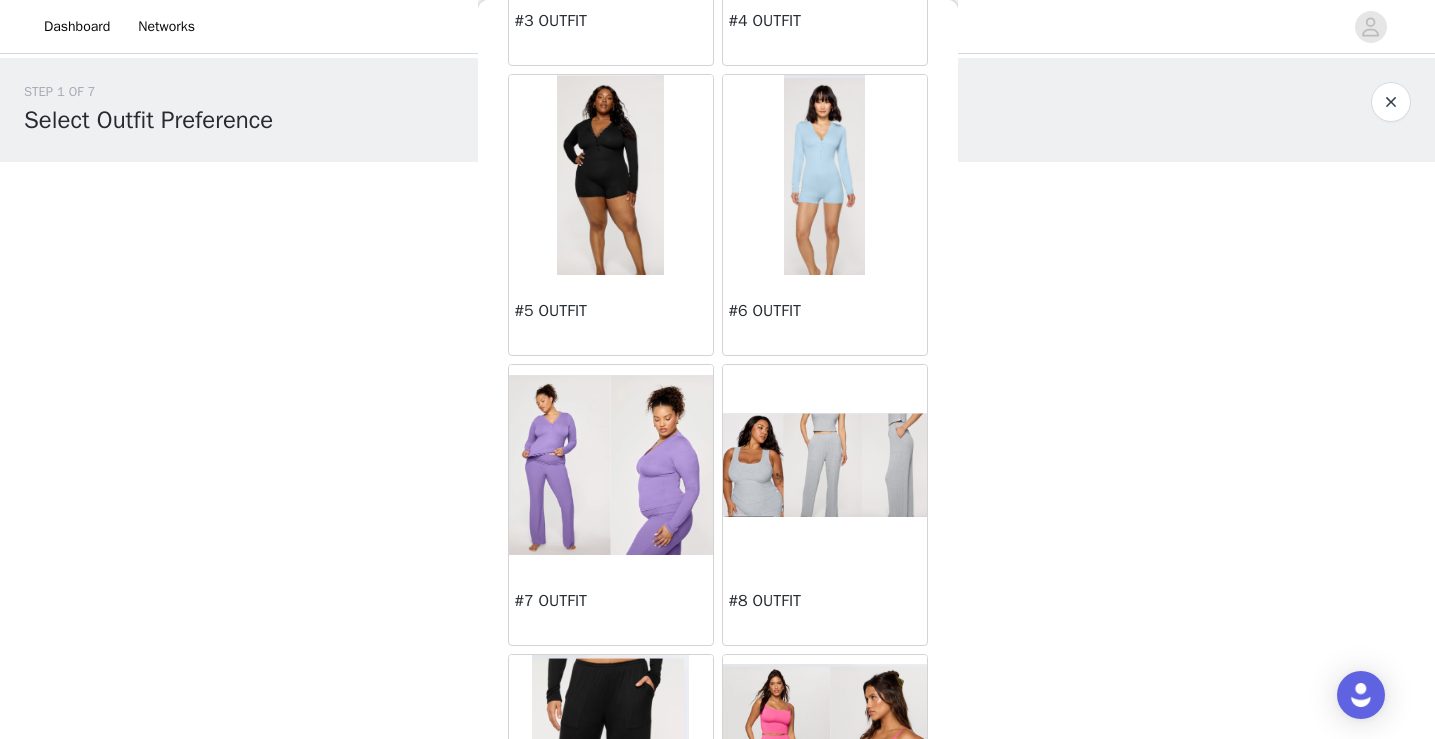 scroll, scrollTop: 608, scrollLeft: 0, axis: vertical 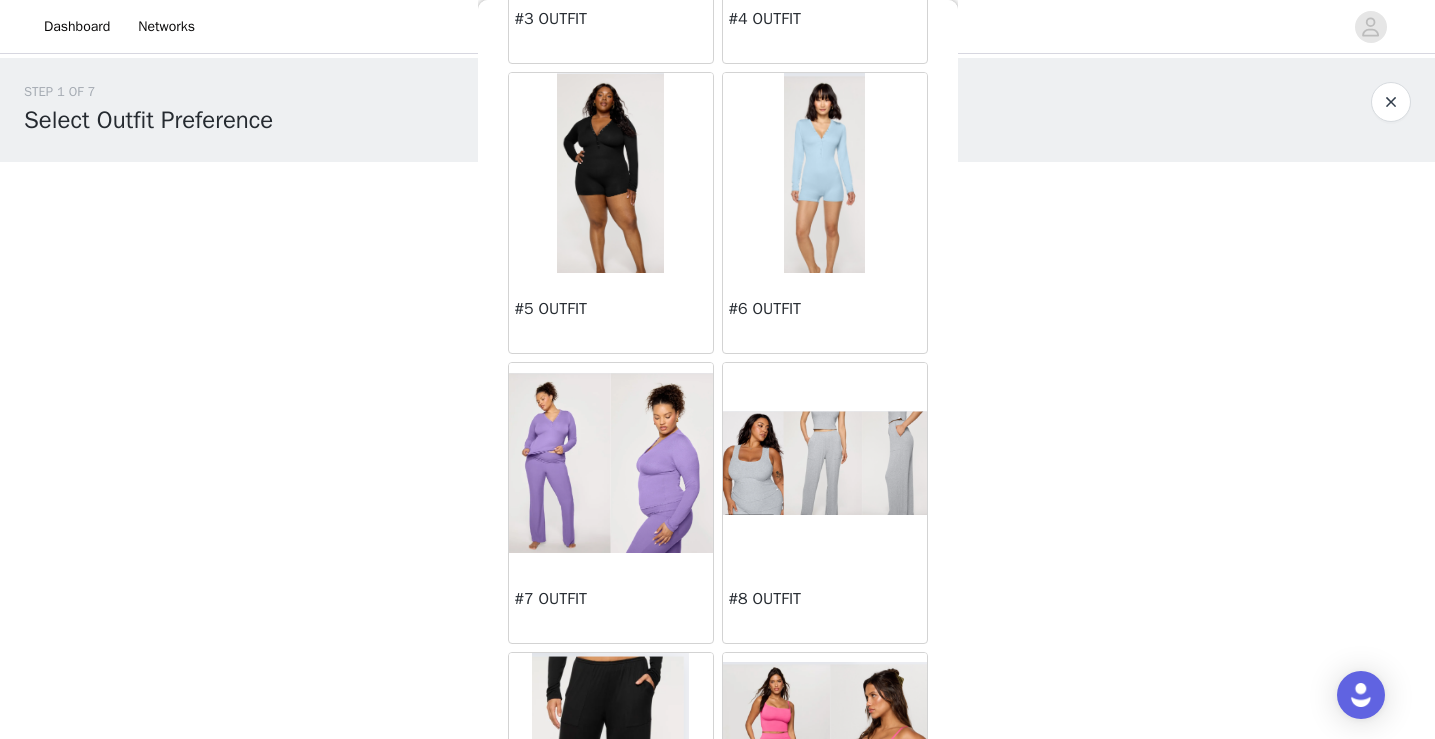 click at bounding box center [611, 463] 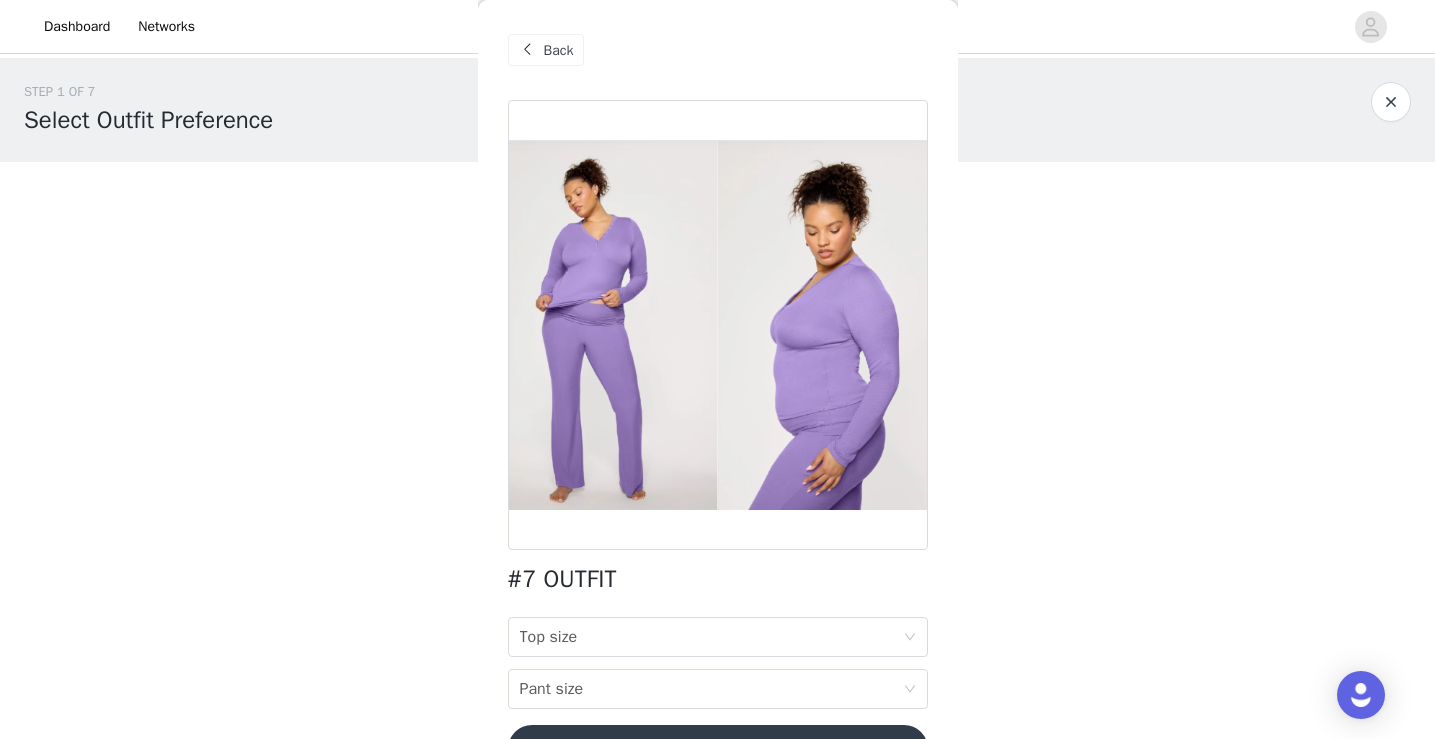 scroll, scrollTop: 58, scrollLeft: 0, axis: vertical 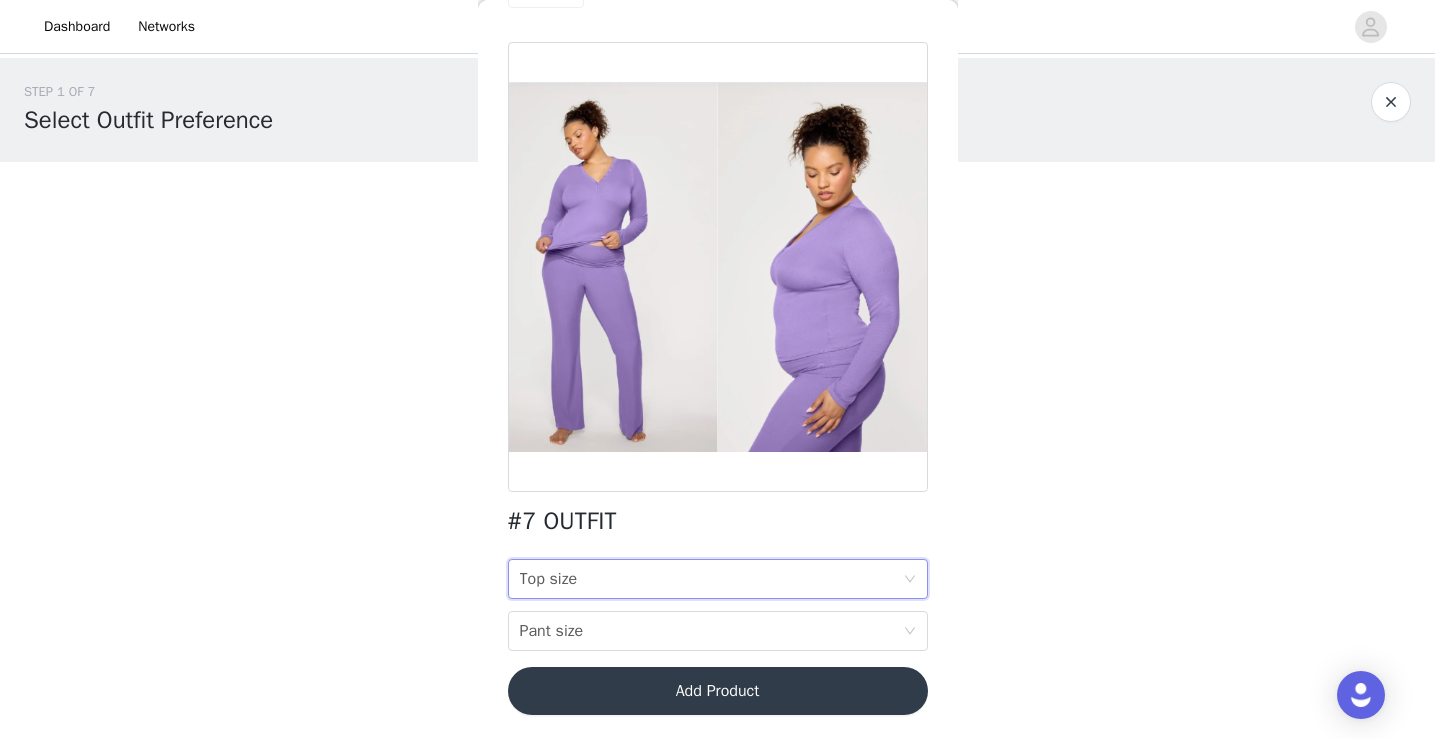 click on "Top size Top size" at bounding box center (711, 579) 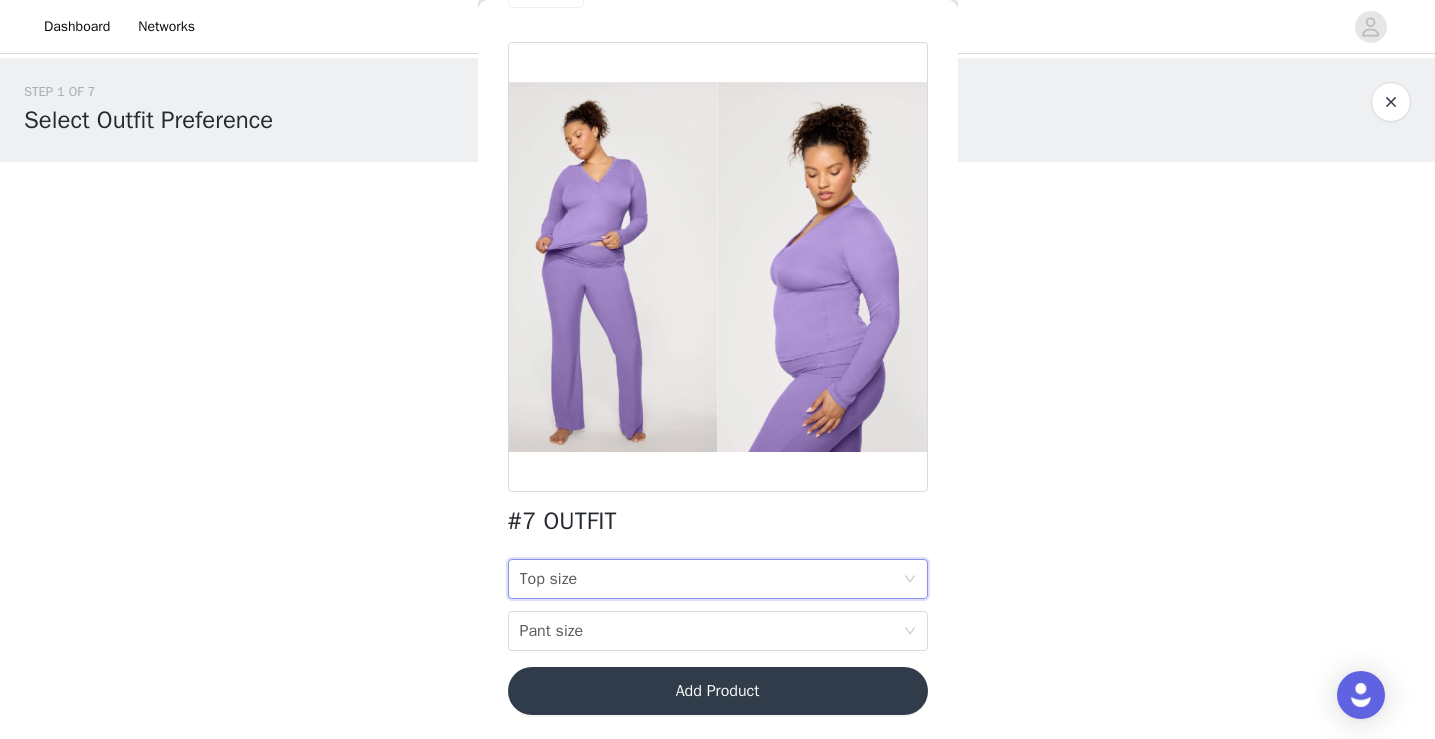 click on "STEP 1 OF 7
Select Outfit Preference
**Choose your top 3 outfit preferences in order below:       0/4 Selected           Add Product       Back     #7 OUTFIT               Top size Top size Pant size Pant size     Add Product
Step 1 of 7" at bounding box center (717, 288) 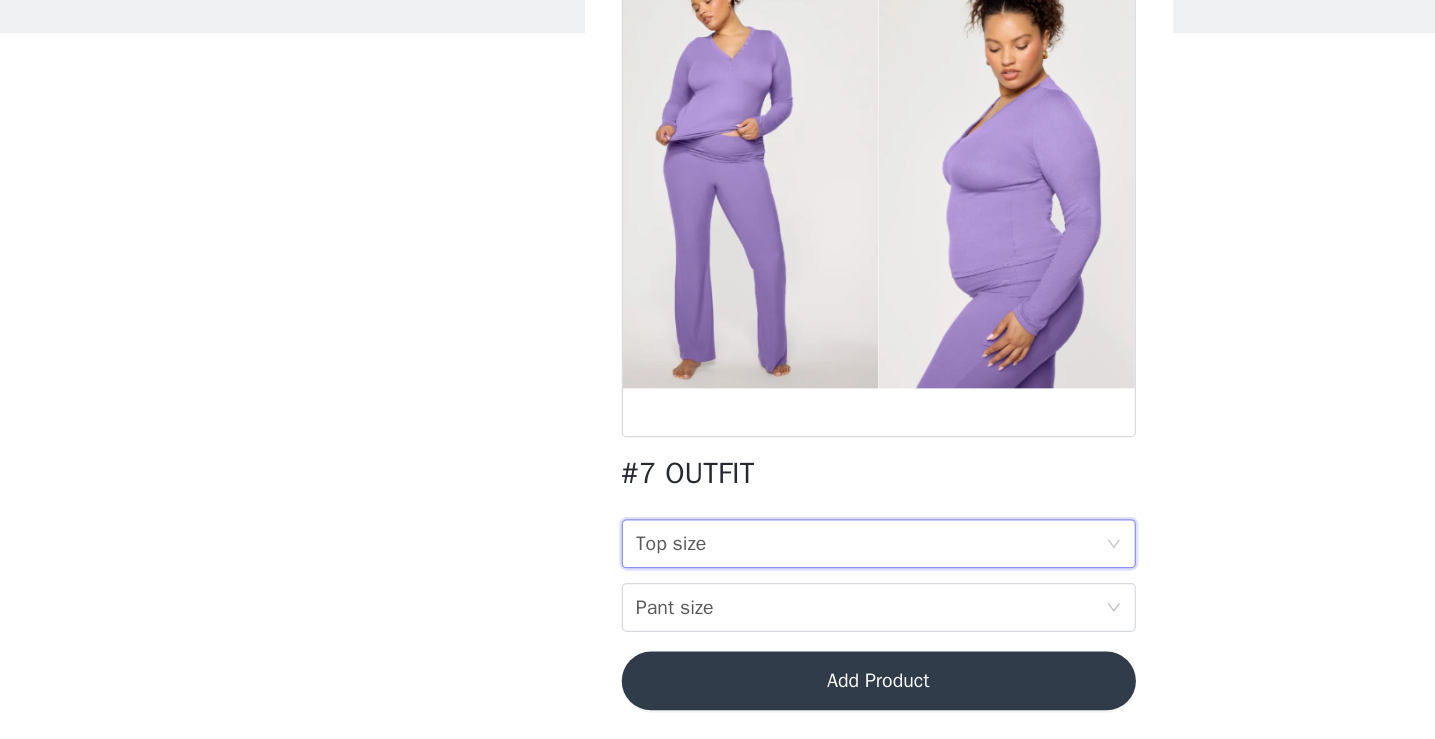 click on "Top size Top size" at bounding box center [711, 579] 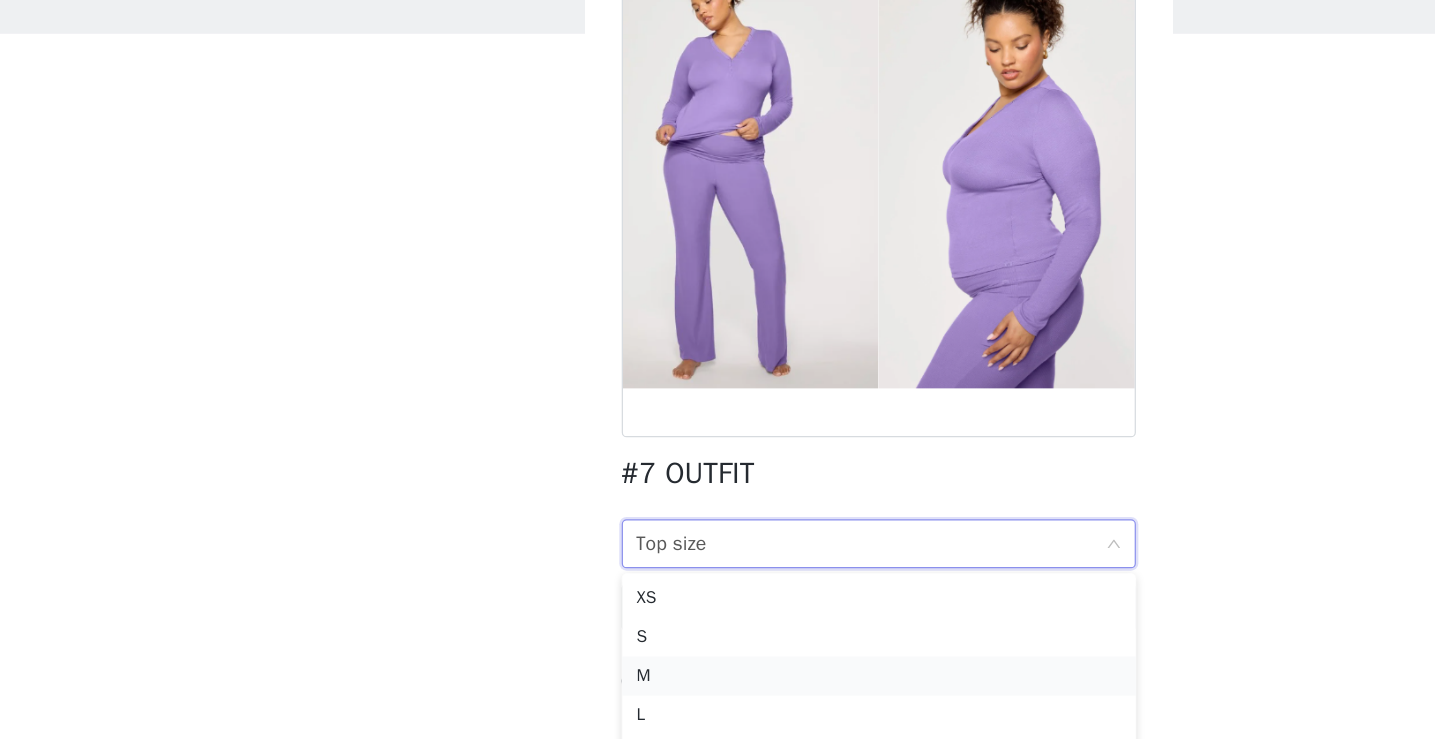 click on "M" at bounding box center (718, 687) 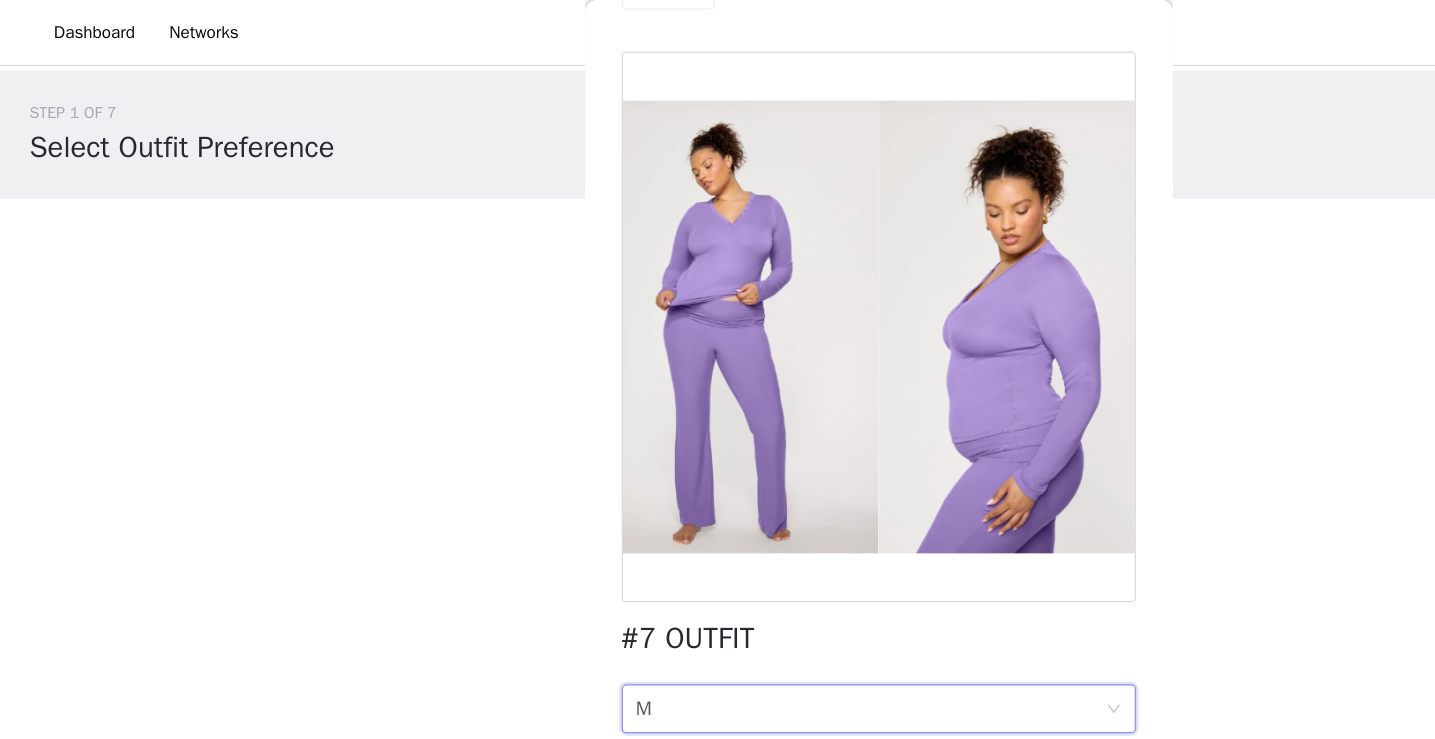 click on "STEP 1 OF 7
Select Outfit Preference
**Choose your top 3 outfit preferences in order below:       0/4 Selected           Add Product       Back     #7 OUTFIT               Top size M Pant size Pant size     Add Product" at bounding box center (717, 216) 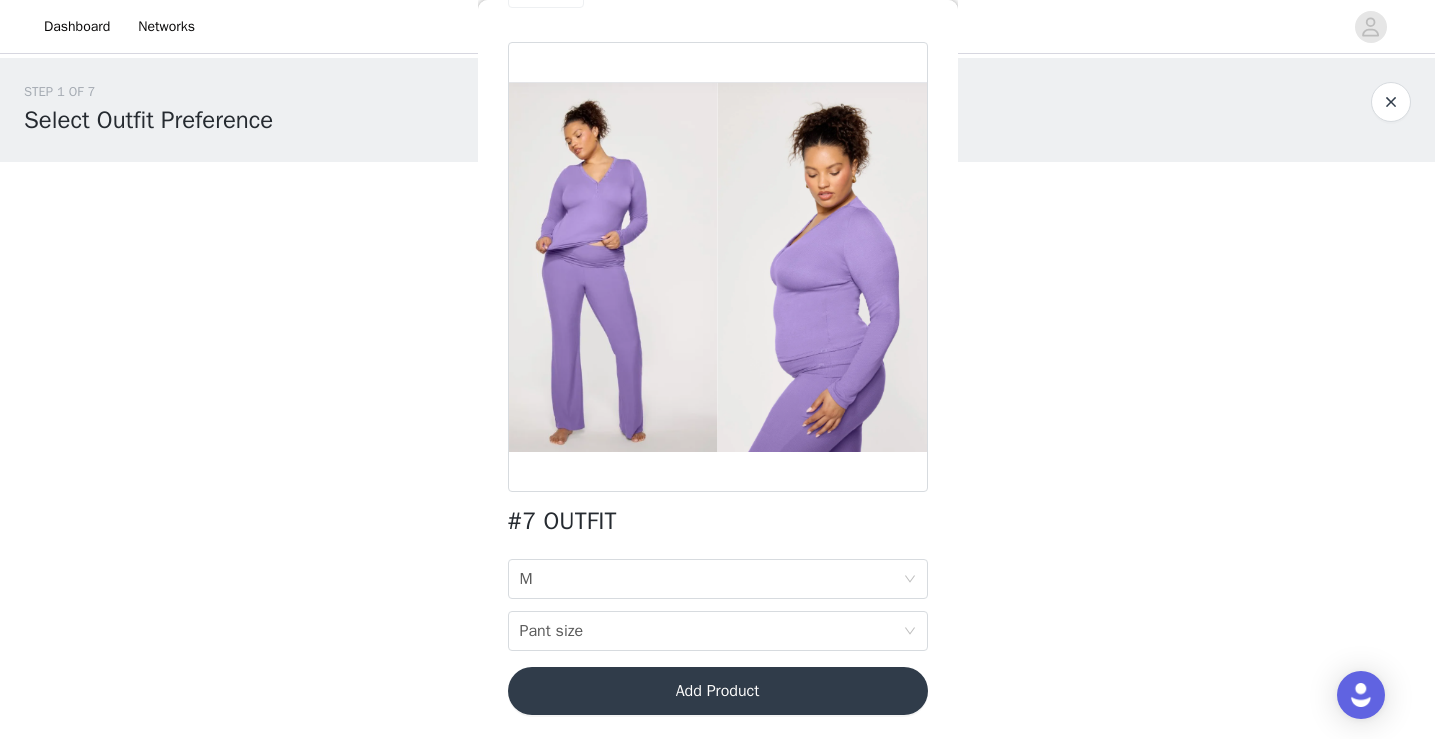 scroll, scrollTop: 0, scrollLeft: 0, axis: both 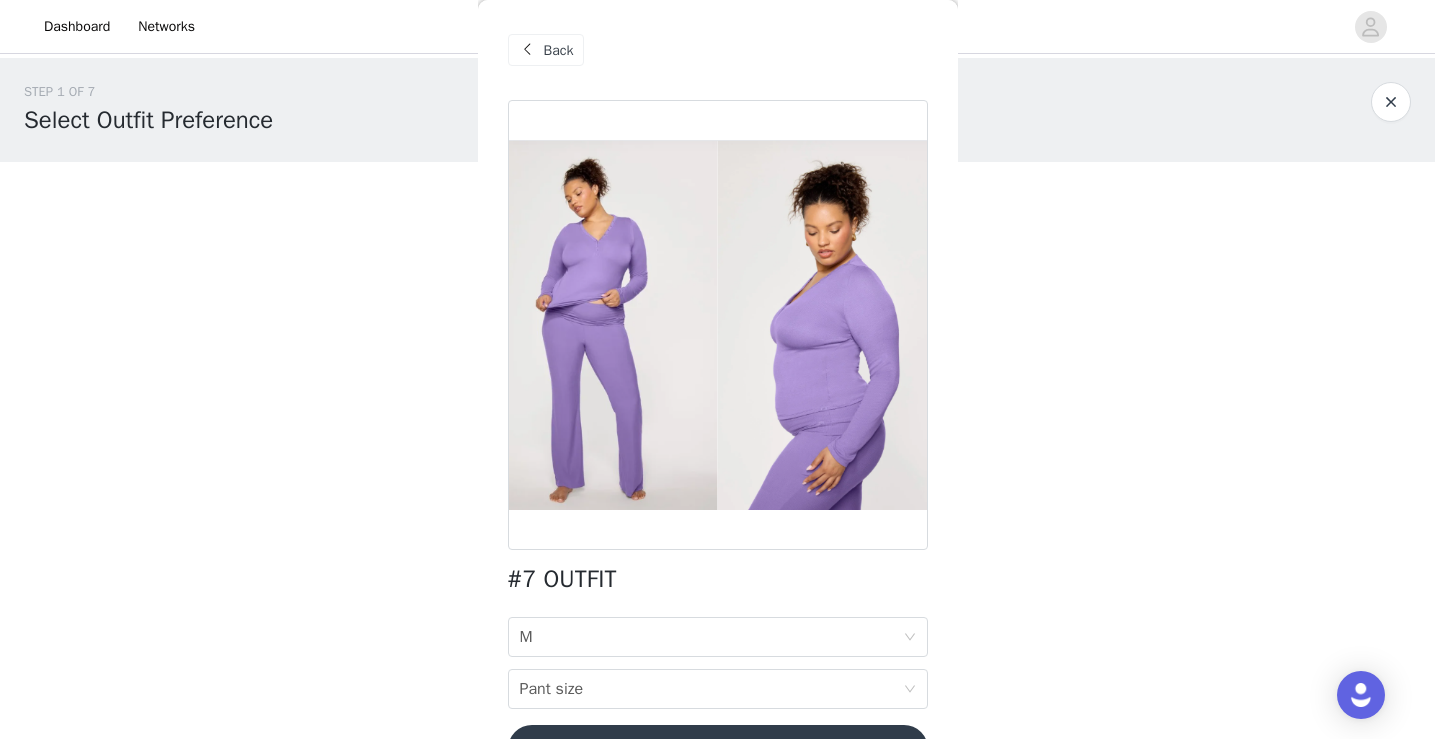 click on "Back" at bounding box center (546, 50) 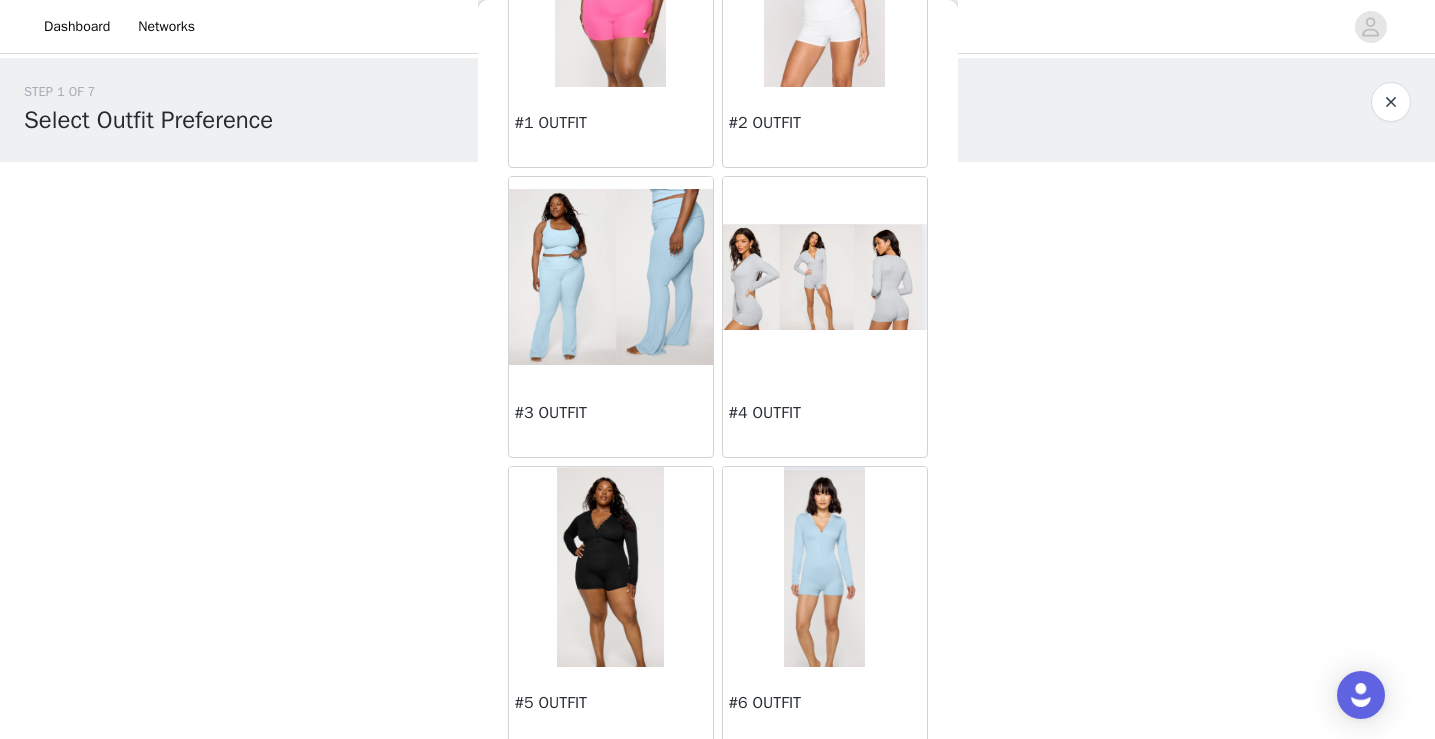 scroll, scrollTop: 238, scrollLeft: 0, axis: vertical 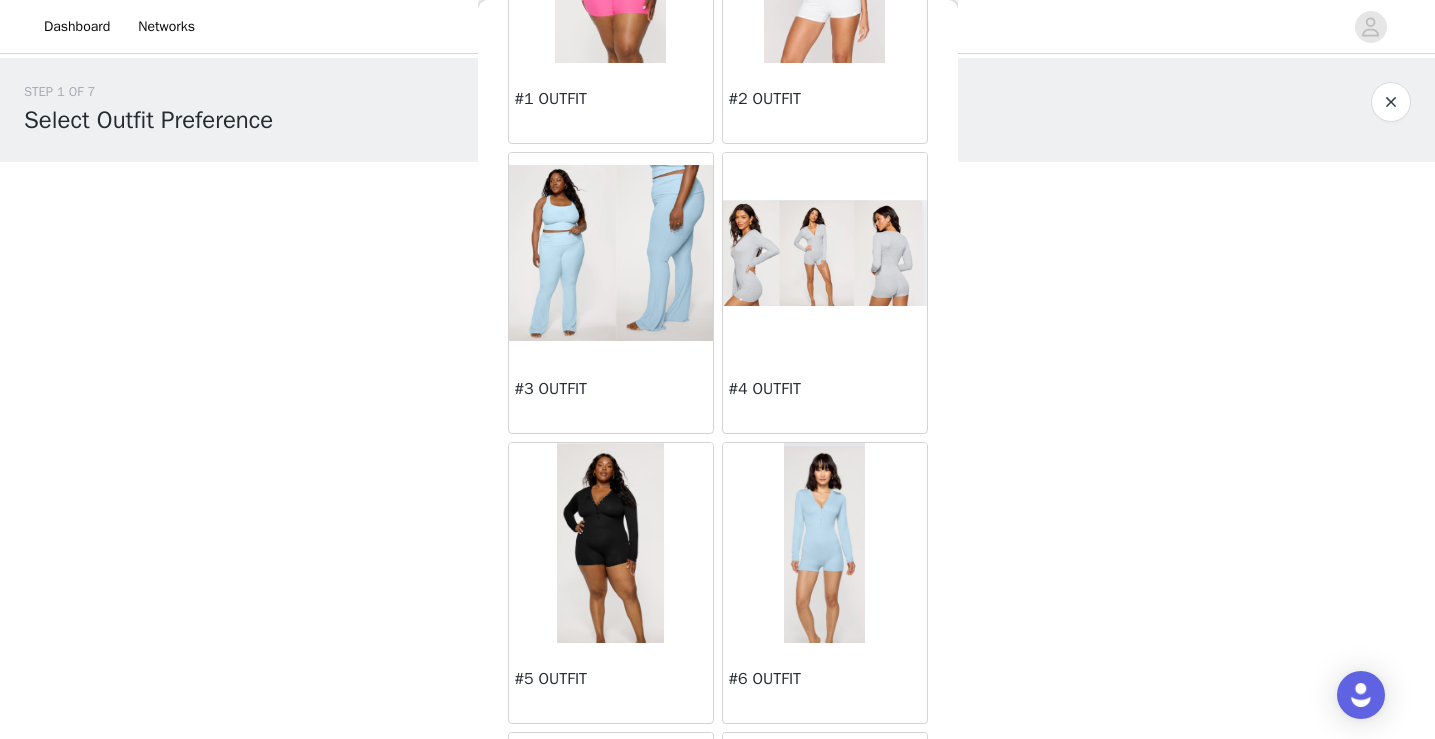 click at bounding box center [825, 253] 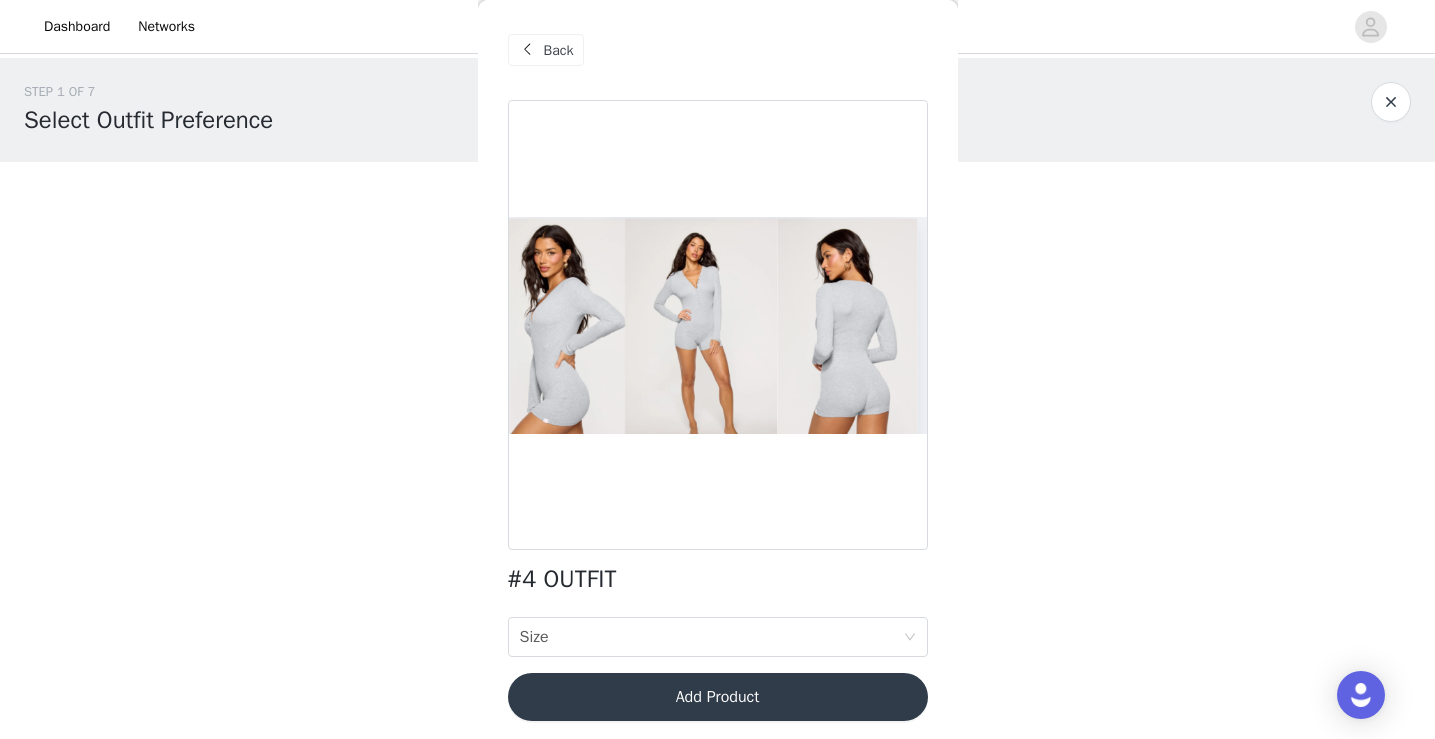 scroll, scrollTop: 6, scrollLeft: 0, axis: vertical 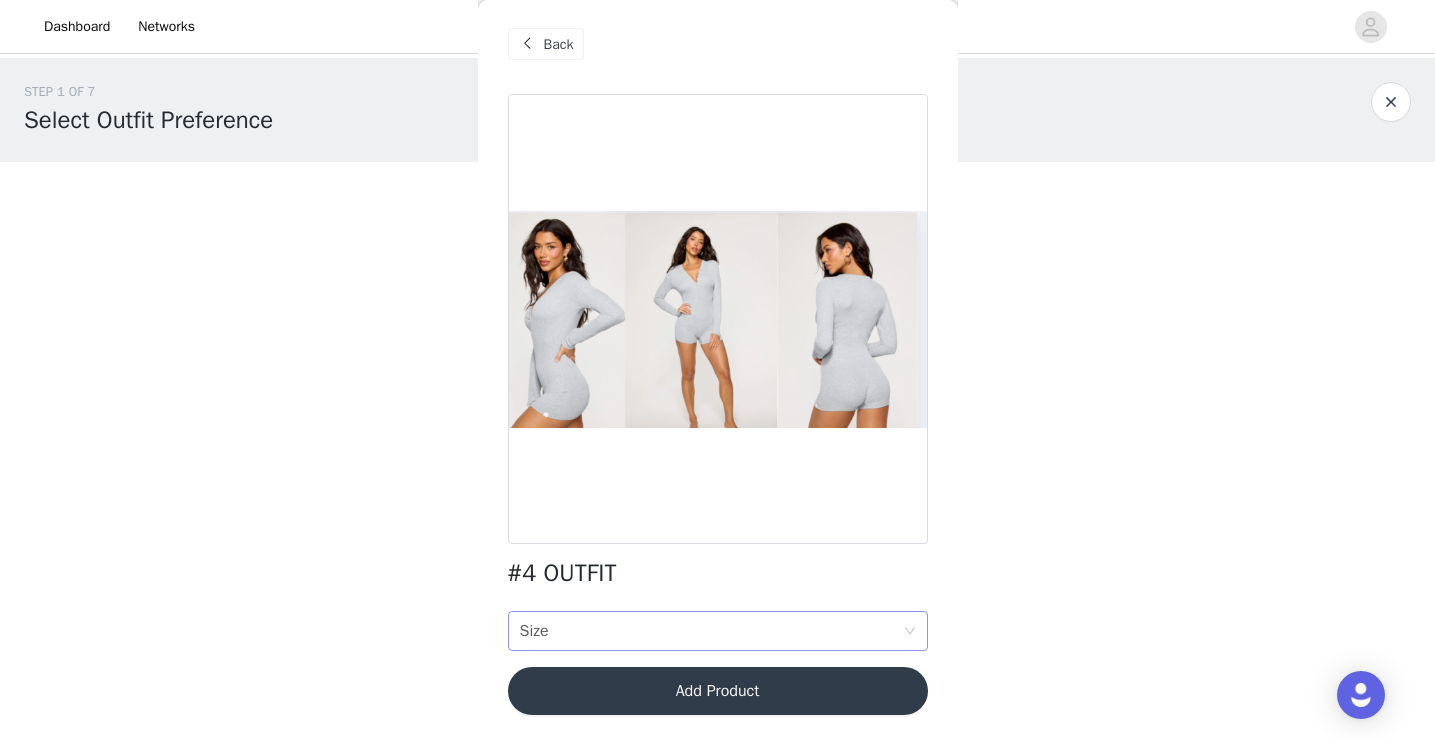click on "Size Size" at bounding box center [711, 631] 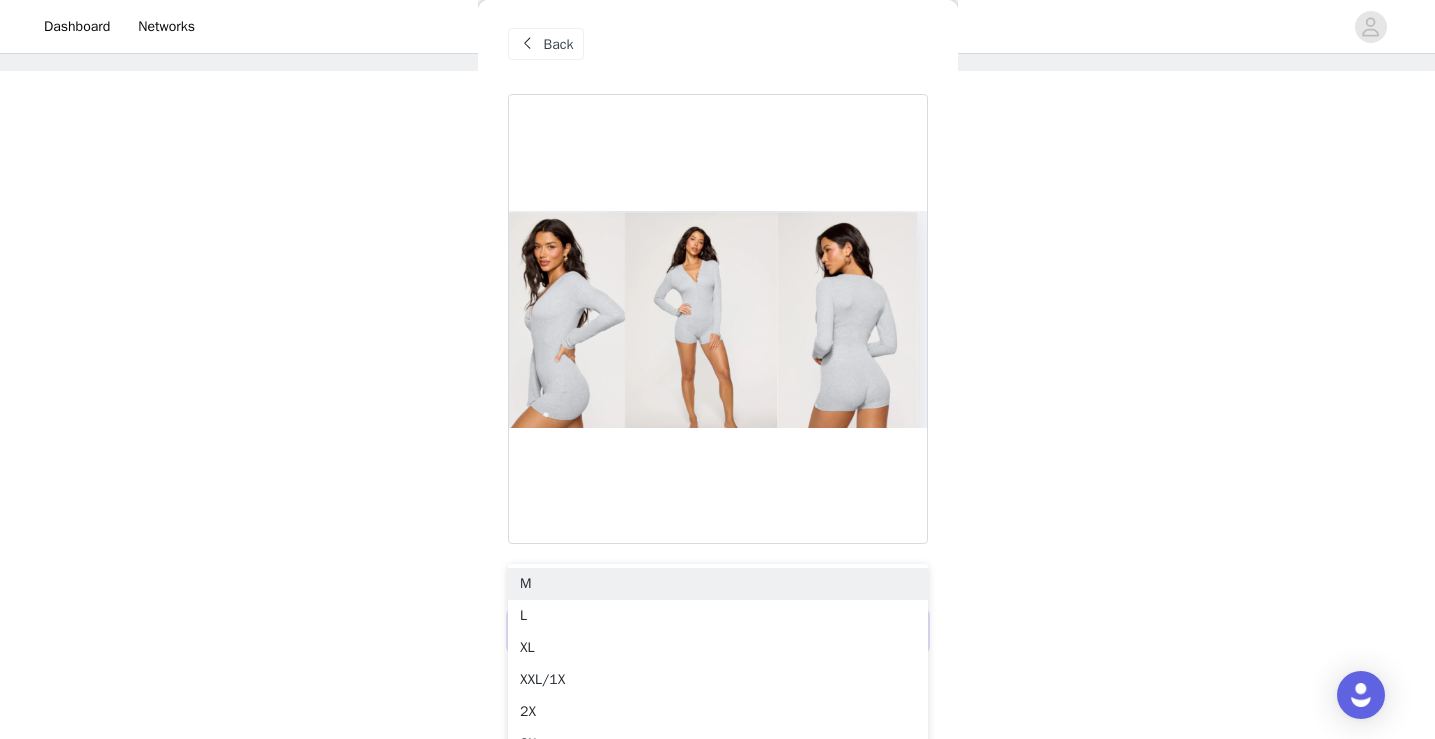 scroll, scrollTop: 92, scrollLeft: 0, axis: vertical 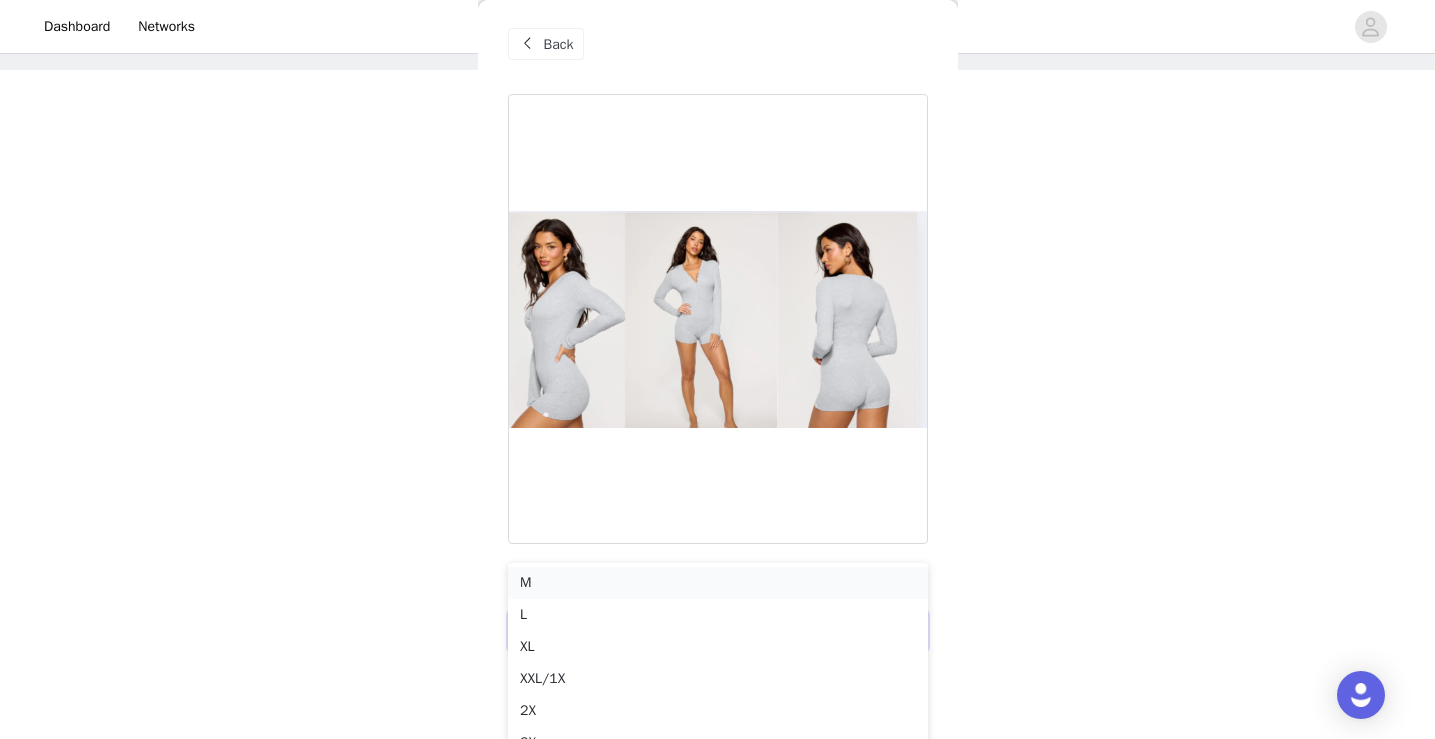 click on "M" at bounding box center [718, 583] 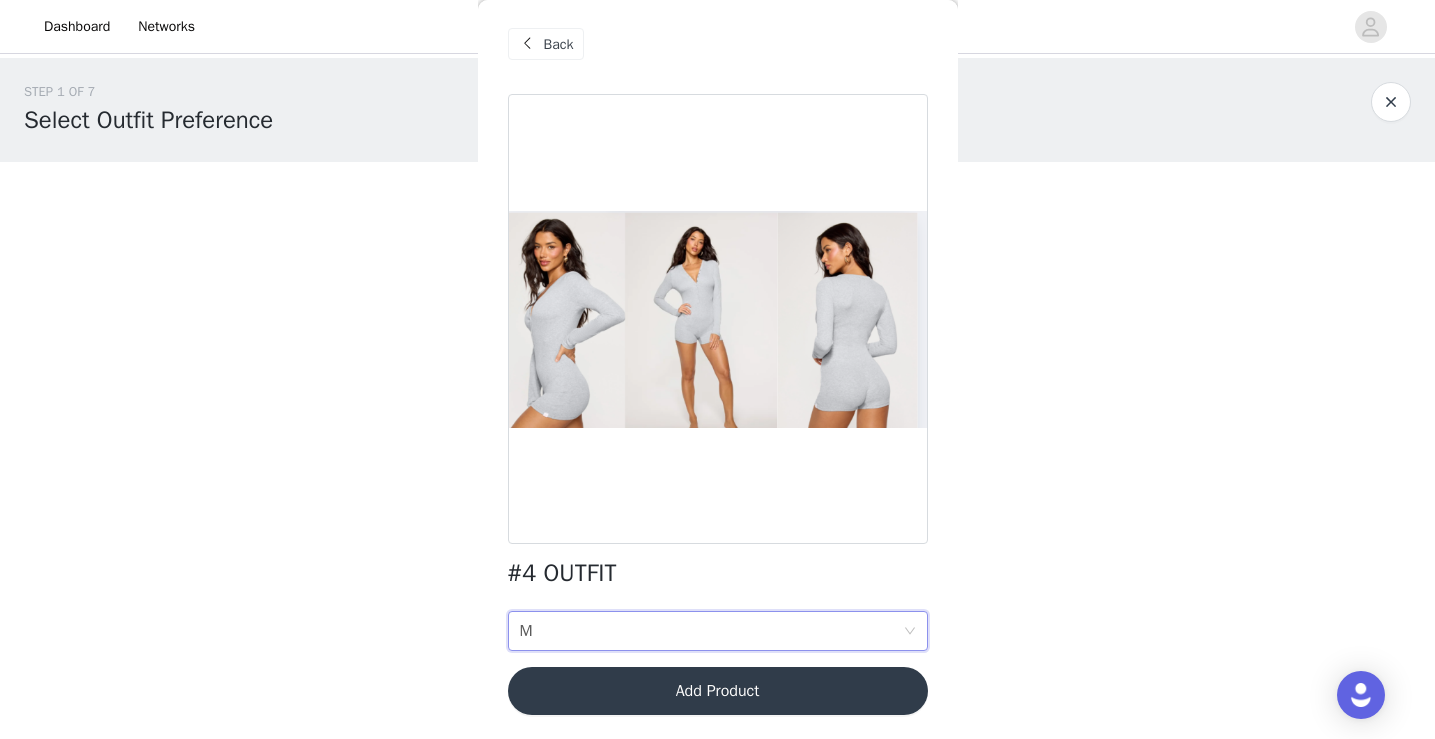 scroll, scrollTop: 0, scrollLeft: 0, axis: both 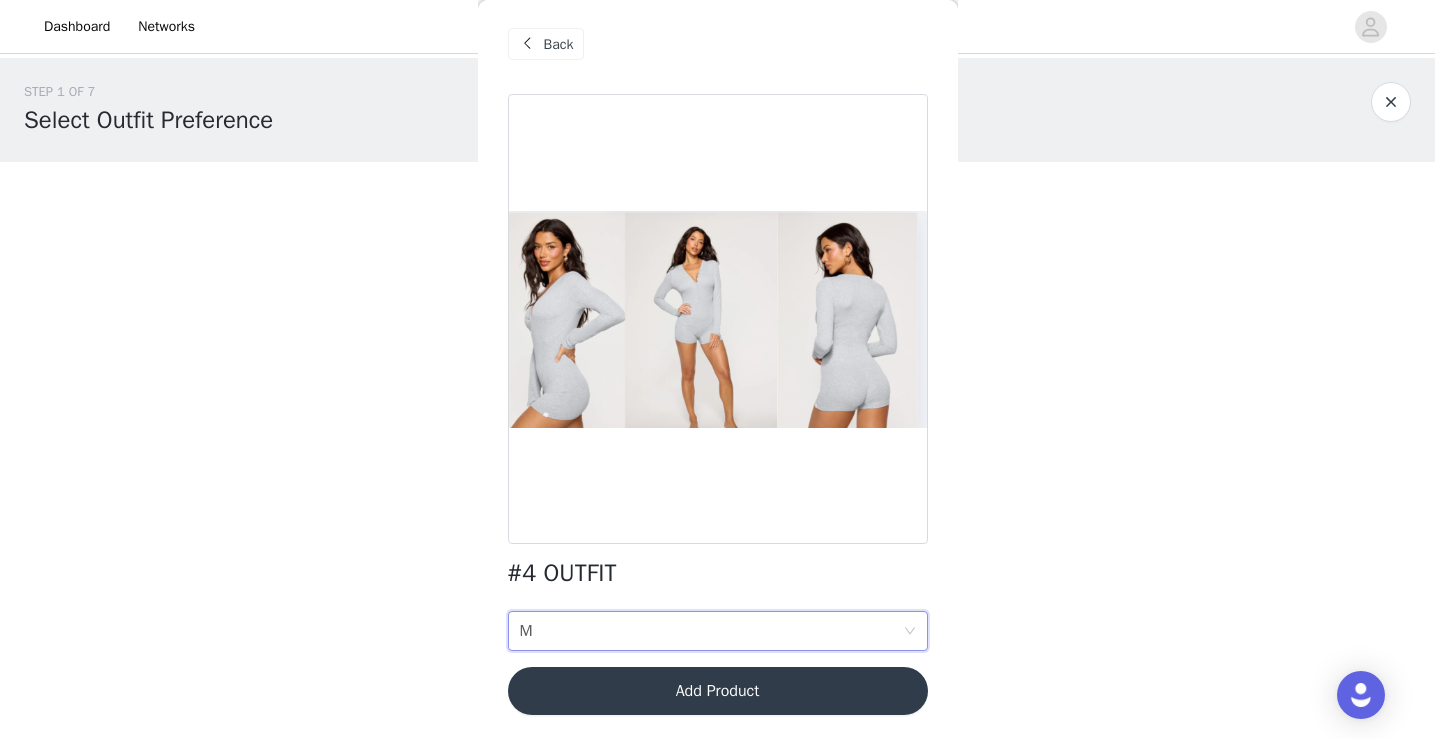 click on "Back" at bounding box center (559, 44) 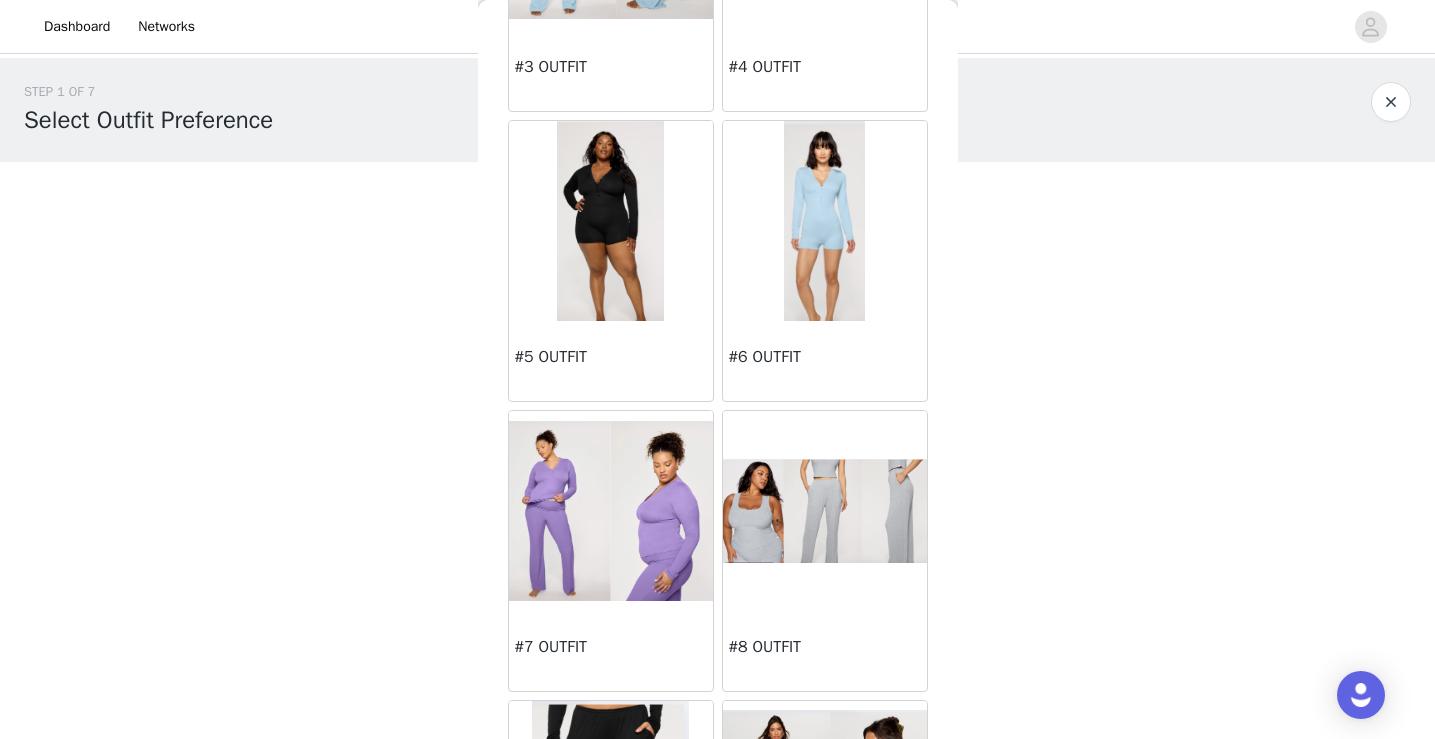 scroll, scrollTop: 717, scrollLeft: 0, axis: vertical 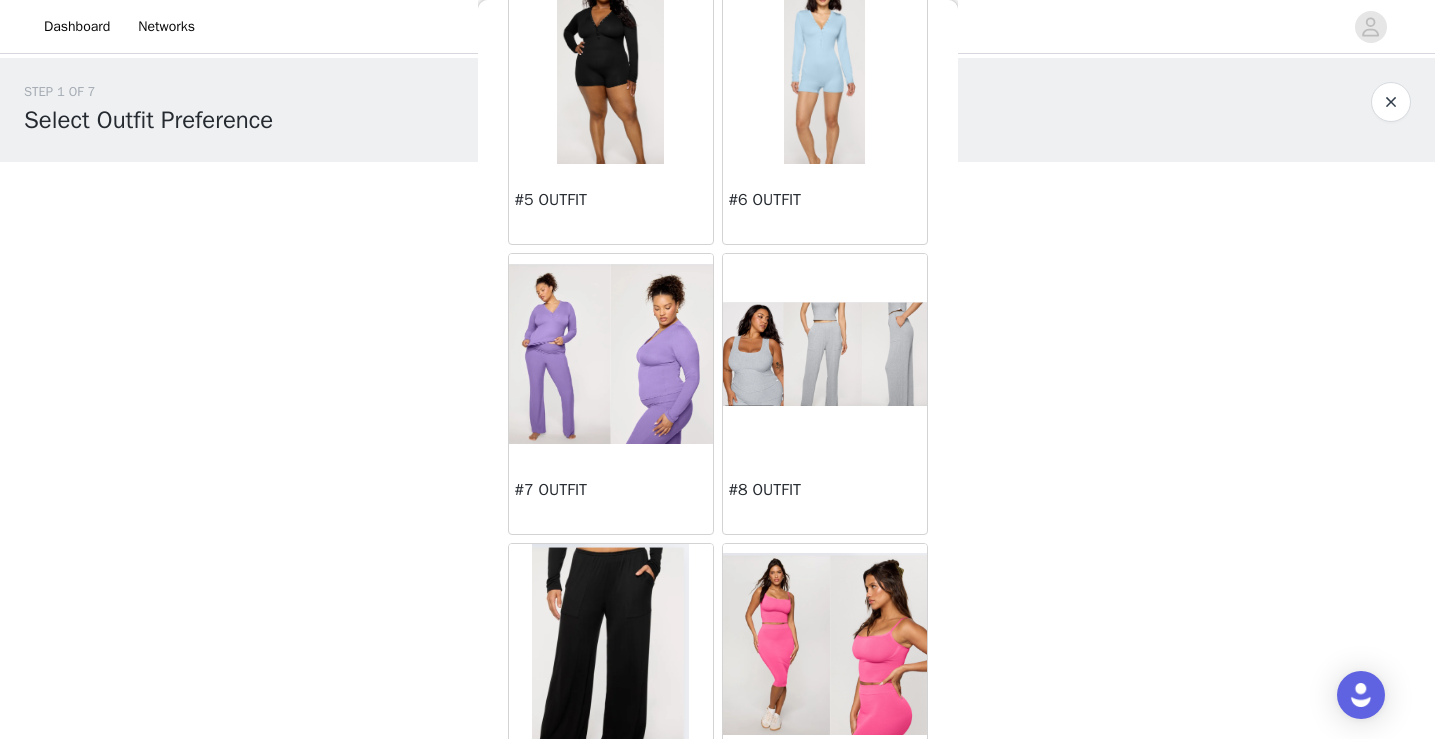 click at bounding box center [825, 354] 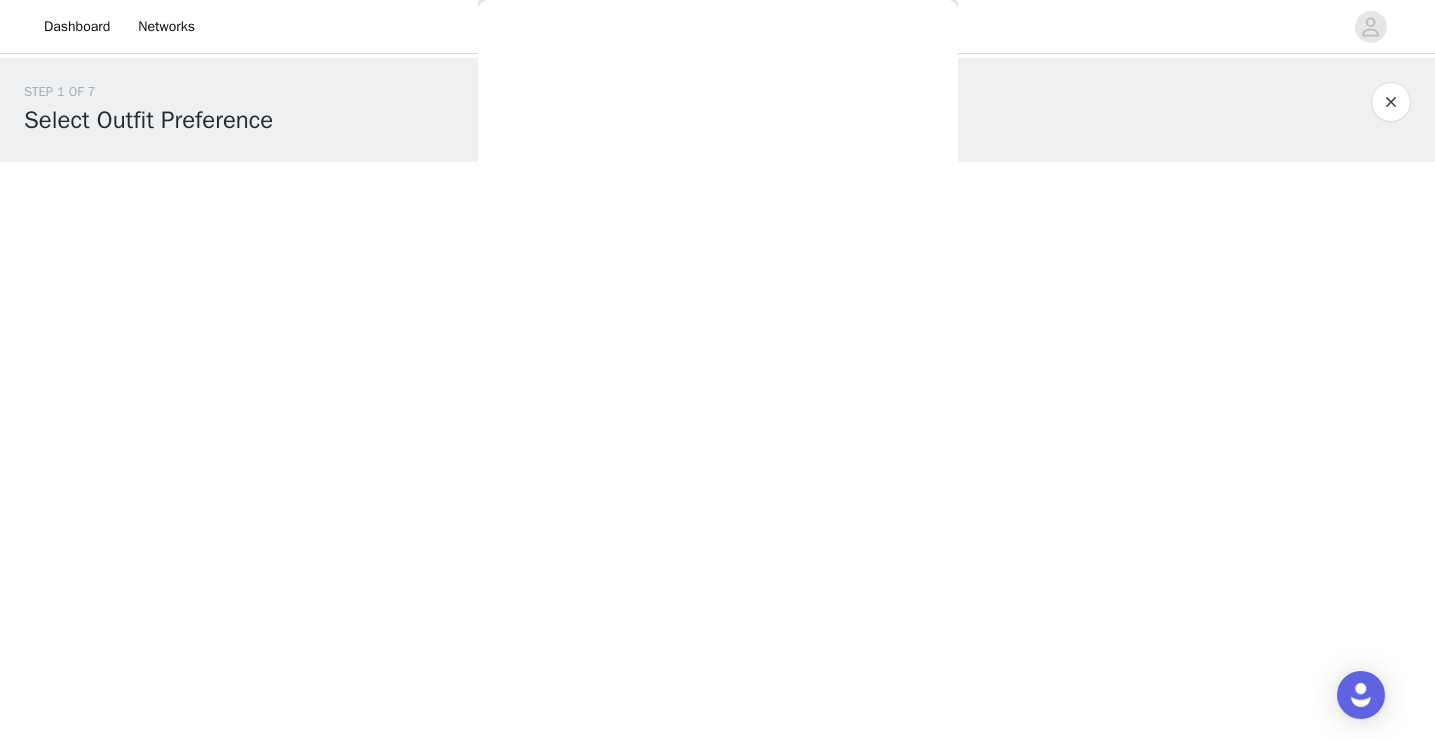 scroll, scrollTop: 58, scrollLeft: 0, axis: vertical 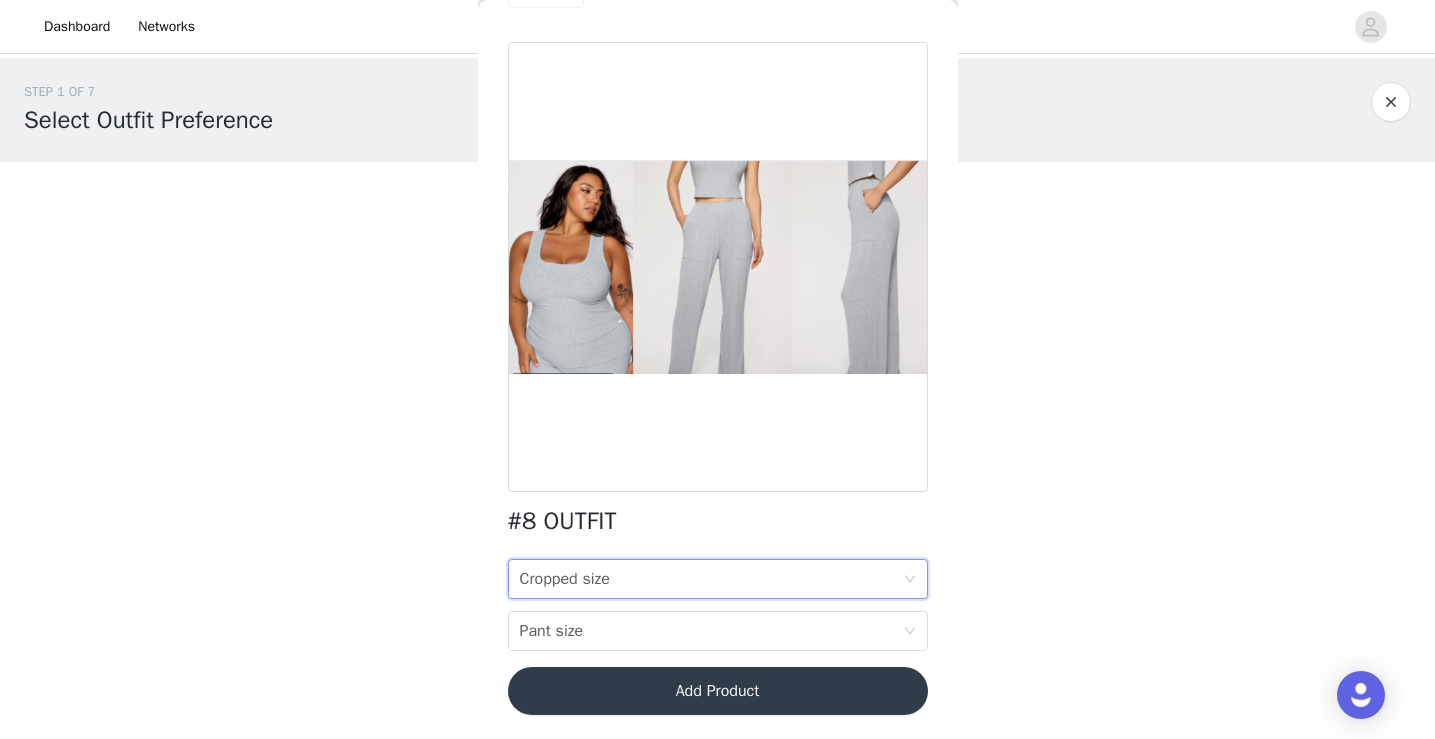 click on "Cropped size Cropped size" at bounding box center (711, 579) 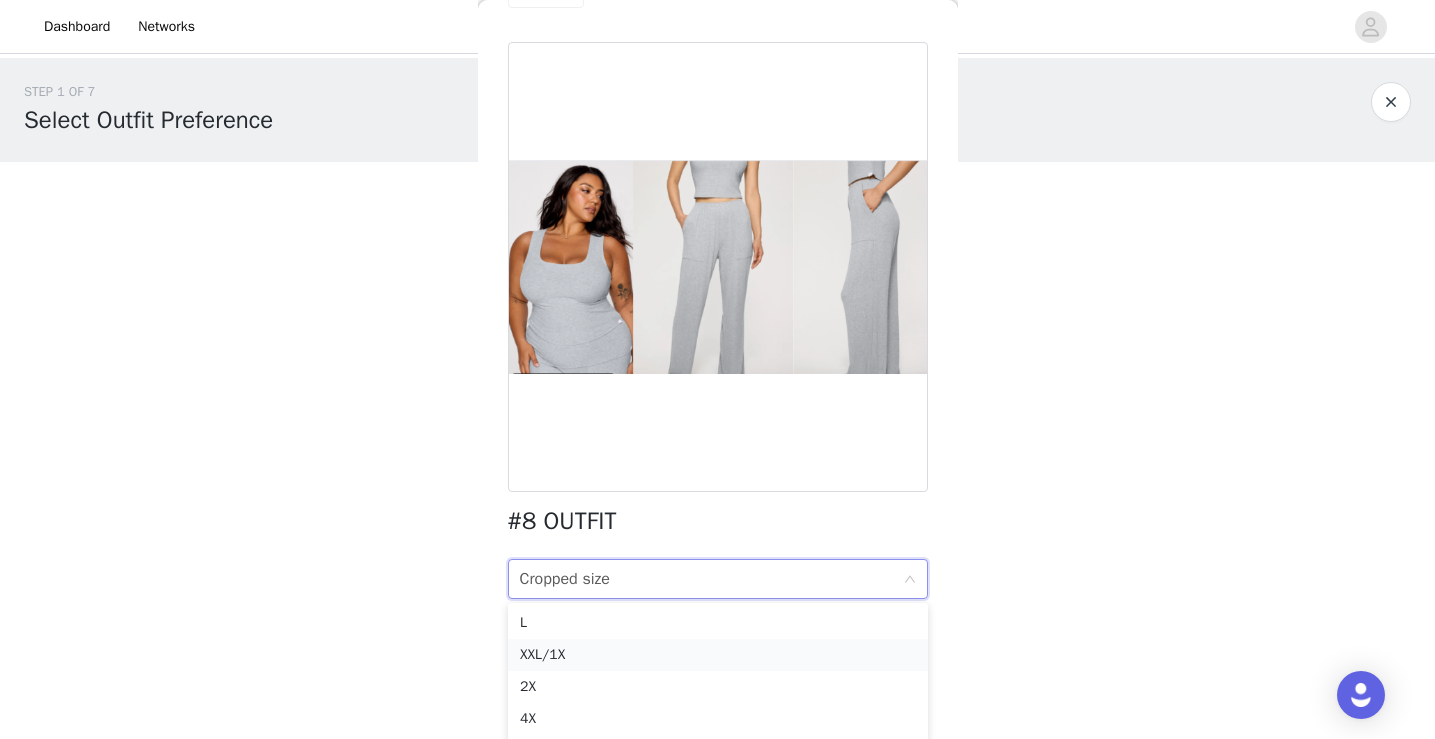 scroll, scrollTop: 64, scrollLeft: 0, axis: vertical 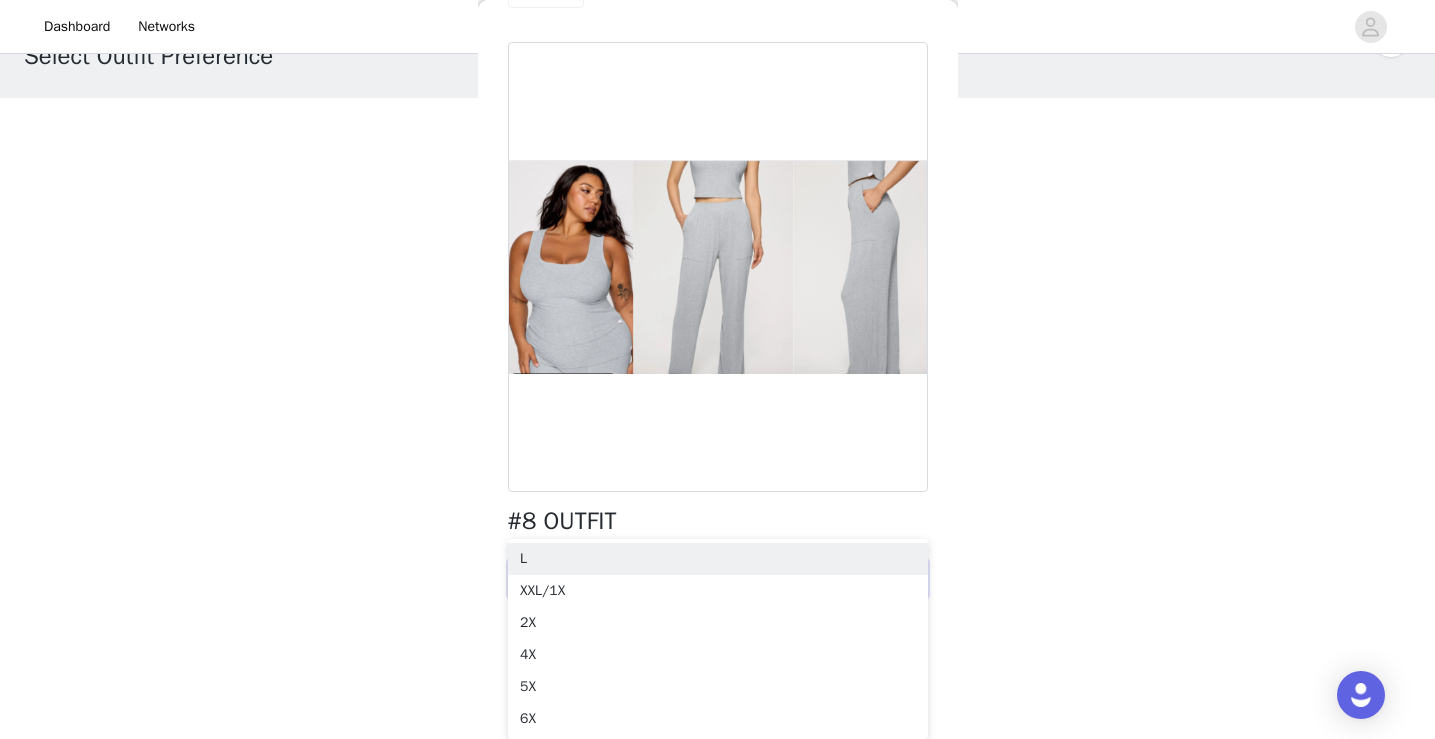 click on "Dashboard Networks
STEP 1 OF 7
Select Outfit Preference
**Choose your top 3 outfit preferences in order below:       0/4 Selected           Add Product       Back     #8 OUTFIT               Cropped size Cropped size Pant size Pant size     Add Product
Step 1 of 7
L XXL/1X 2X 4X 5X 6X" at bounding box center [717, 305] 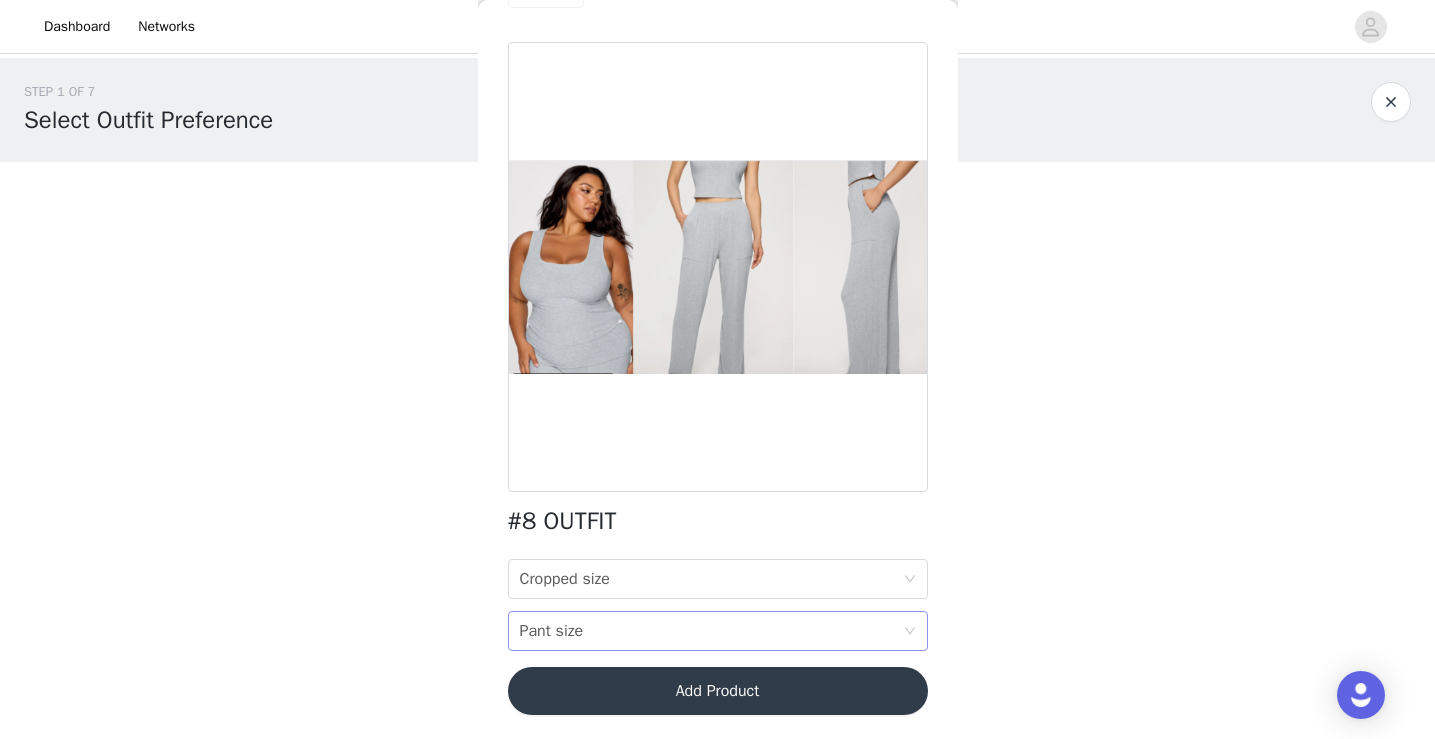 click on "Pant size" at bounding box center (552, 631) 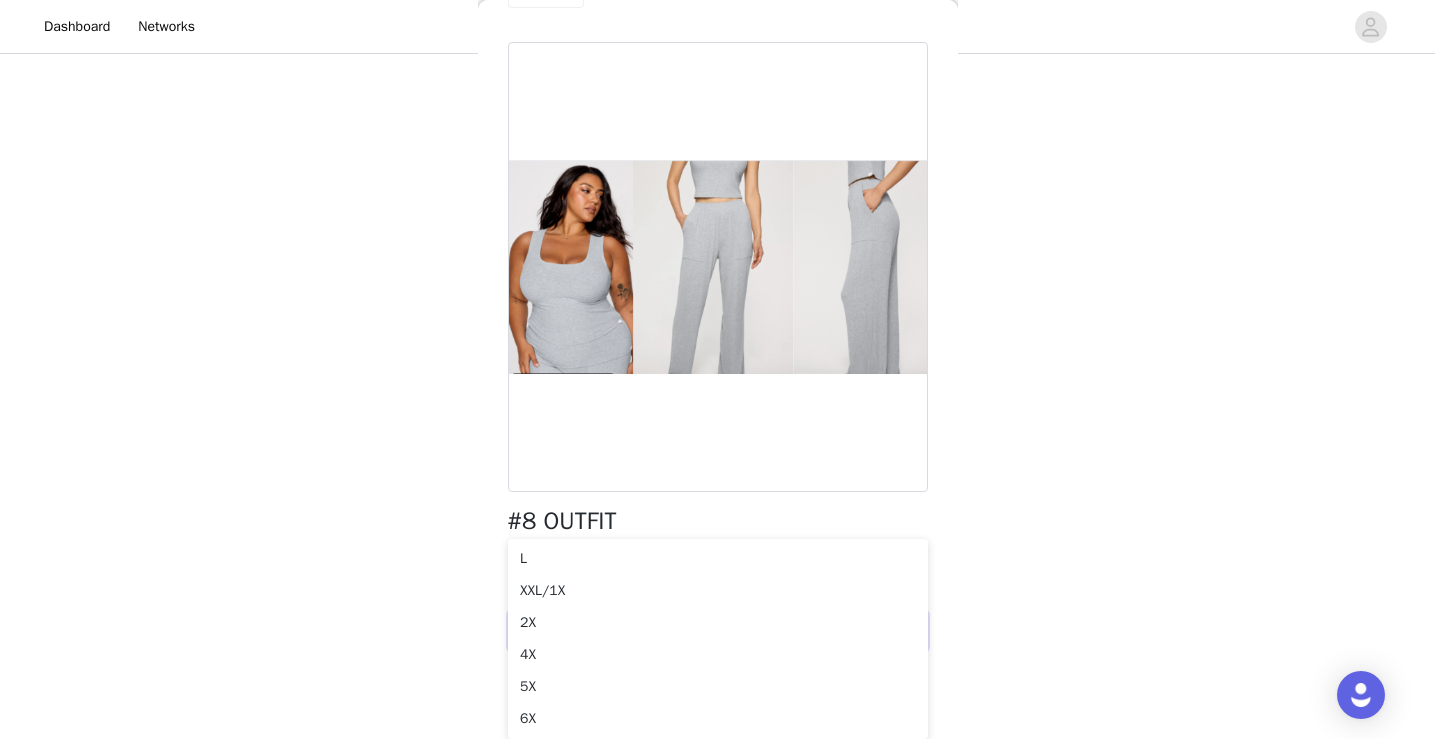 click on "Dashboard Networks
STEP 1 OF 7
Select Outfit Preference
**Choose your top 3 outfit preferences in order below:       0/4 Selected           Add Product       Back     #8 OUTFIT               Cropped size Cropped size Pant size Pant size     Add Product
Step 1 of 7
L XXL/1X 2X 4X 5X 6X L XXL/1X 2X 4X 5X 6X" at bounding box center (717, 253) 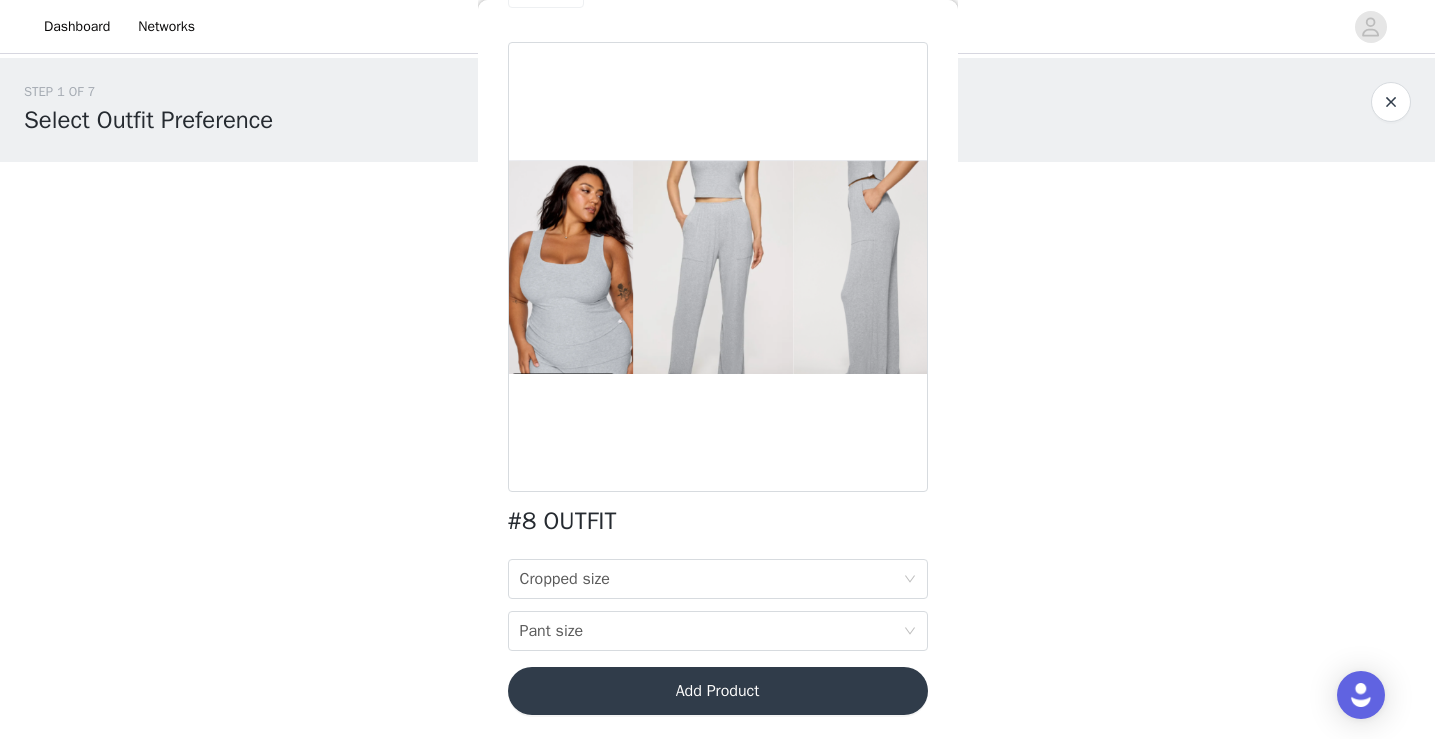 scroll, scrollTop: 0, scrollLeft: 0, axis: both 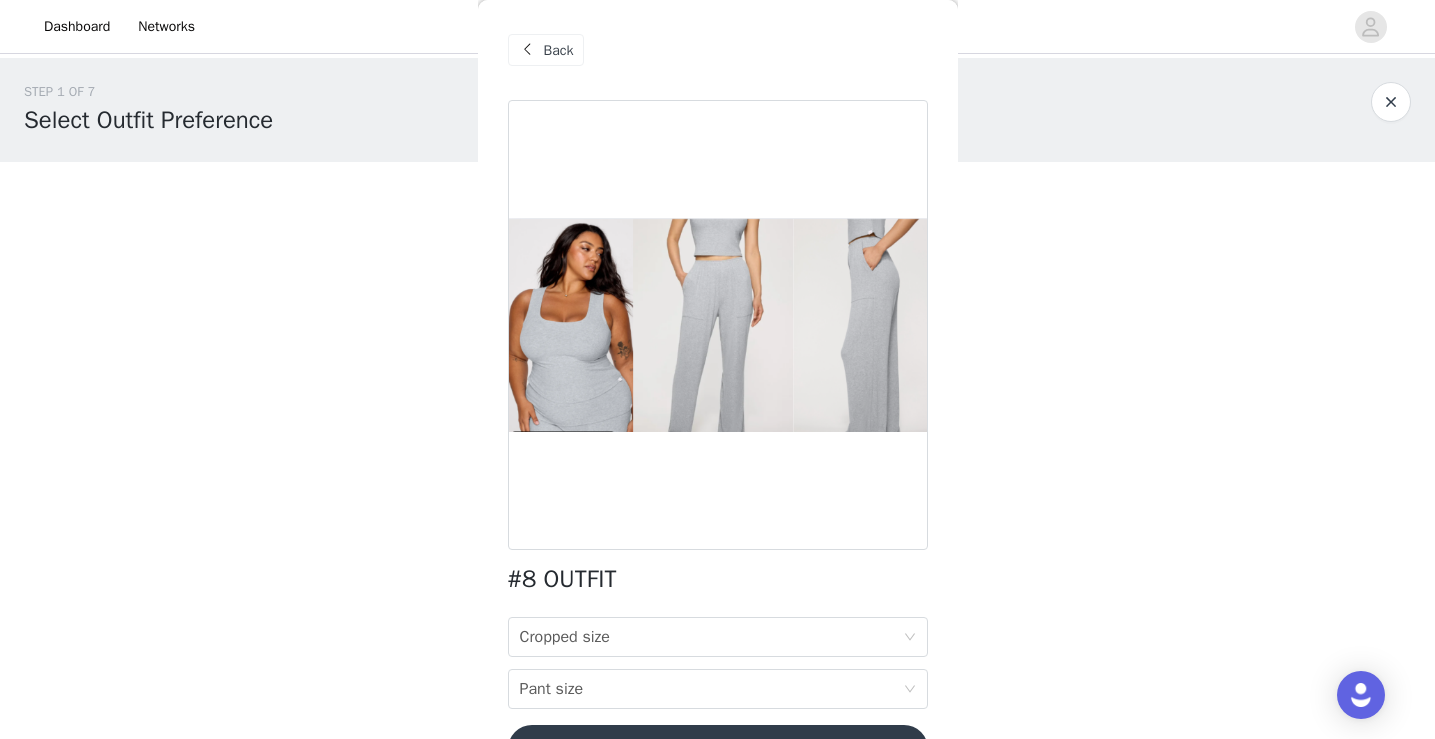 click on "Back" at bounding box center (559, 50) 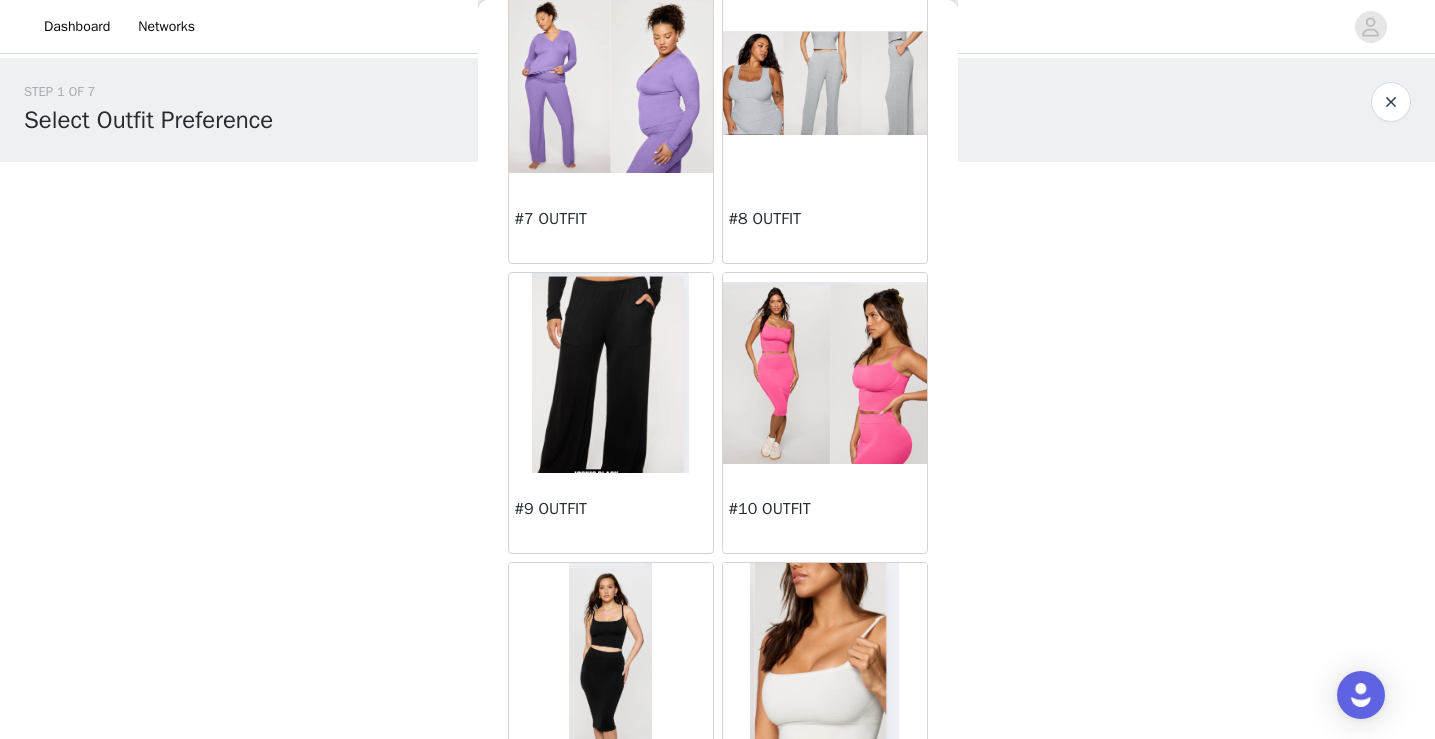 scroll, scrollTop: 991, scrollLeft: 0, axis: vertical 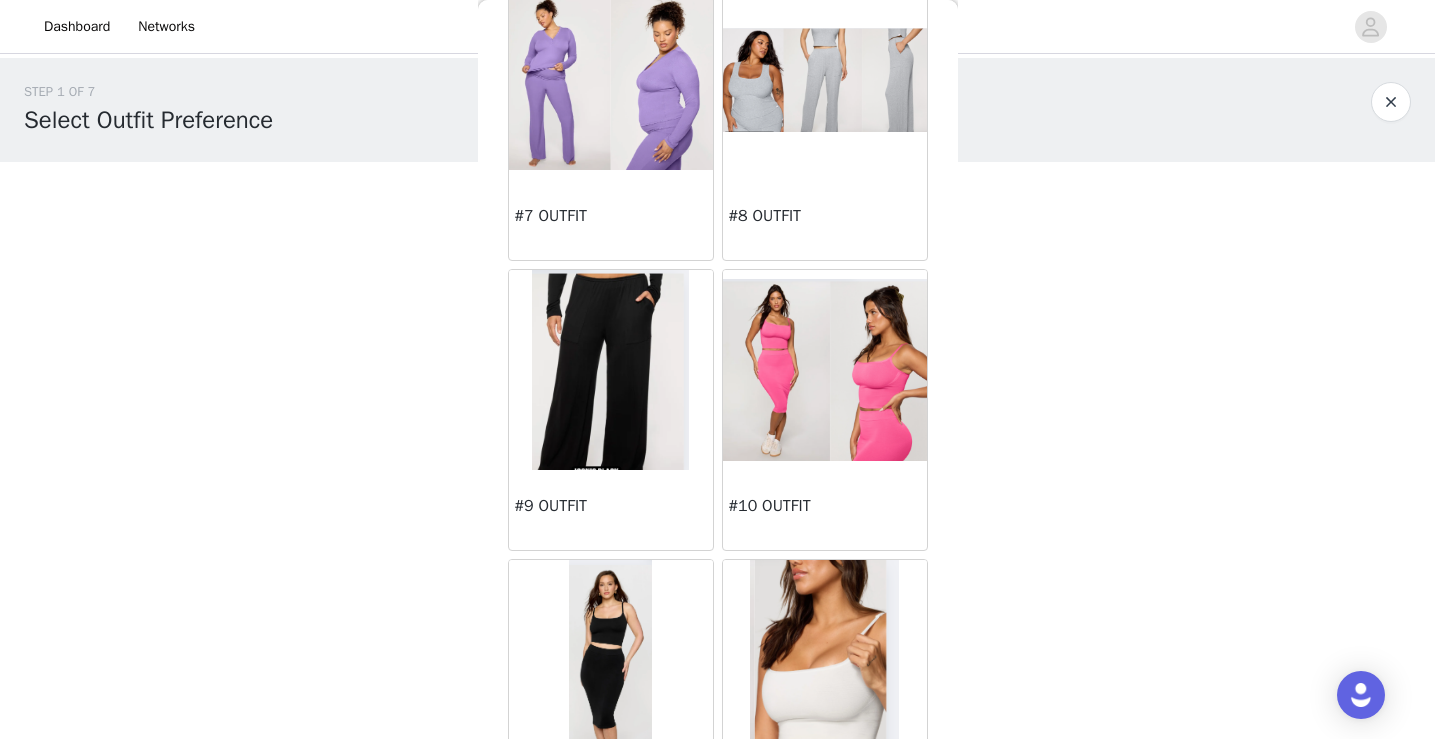click at bounding box center [610, 370] 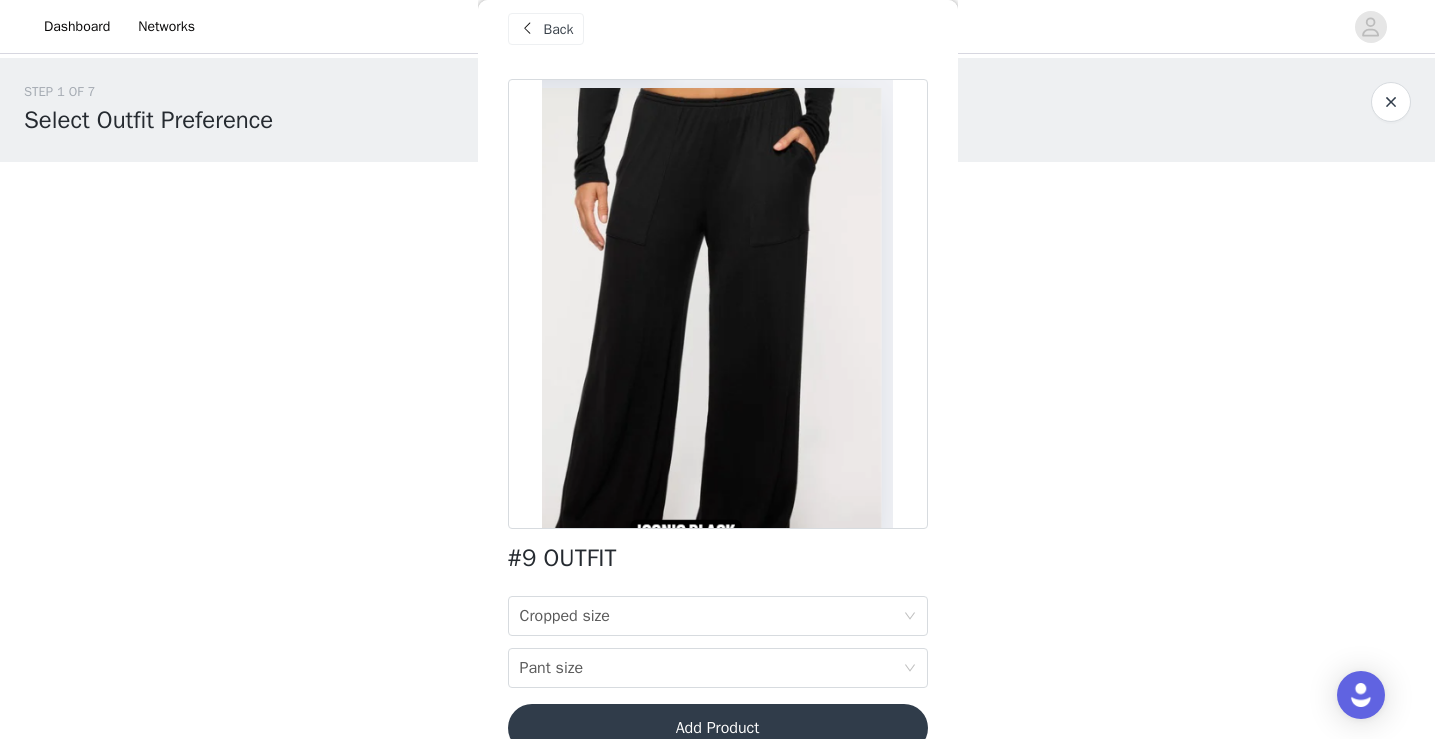scroll, scrollTop: 0, scrollLeft: 0, axis: both 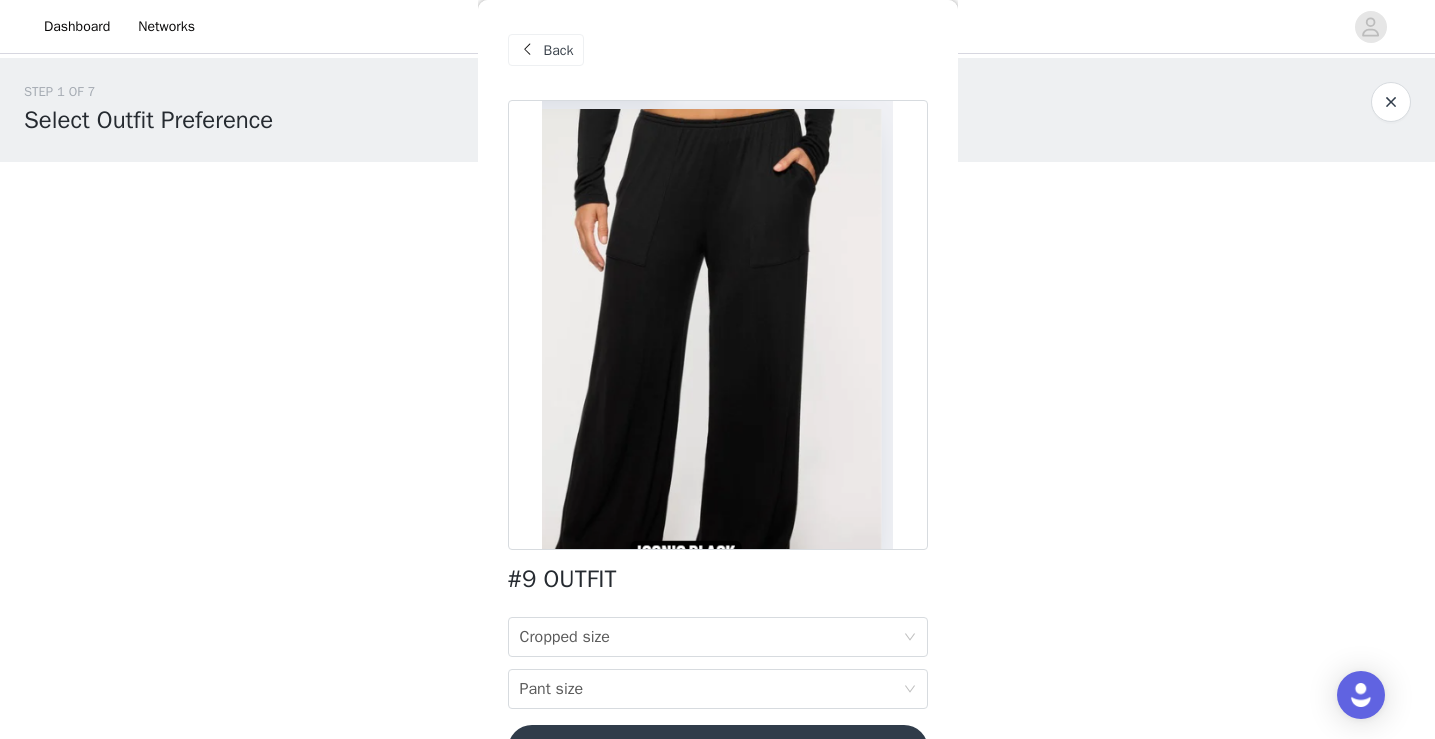 click on "Back" at bounding box center [718, 50] 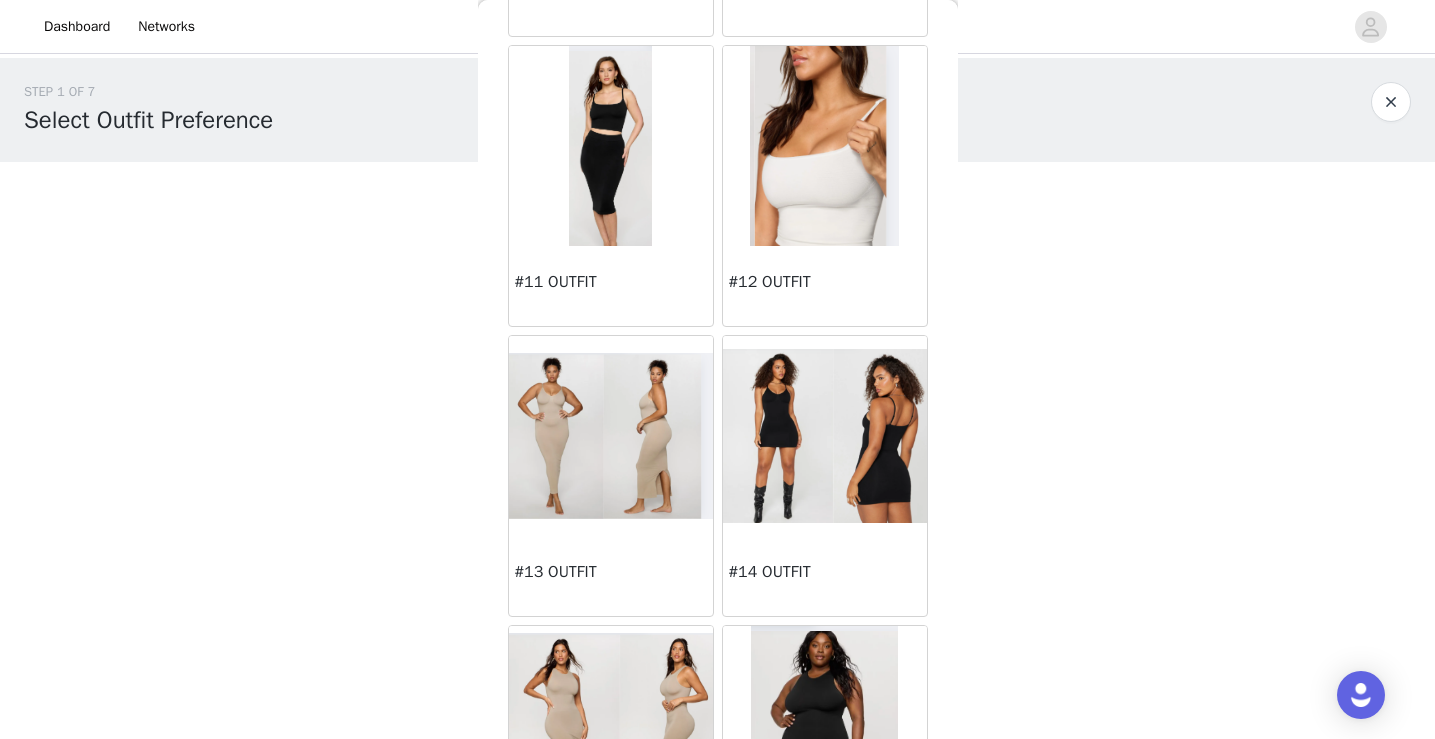 scroll, scrollTop: 1503, scrollLeft: 0, axis: vertical 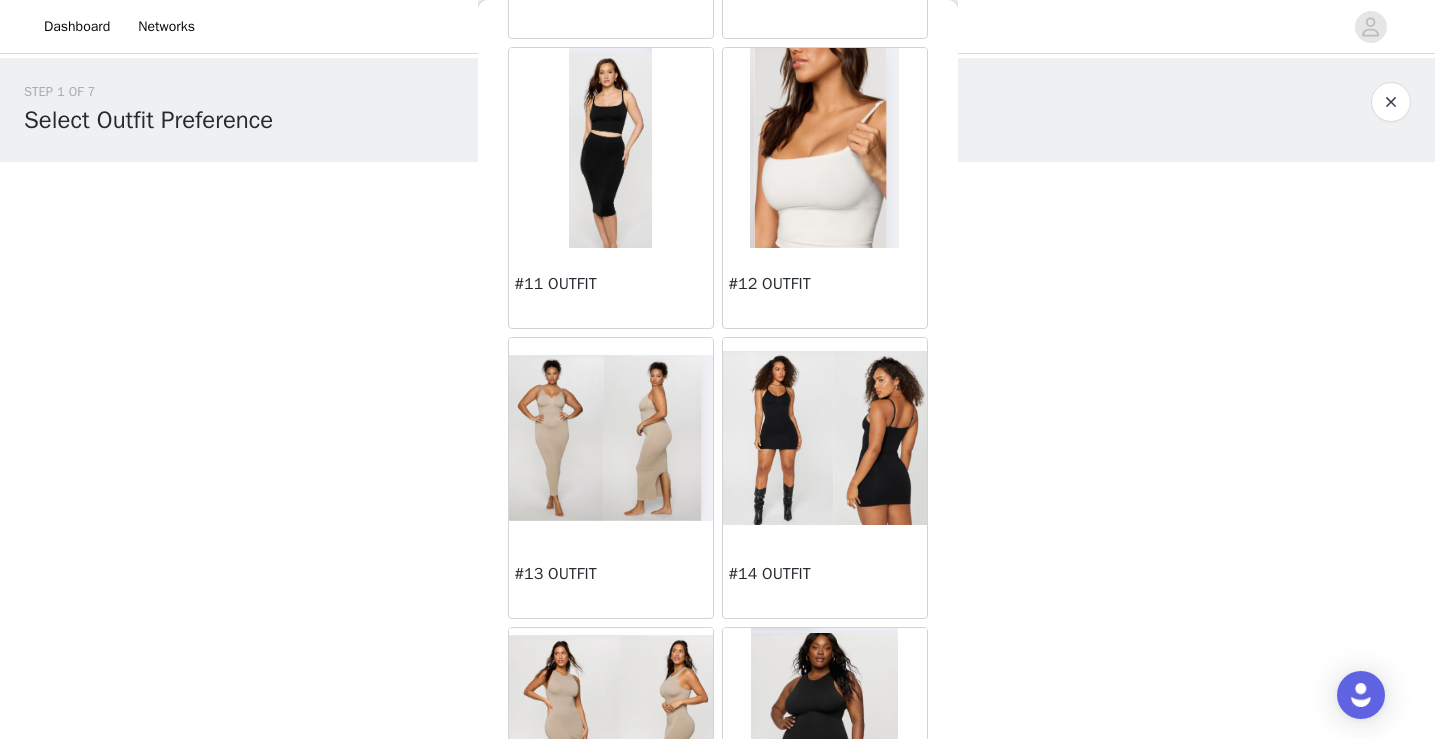 click at bounding box center (825, 148) 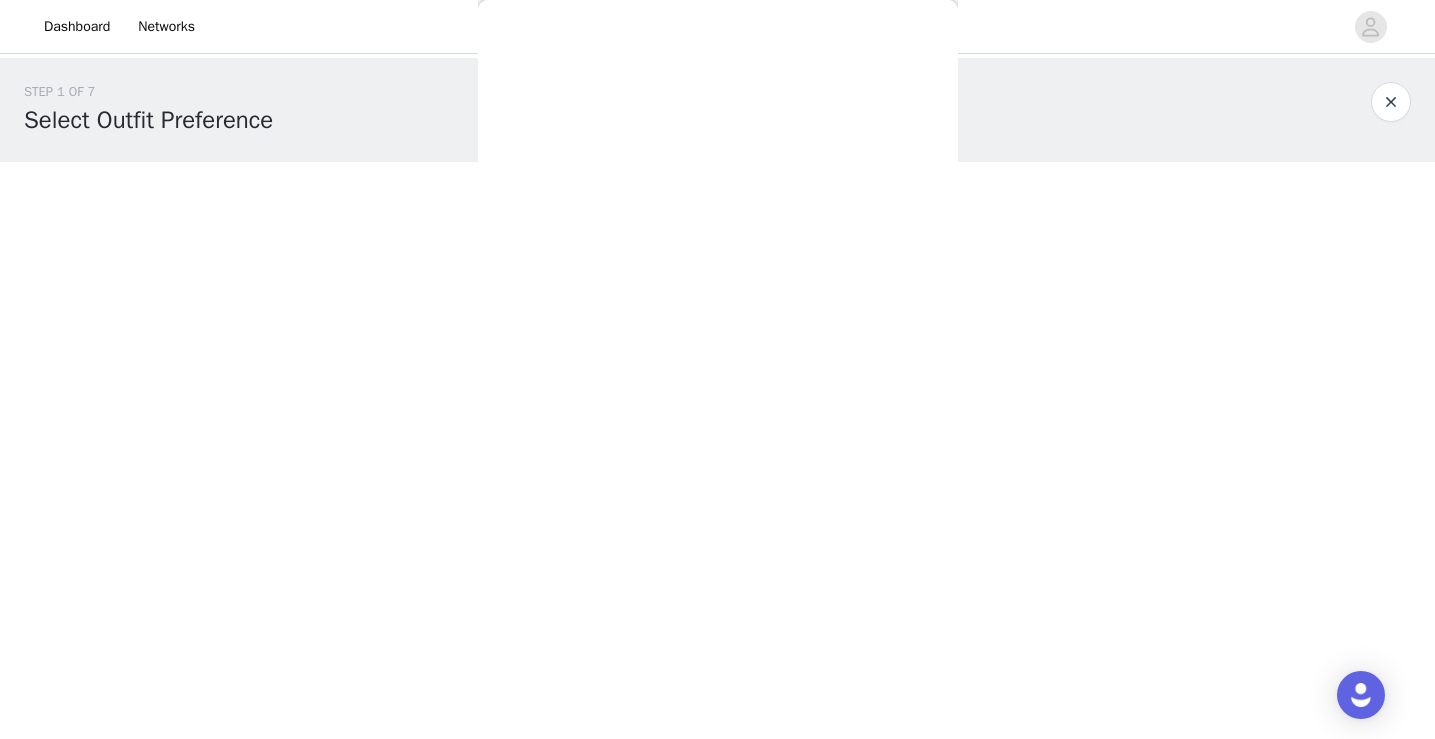 scroll, scrollTop: 0, scrollLeft: 0, axis: both 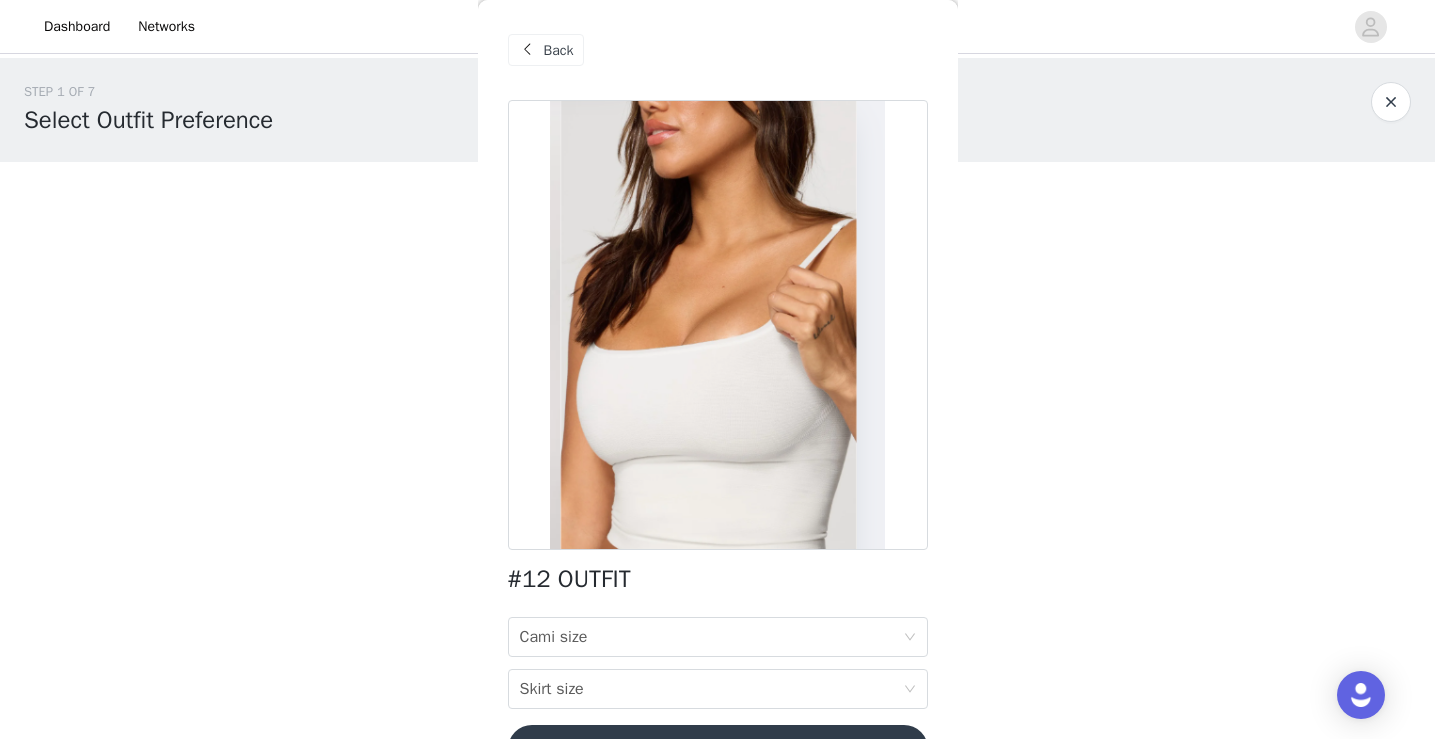 click on "Back" at bounding box center (718, 50) 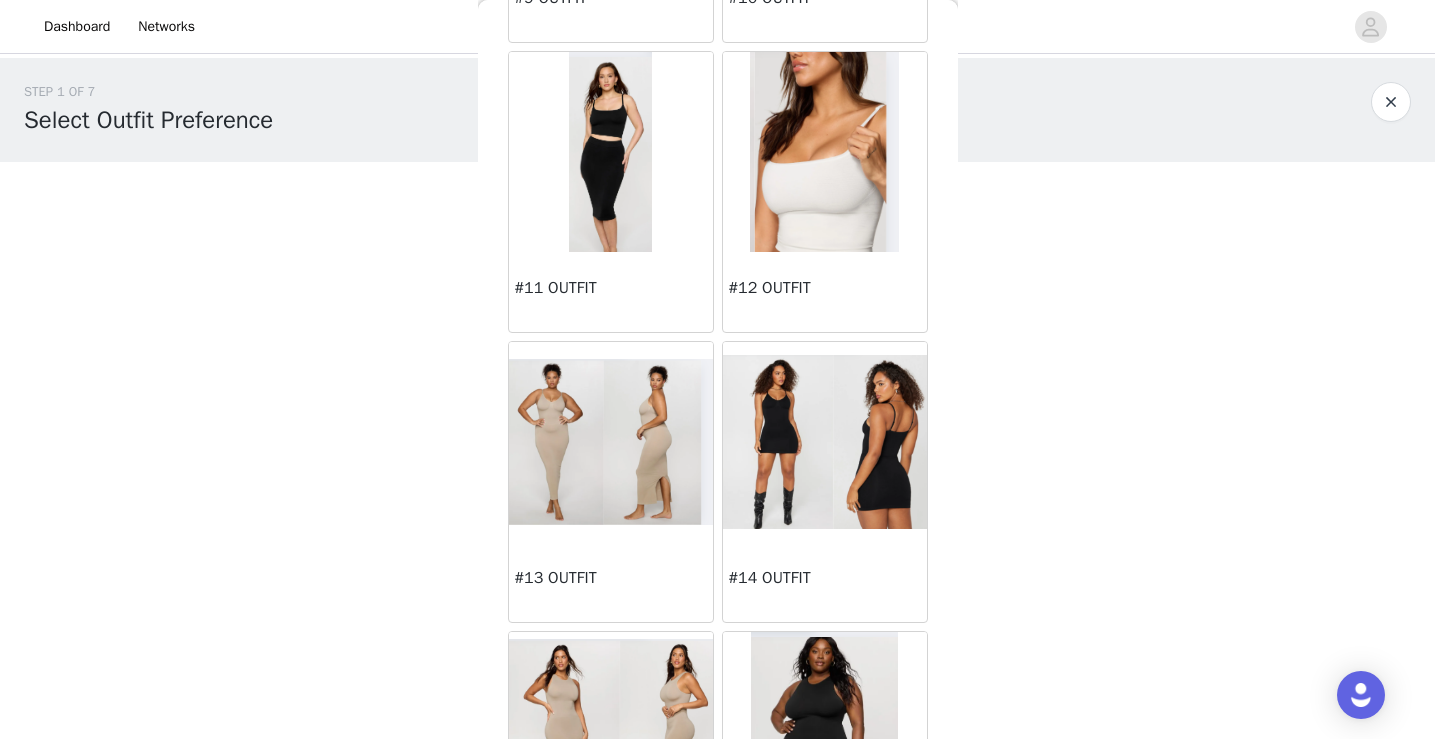 scroll, scrollTop: 1677, scrollLeft: 0, axis: vertical 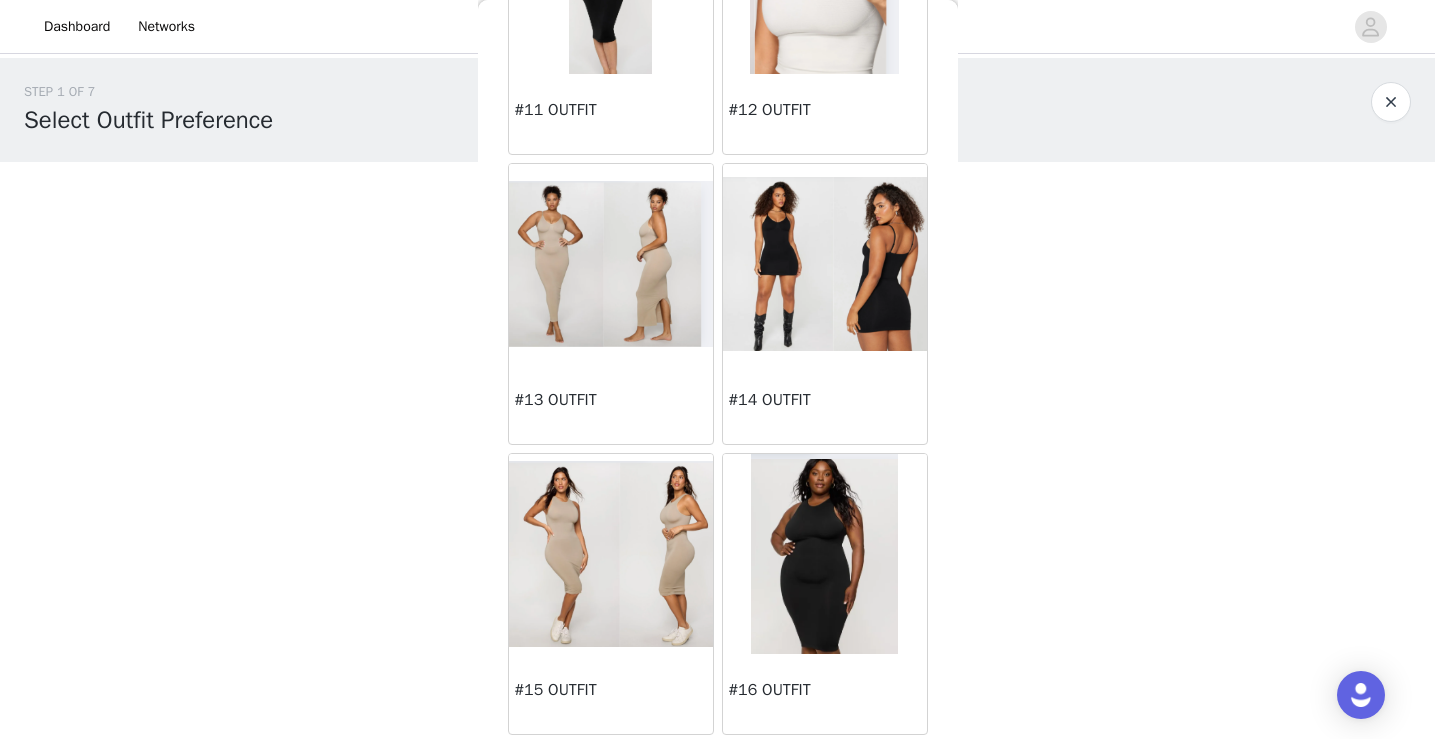 click at bounding box center (611, 263) 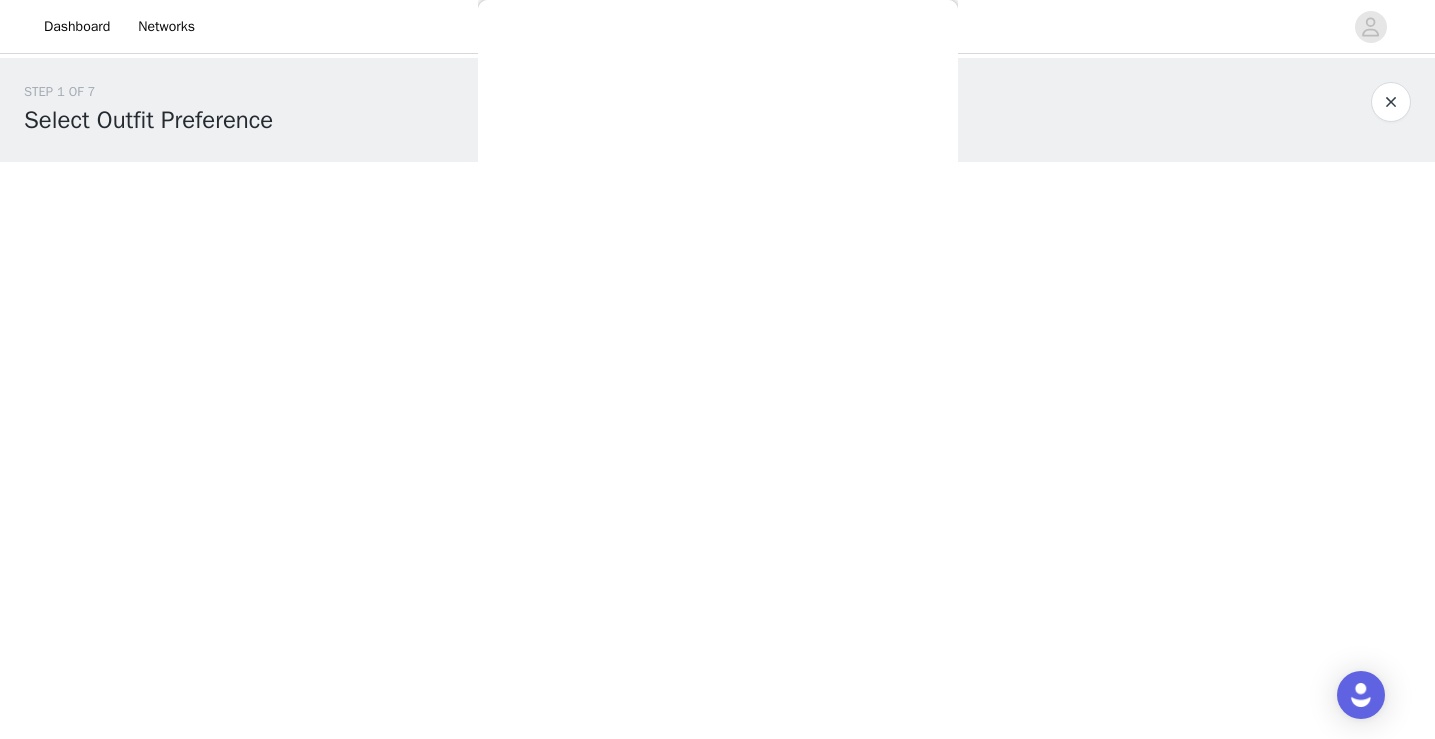 scroll, scrollTop: 6, scrollLeft: 0, axis: vertical 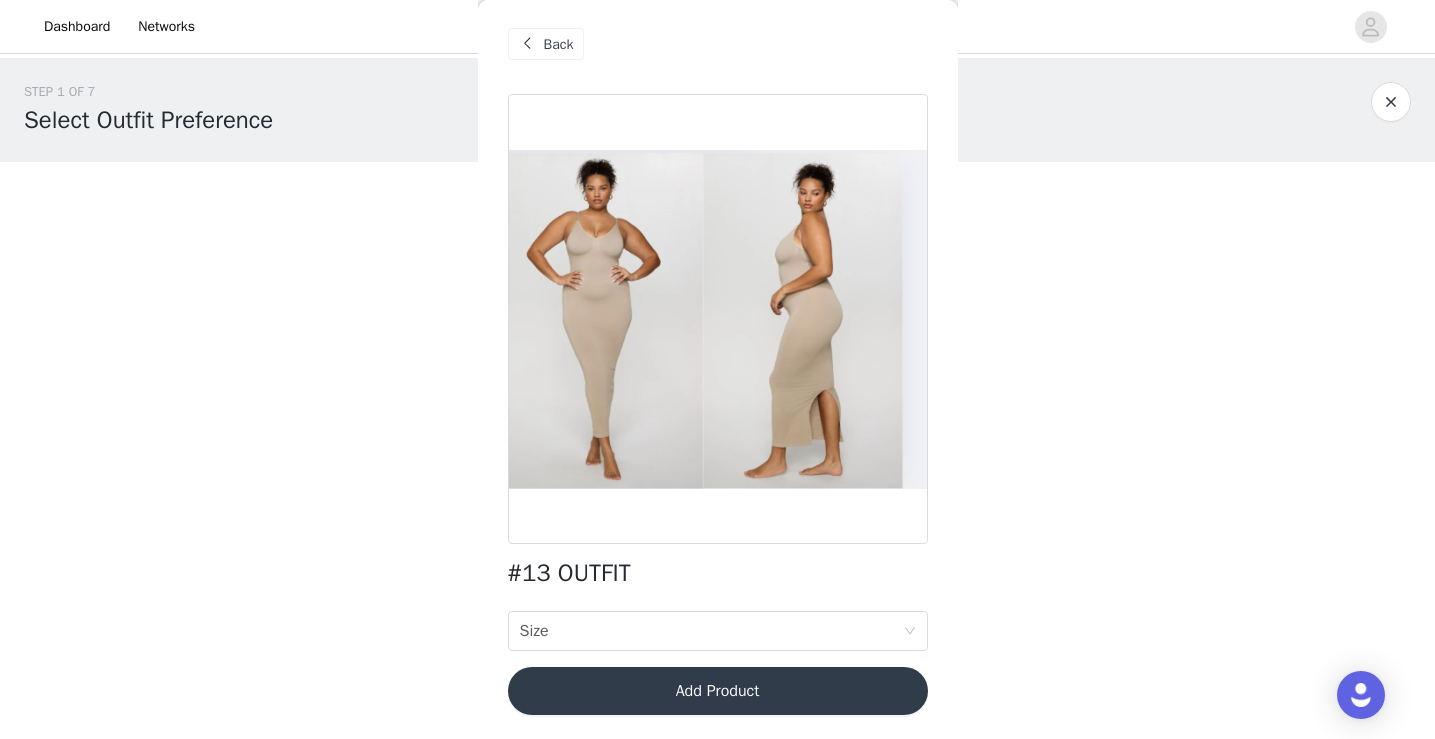 click on "Back" at bounding box center (546, 44) 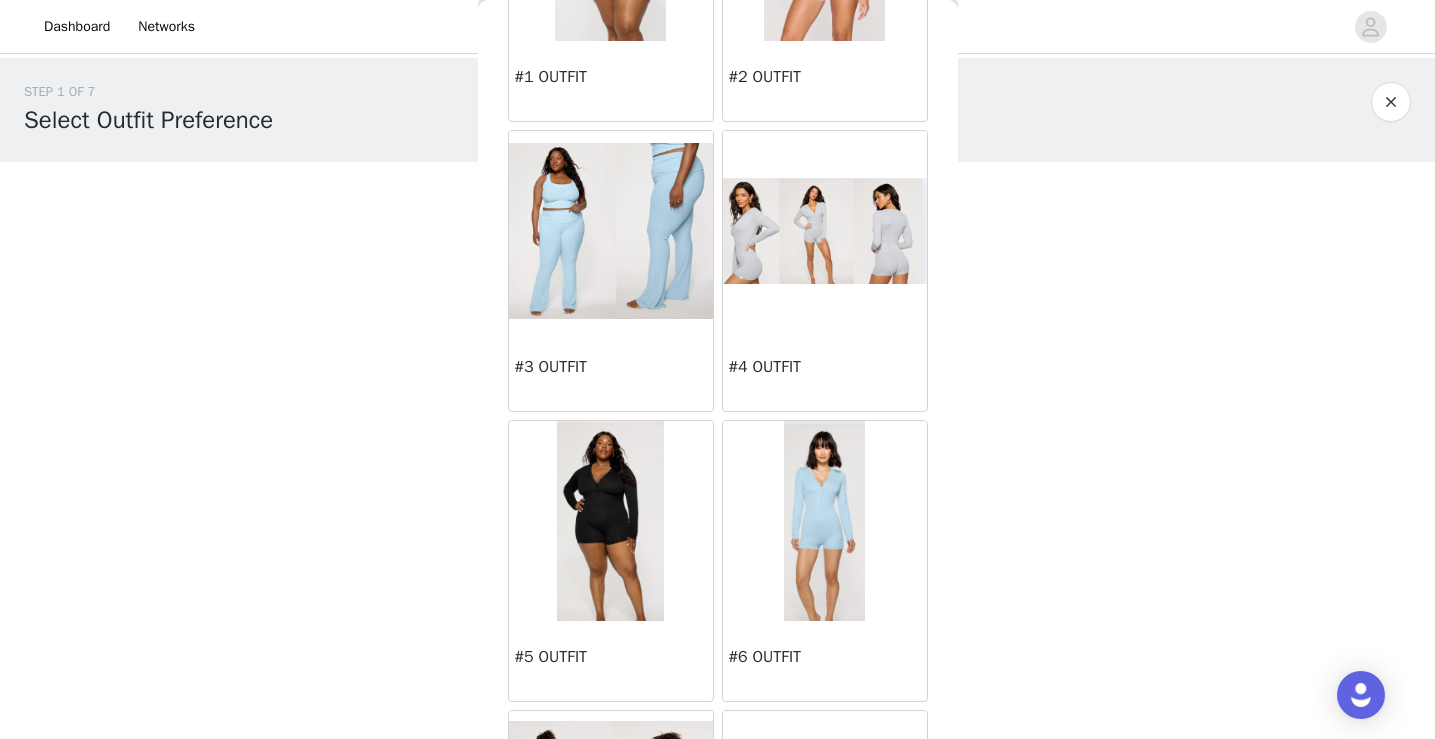 scroll, scrollTop: 718, scrollLeft: 0, axis: vertical 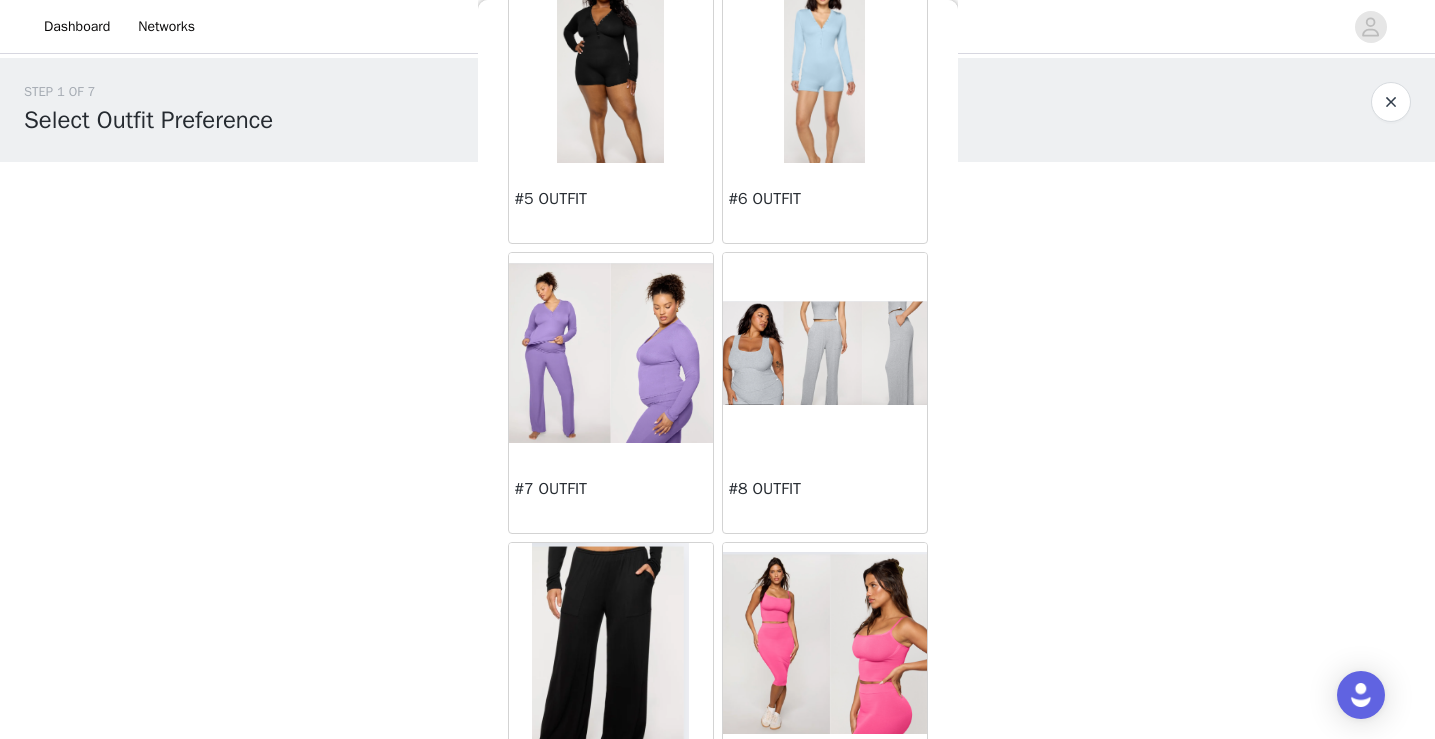 click at bounding box center [611, 353] 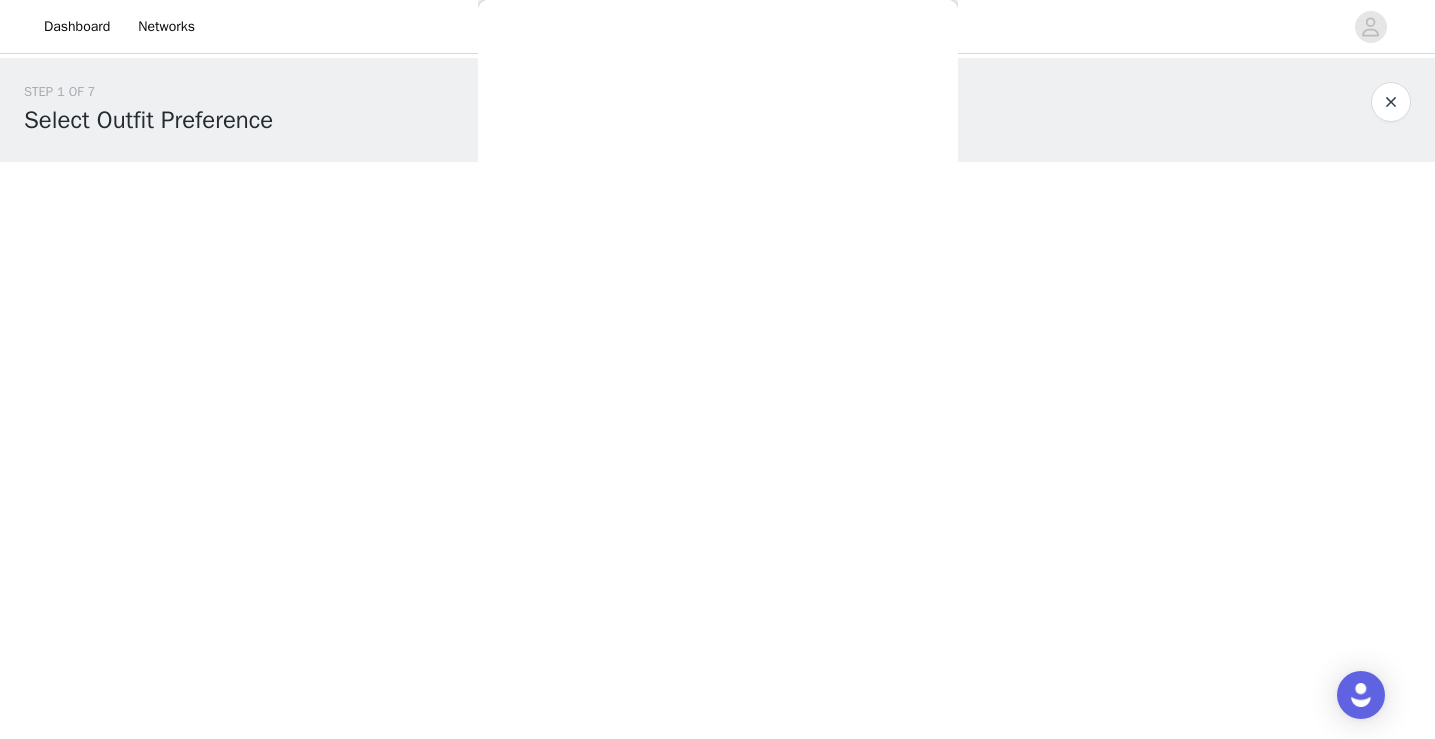 scroll, scrollTop: 58, scrollLeft: 0, axis: vertical 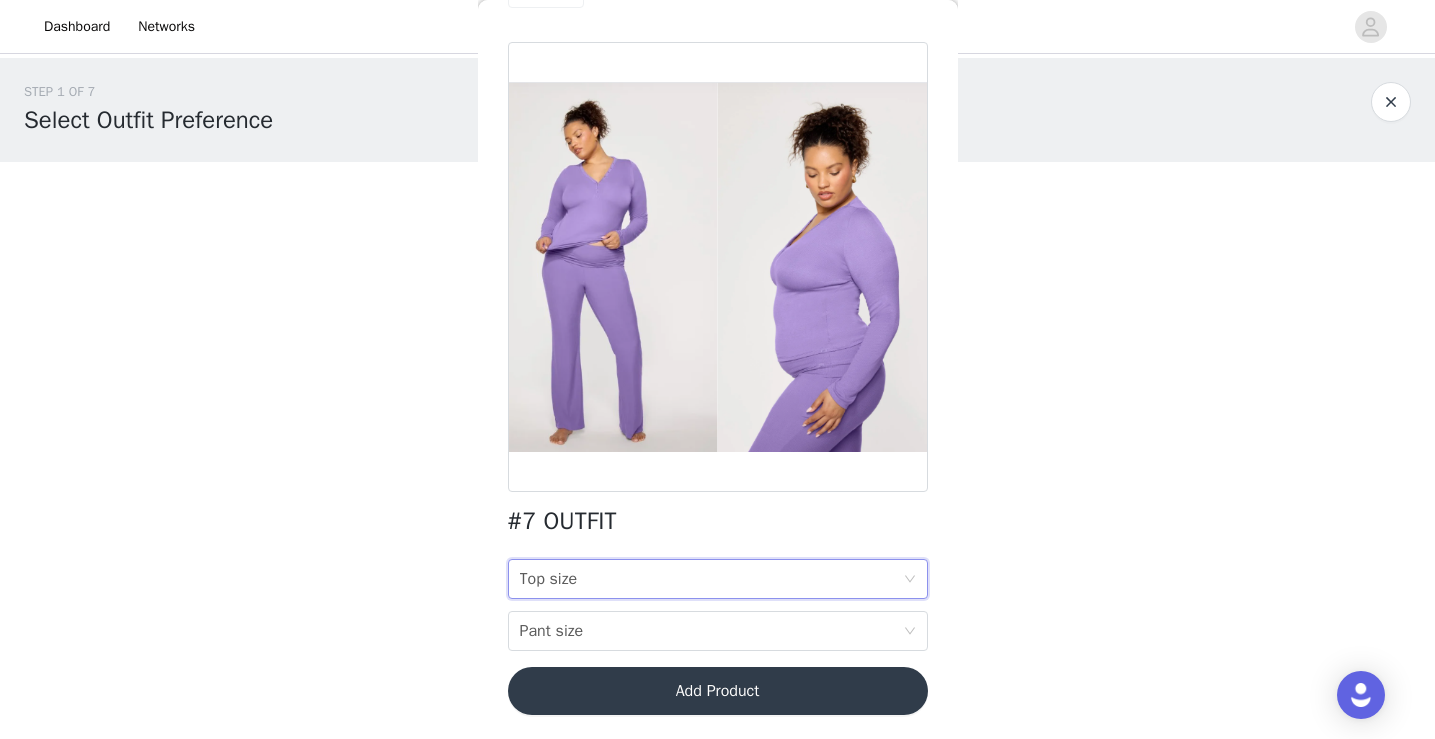click on "Top size Top size" at bounding box center (711, 579) 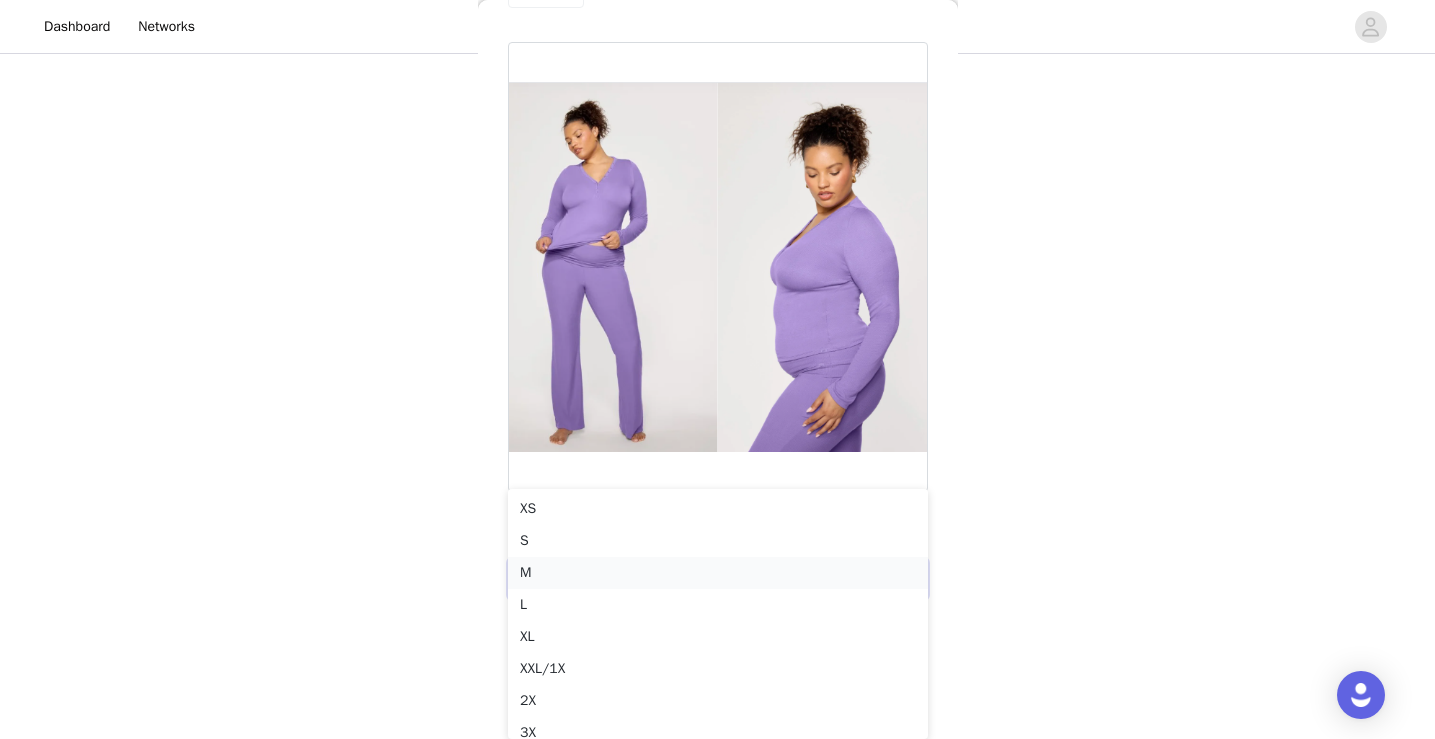 click on "M" at bounding box center (718, 573) 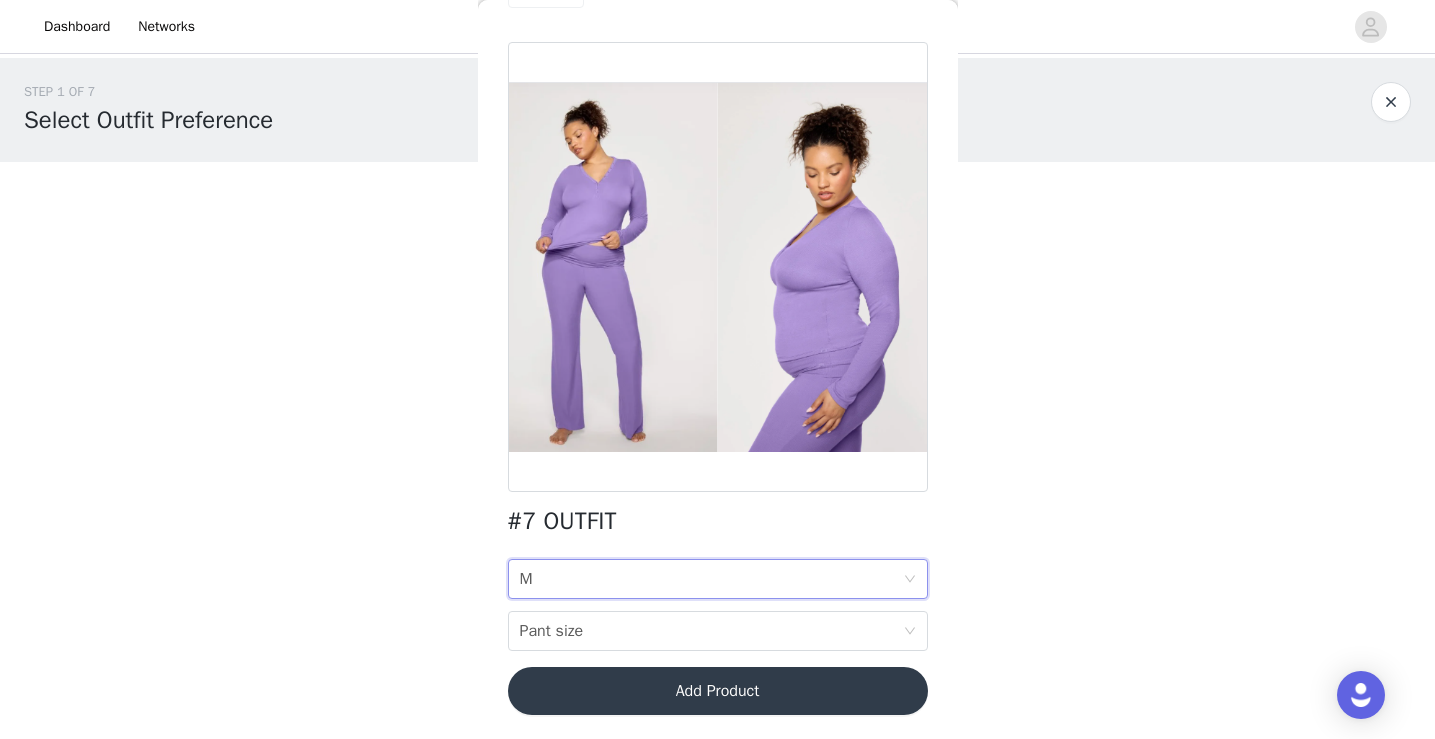 scroll, scrollTop: 0, scrollLeft: 0, axis: both 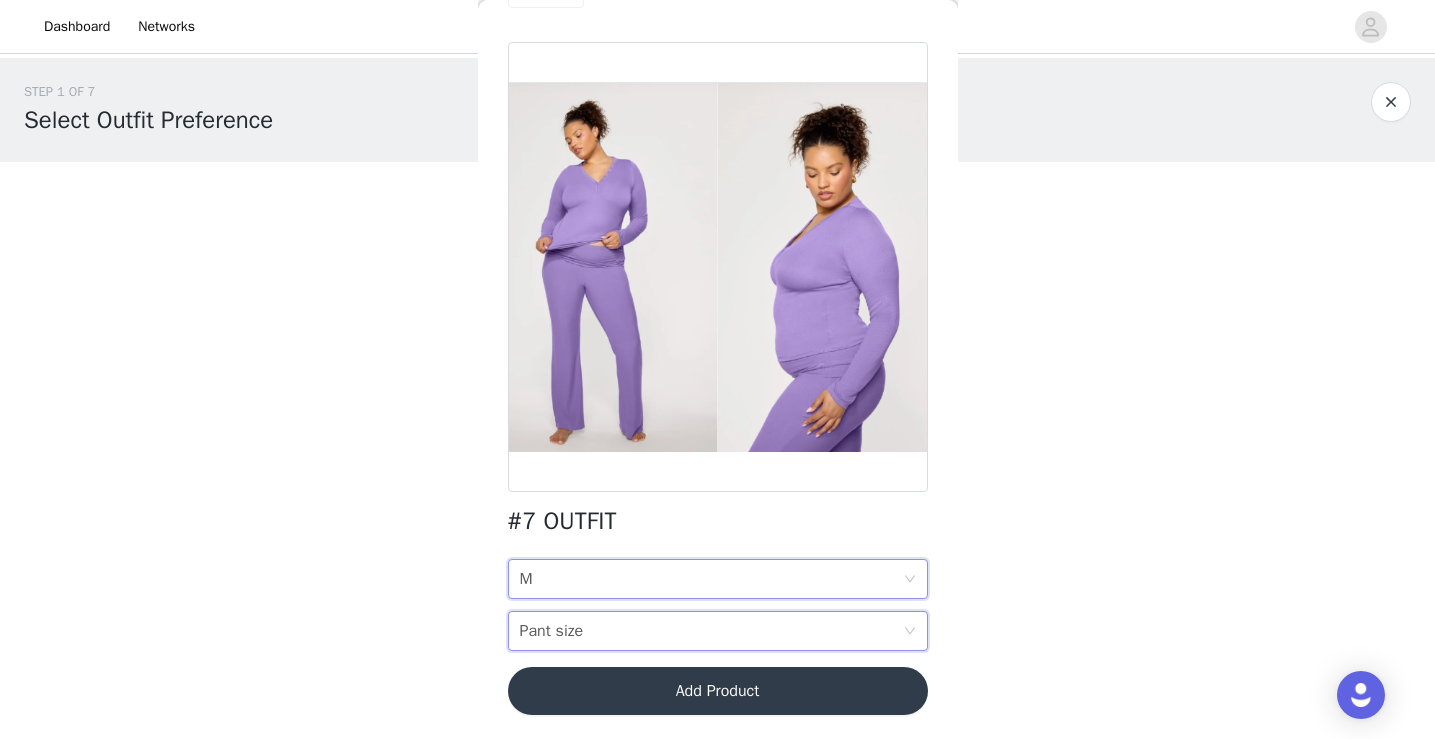 click on "Pant size Pant size" at bounding box center [711, 631] 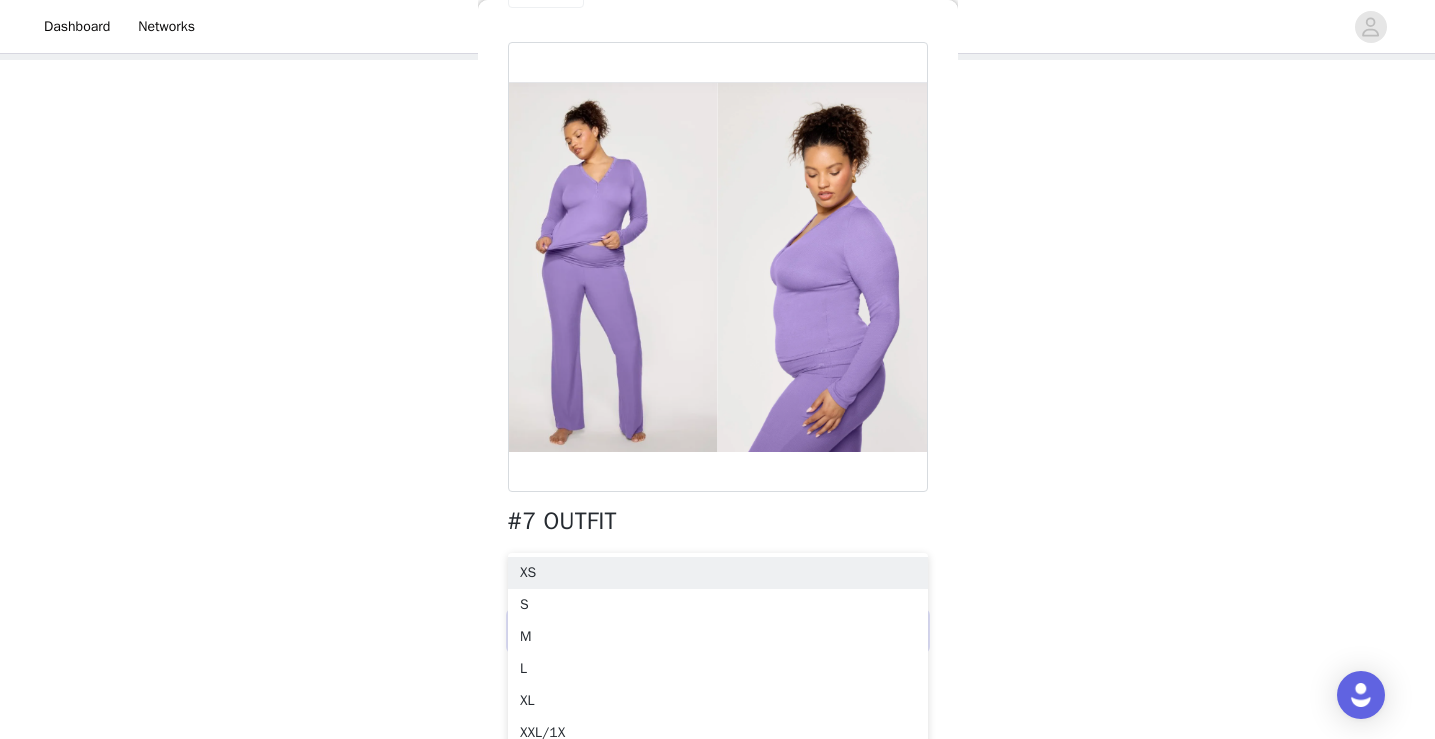 scroll, scrollTop: 103, scrollLeft: 0, axis: vertical 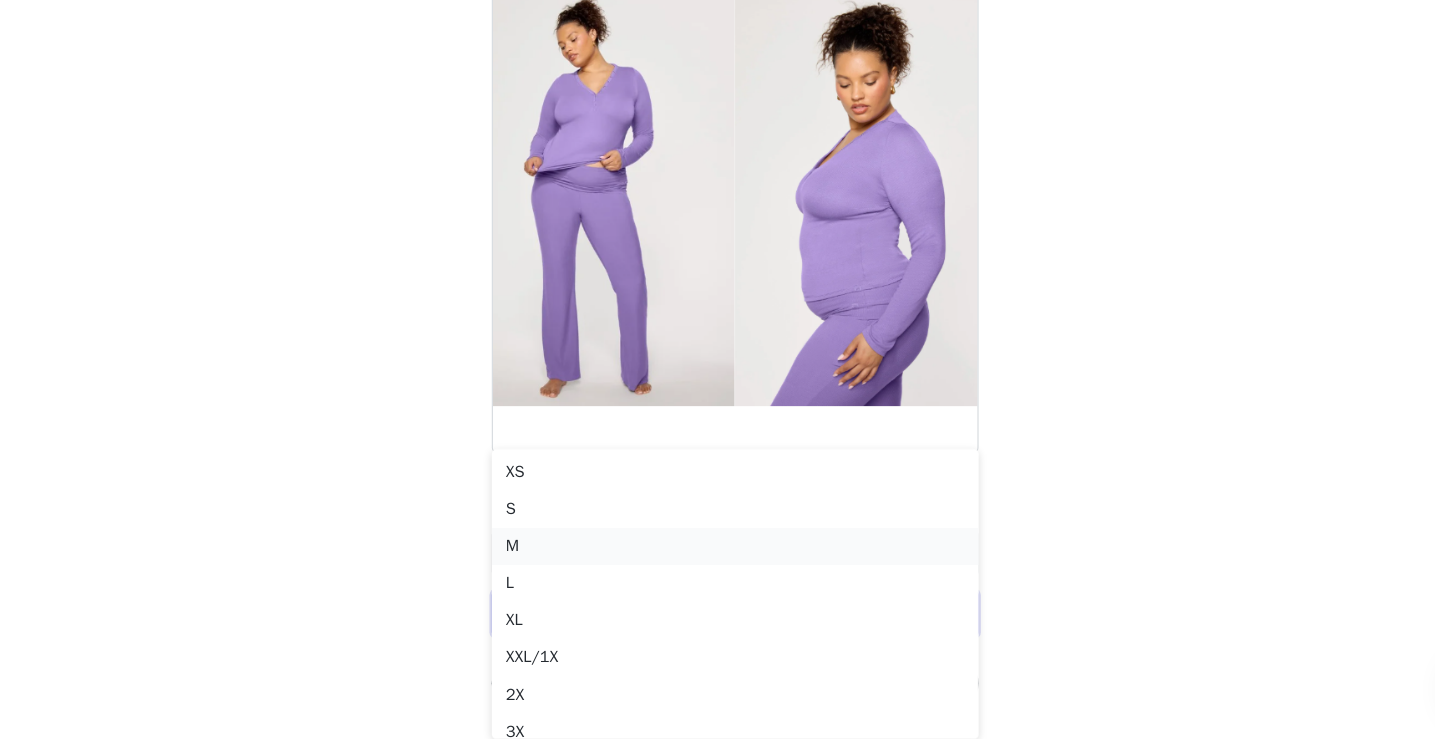 click on "M" at bounding box center (718, 573) 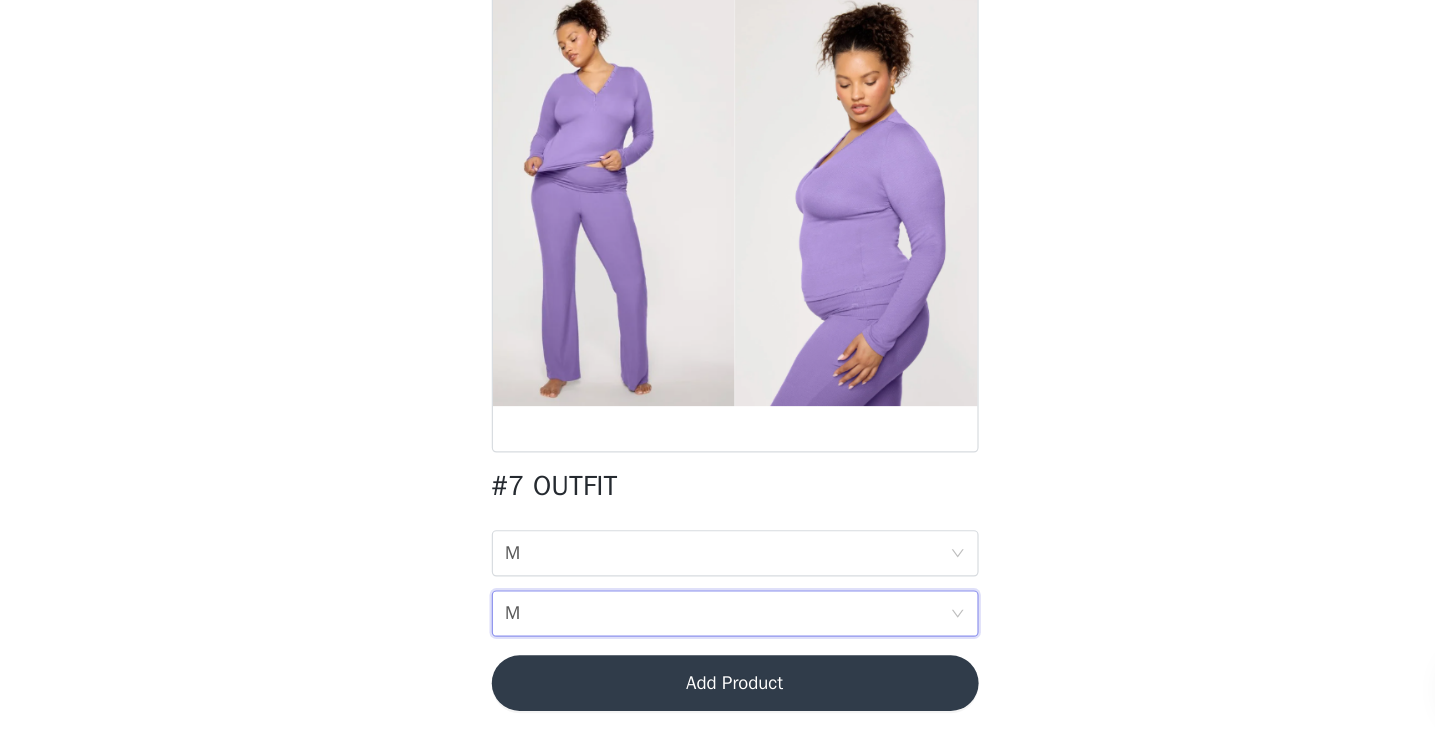 scroll, scrollTop: 0, scrollLeft: 0, axis: both 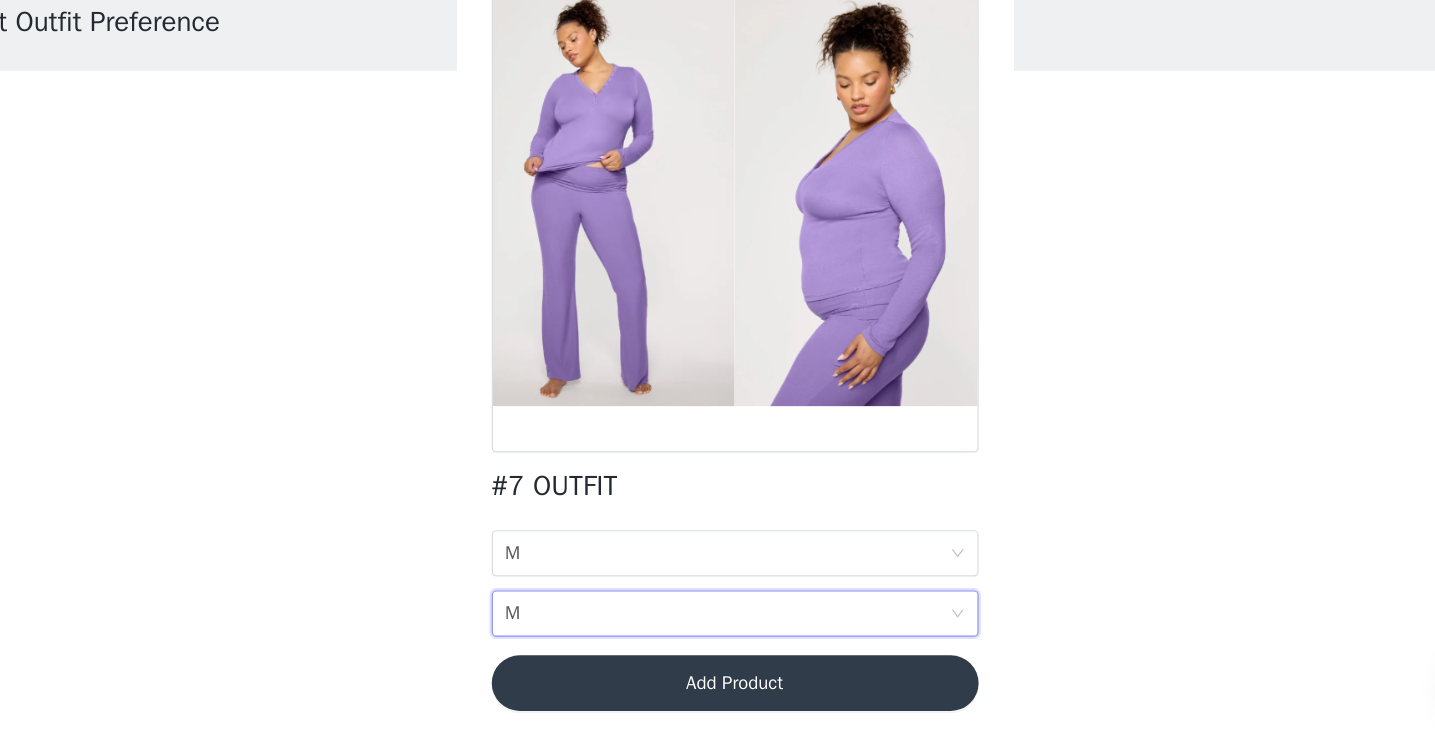 click on "Add Product" at bounding box center (718, 691) 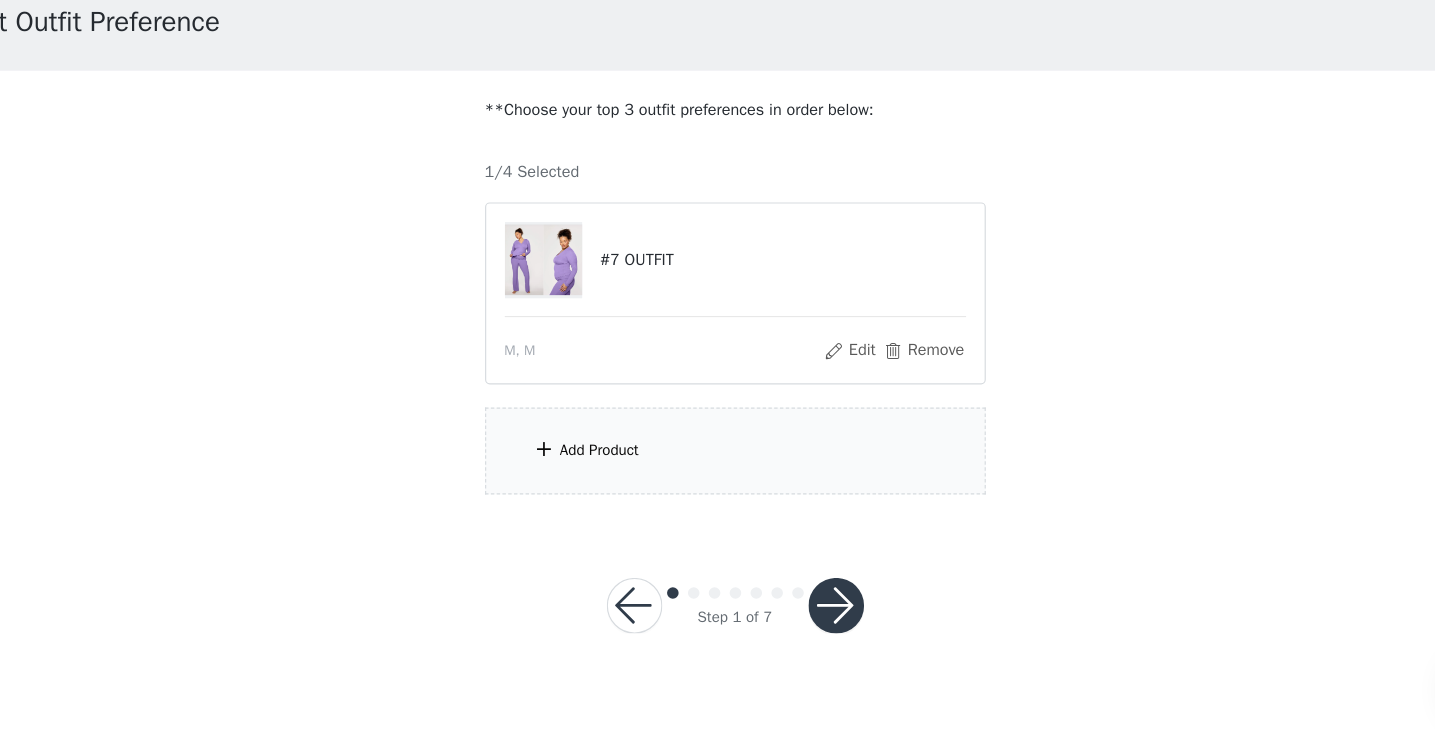 click on "Add Product" at bounding box center [601, 490] 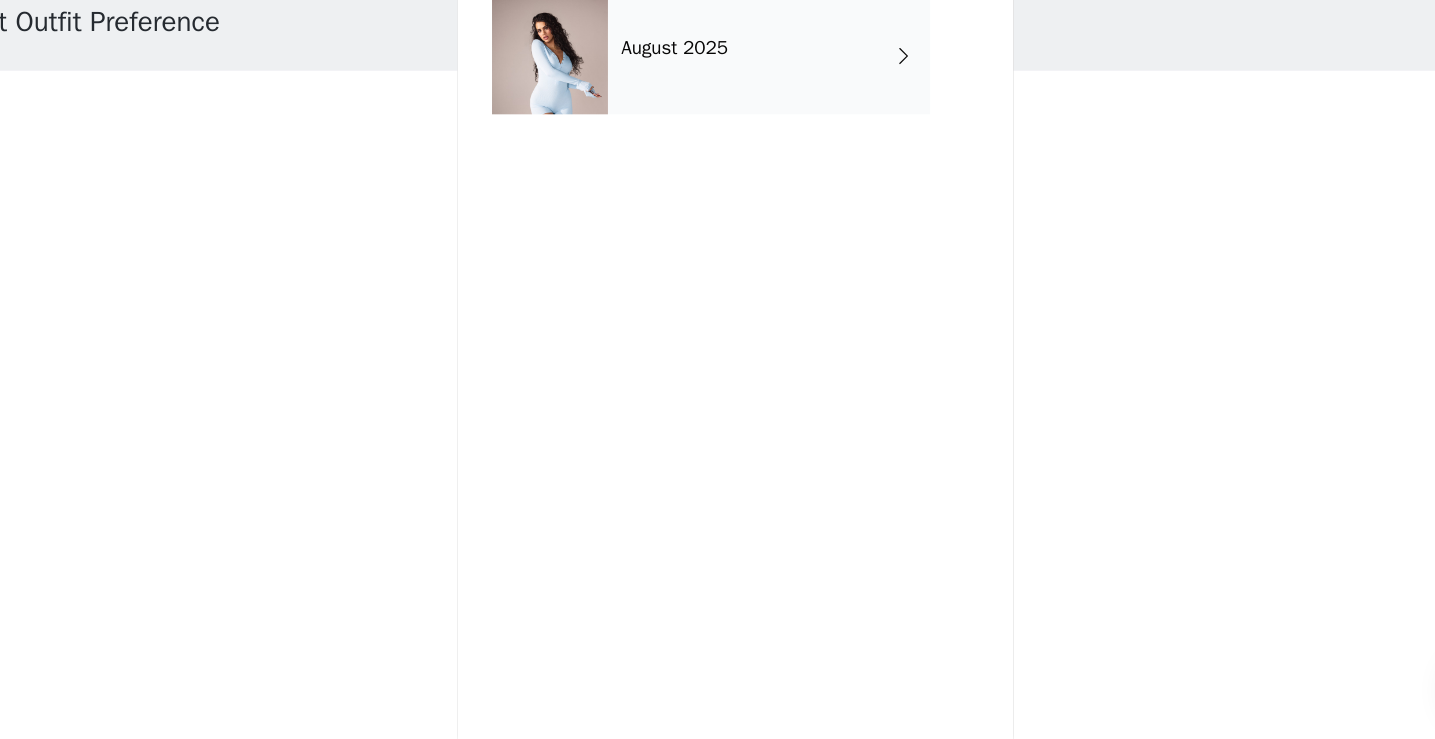 click on "August 2025" at bounding box center [747, 150] 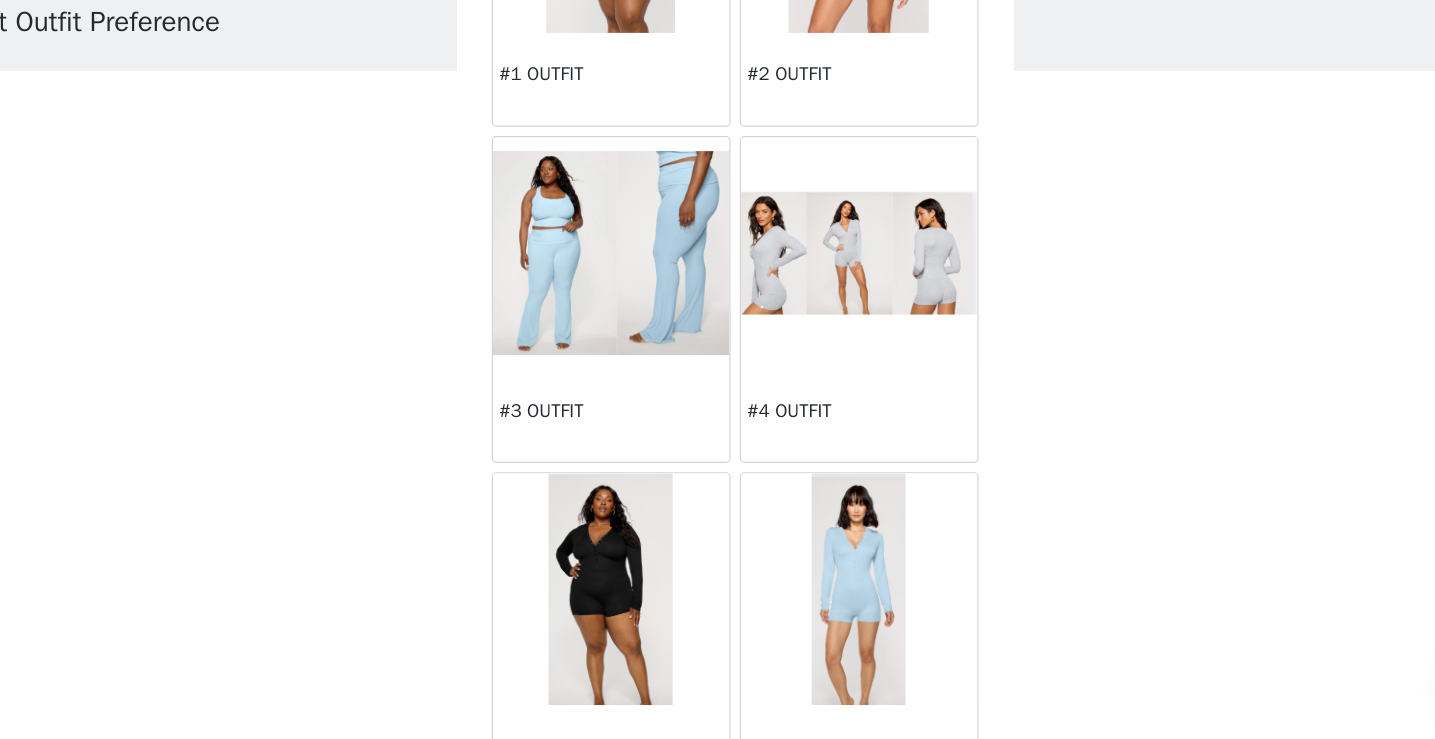 scroll, scrollTop: 0, scrollLeft: 0, axis: both 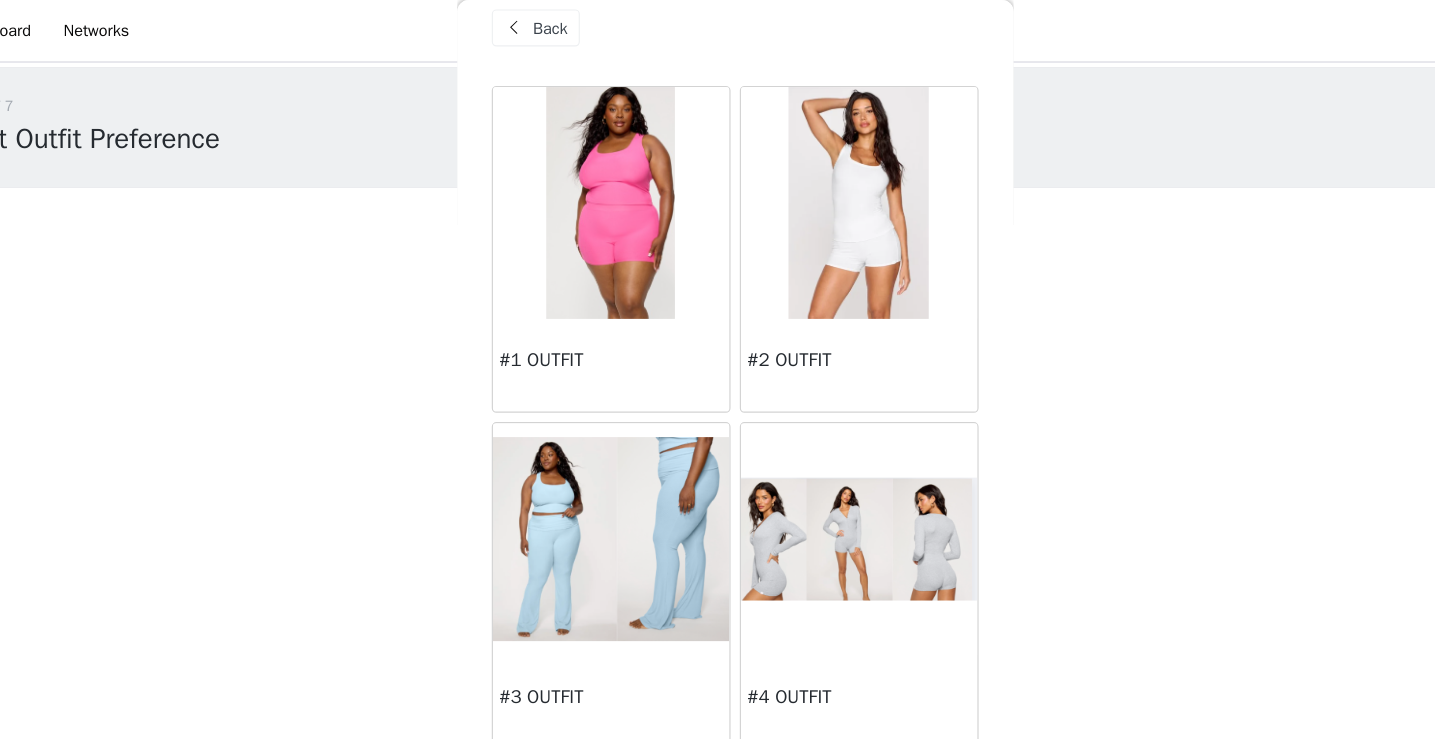 click at bounding box center [824, 175] 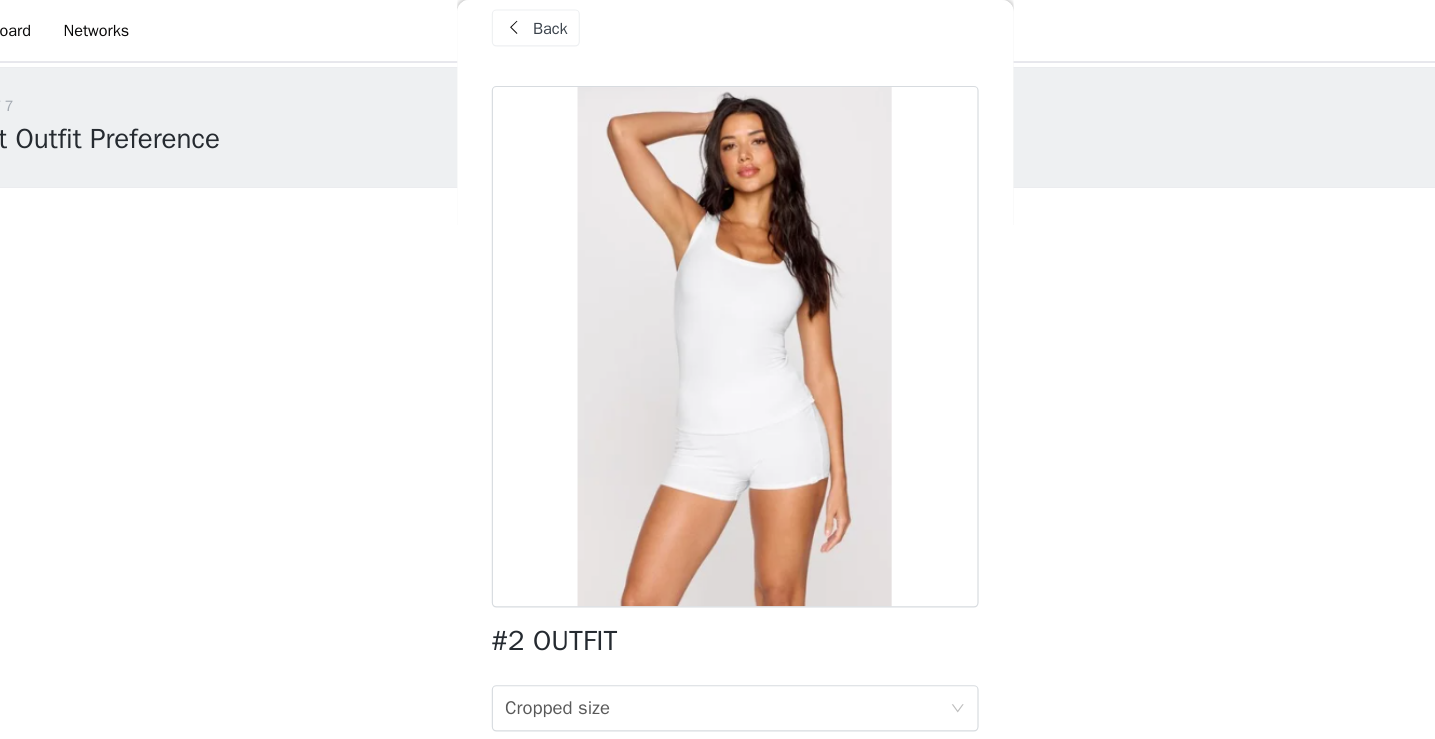 scroll, scrollTop: 58, scrollLeft: 0, axis: vertical 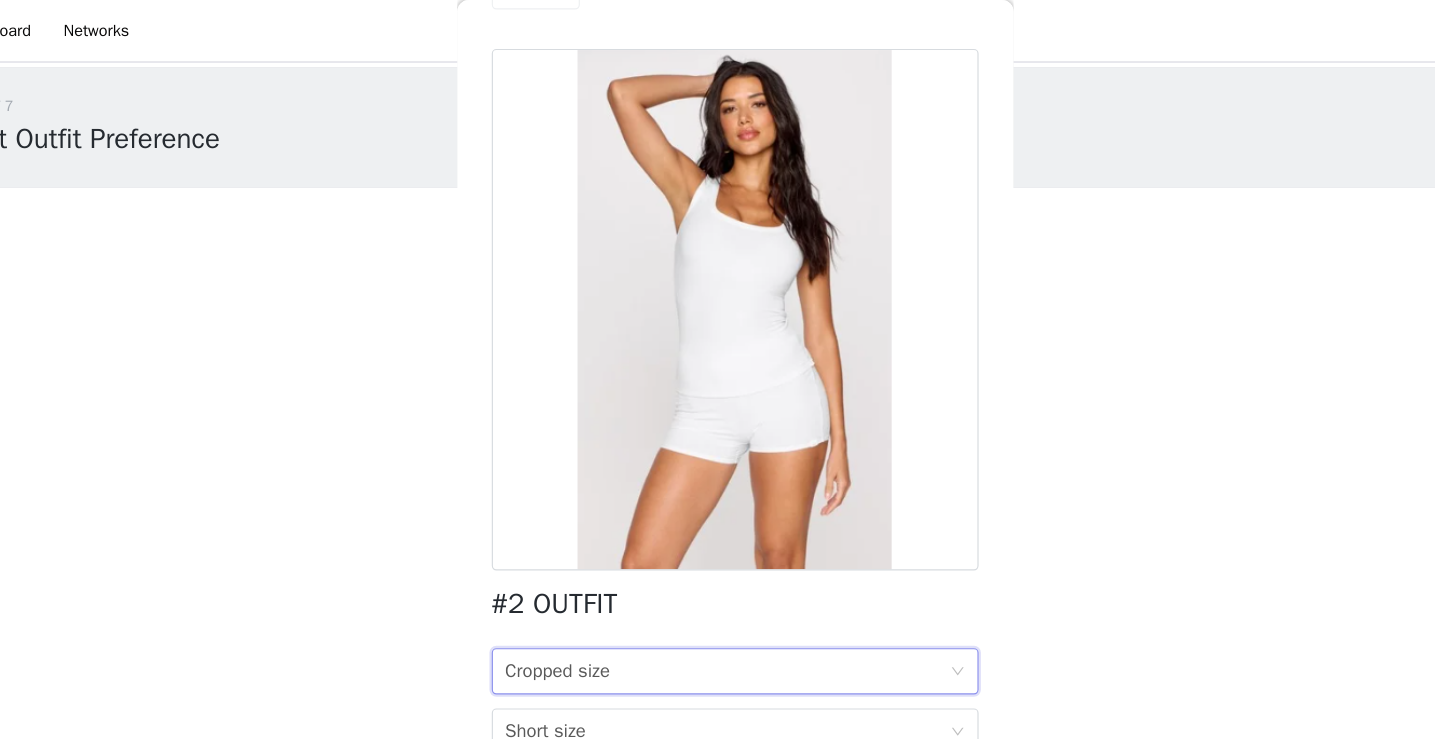 click on "Cropped size Cropped size" at bounding box center (711, 579) 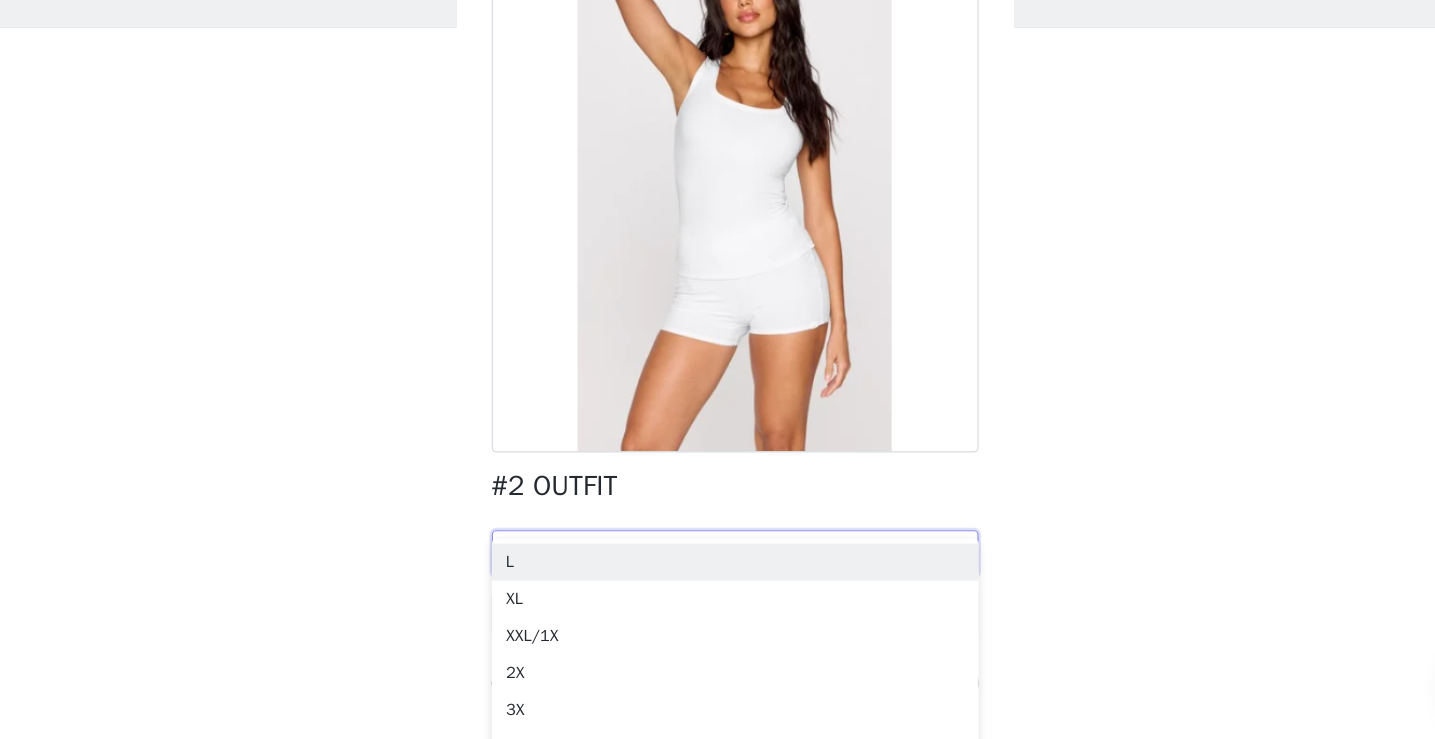 scroll, scrollTop: 114, scrollLeft: 0, axis: vertical 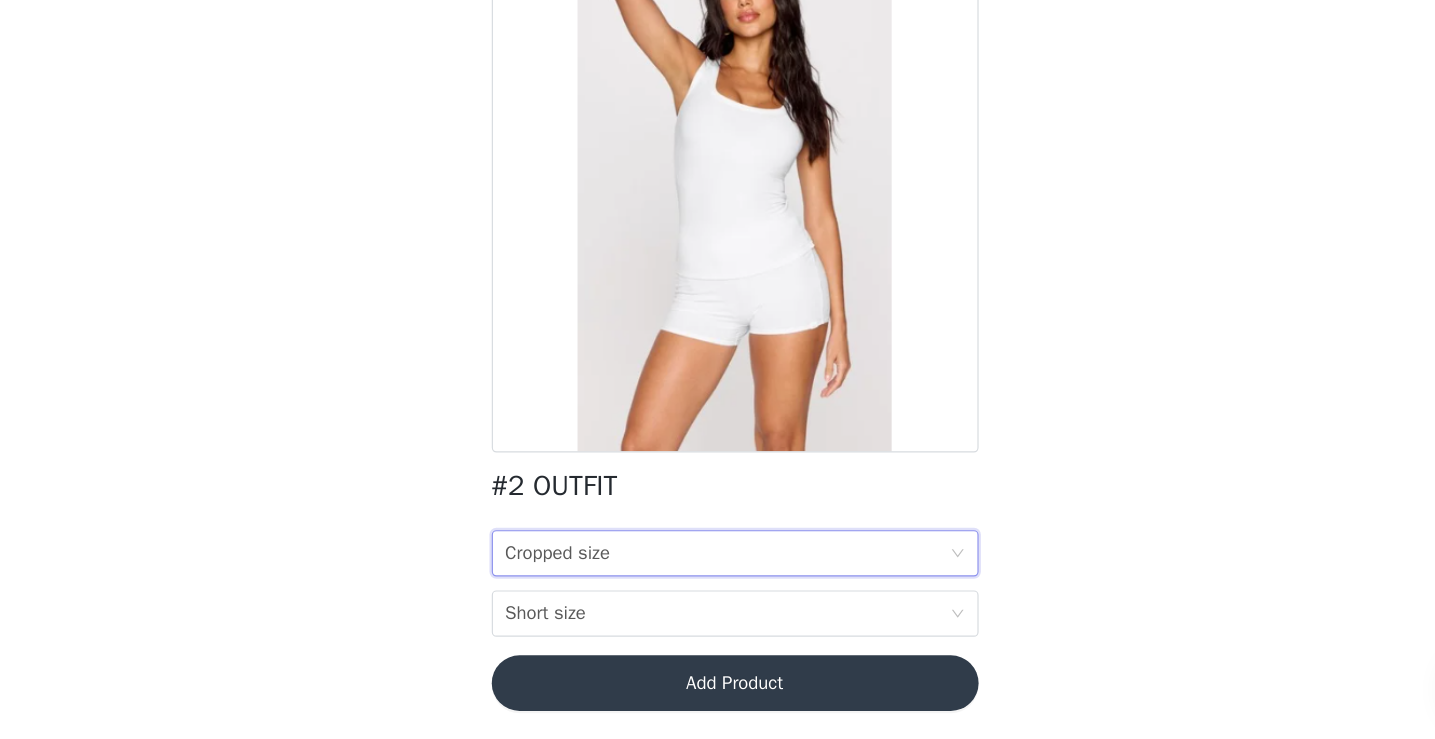 click on "STEP 1 OF 7
Select Outfit Preference
**Choose your top 3 outfit preferences in order below:       1/4 Selected           #7 OUTFIT           M, M       Edit   Remove     Add Product       Back     #2 OUTFIT               Cropped size Cropped size Short size Short size     Add Product
Step 1 of 7" at bounding box center (717, 263) 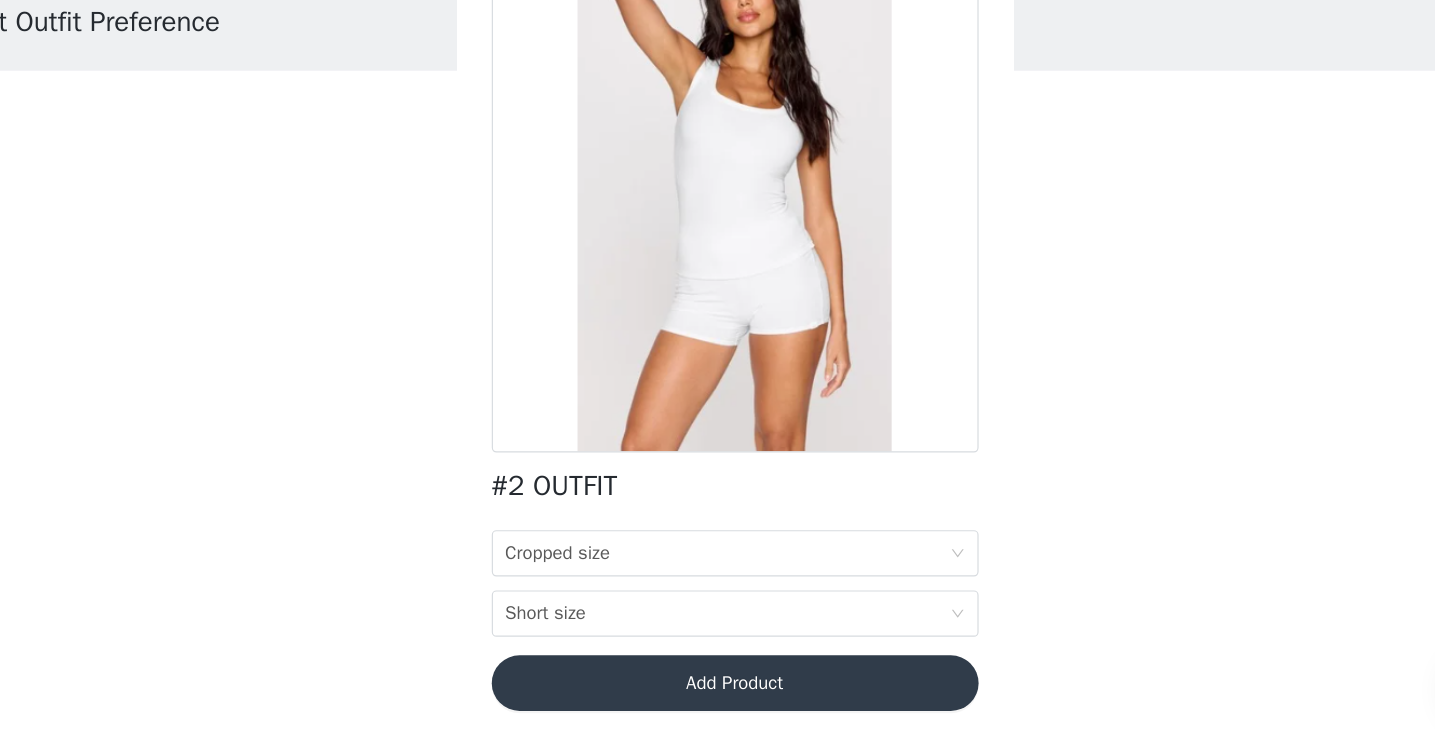 scroll, scrollTop: 0, scrollLeft: 0, axis: both 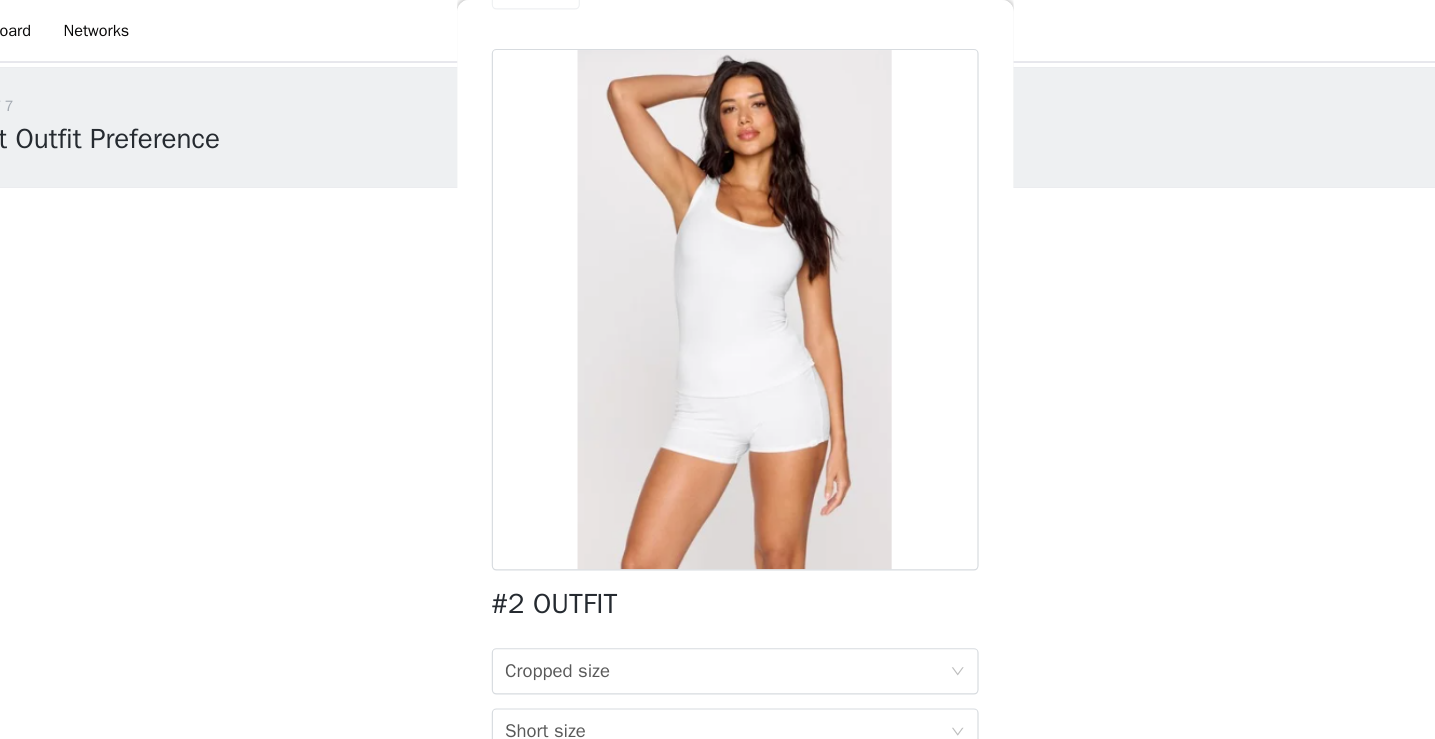 click on "Back" at bounding box center [559, -8] 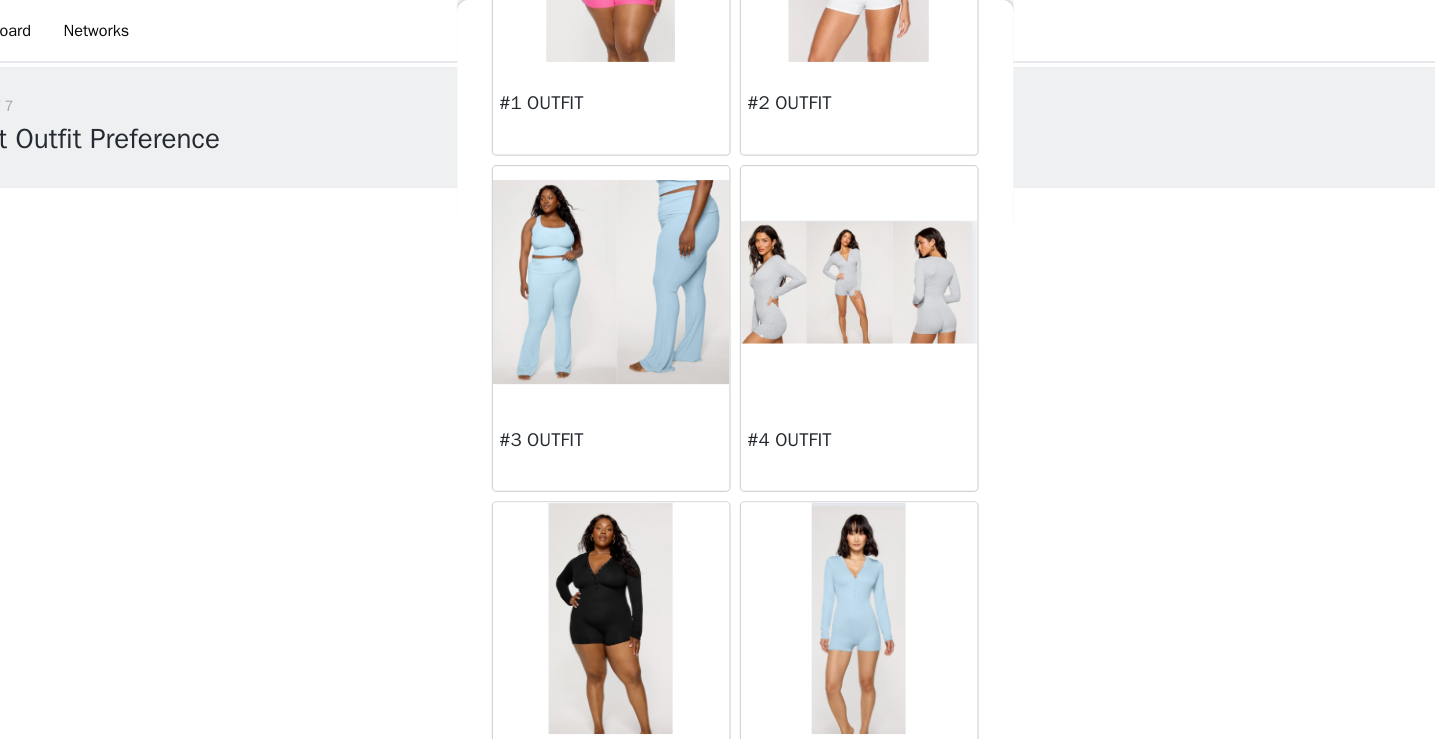 scroll, scrollTop: 304, scrollLeft: 0, axis: vertical 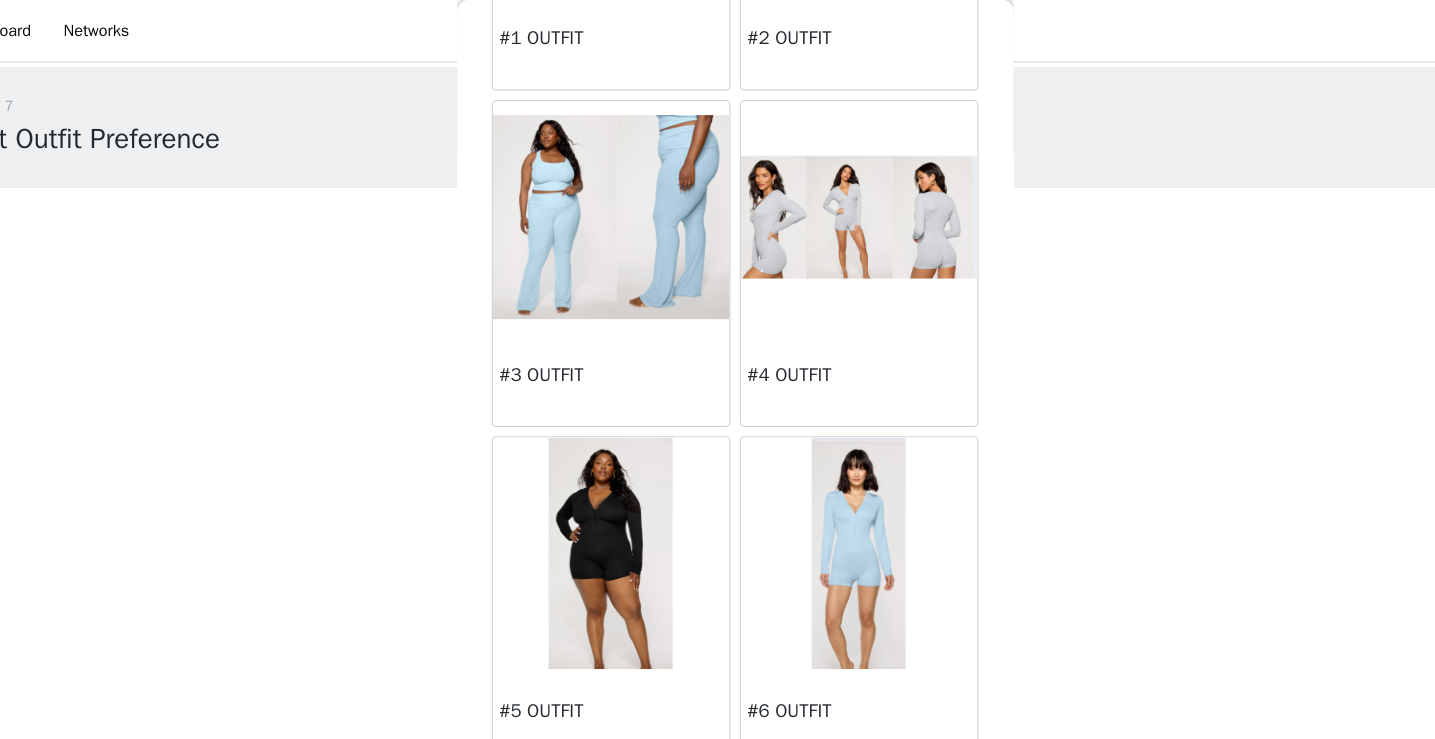 click at bounding box center (825, 187) 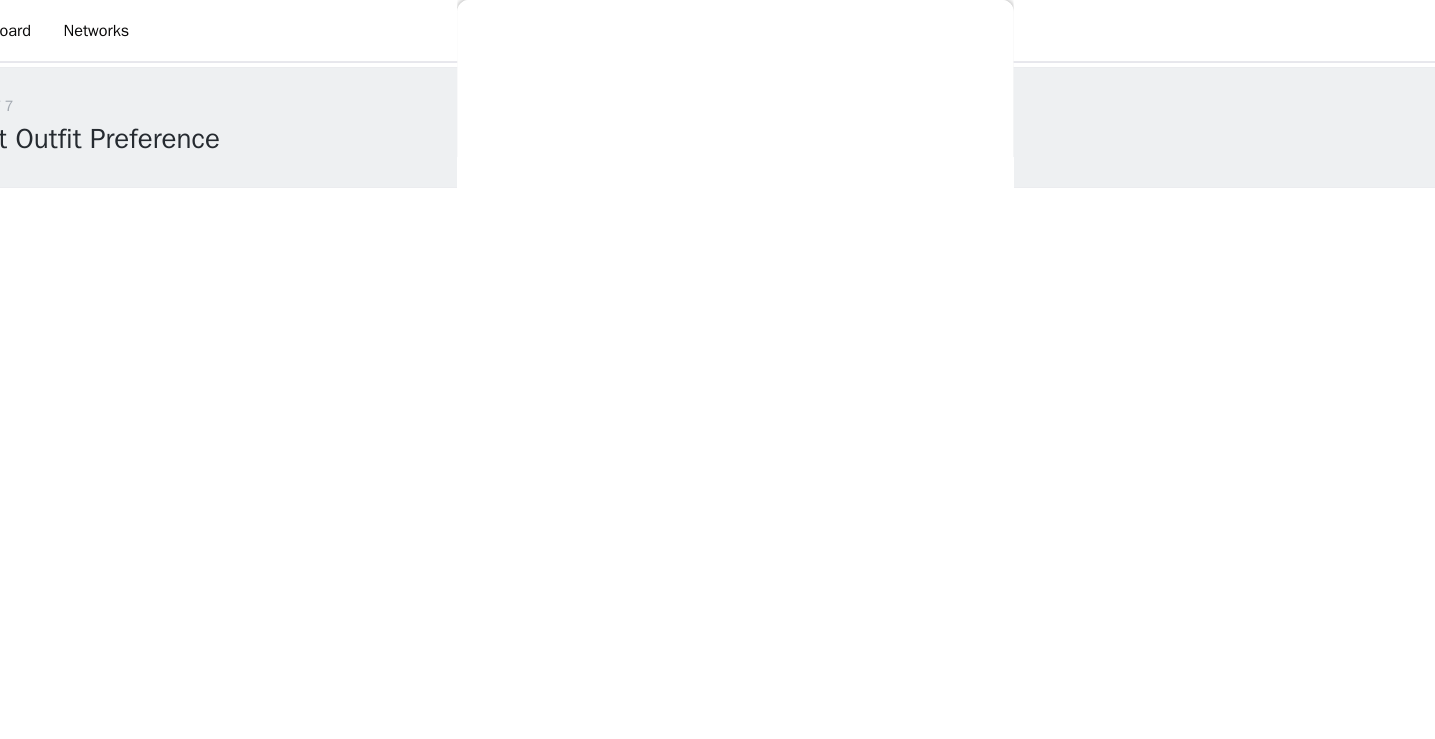 scroll, scrollTop: 6, scrollLeft: 0, axis: vertical 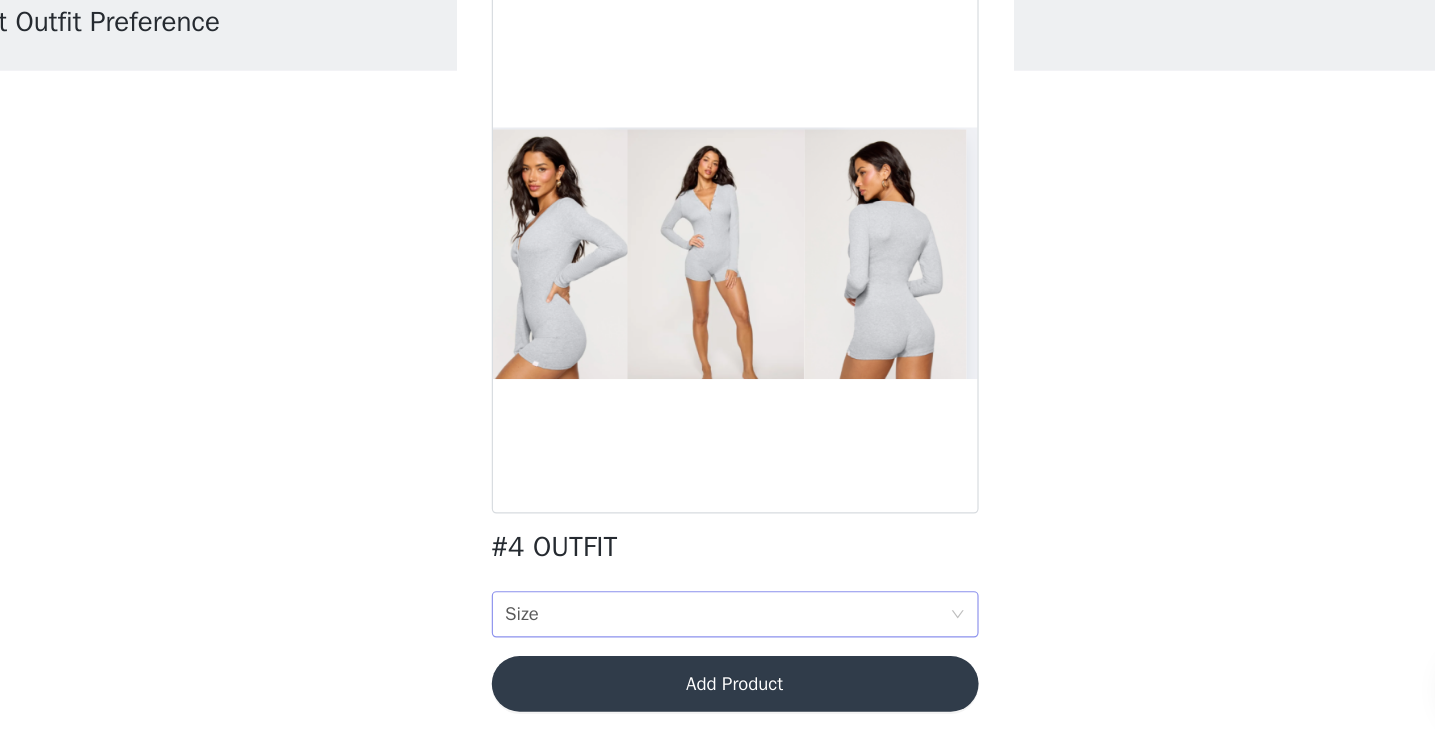 click on "Size Size" at bounding box center (711, 631) 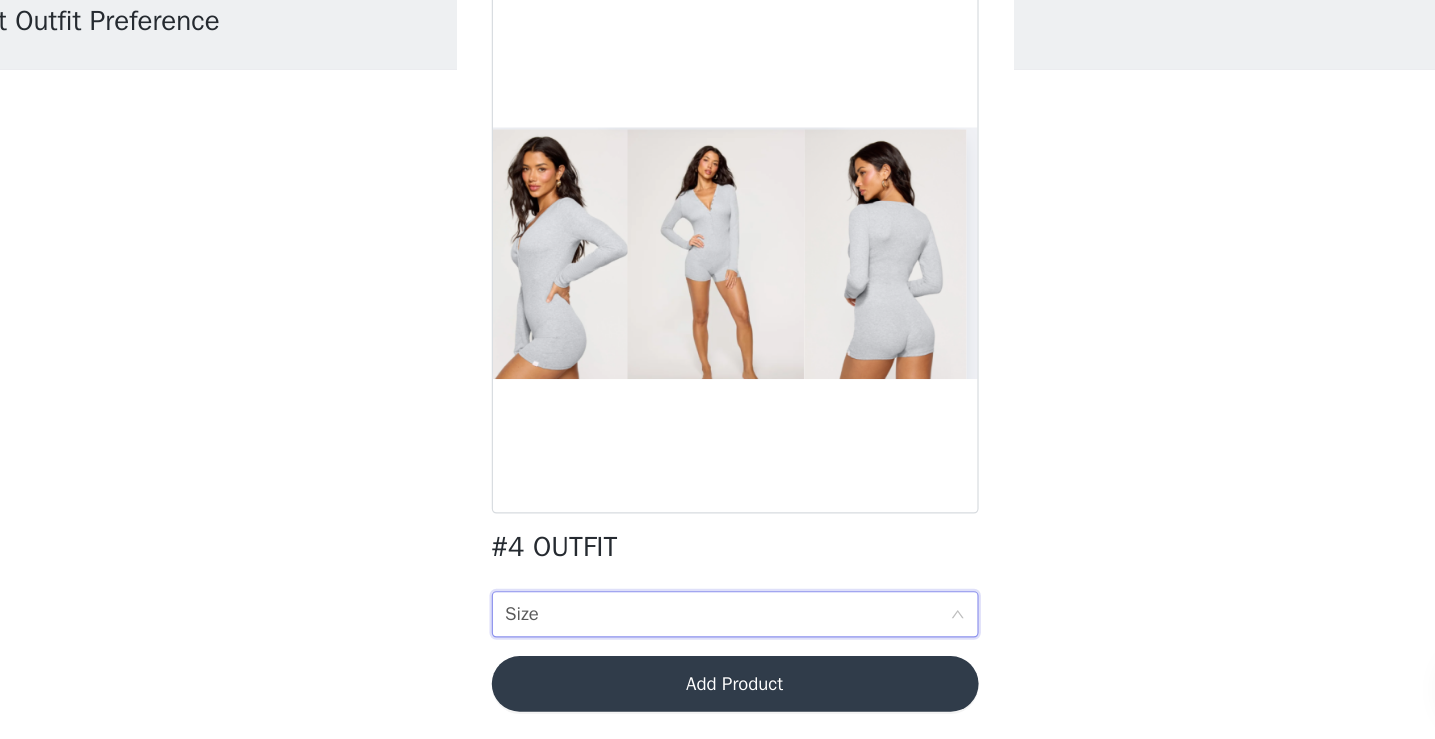 scroll, scrollTop: 1, scrollLeft: 0, axis: vertical 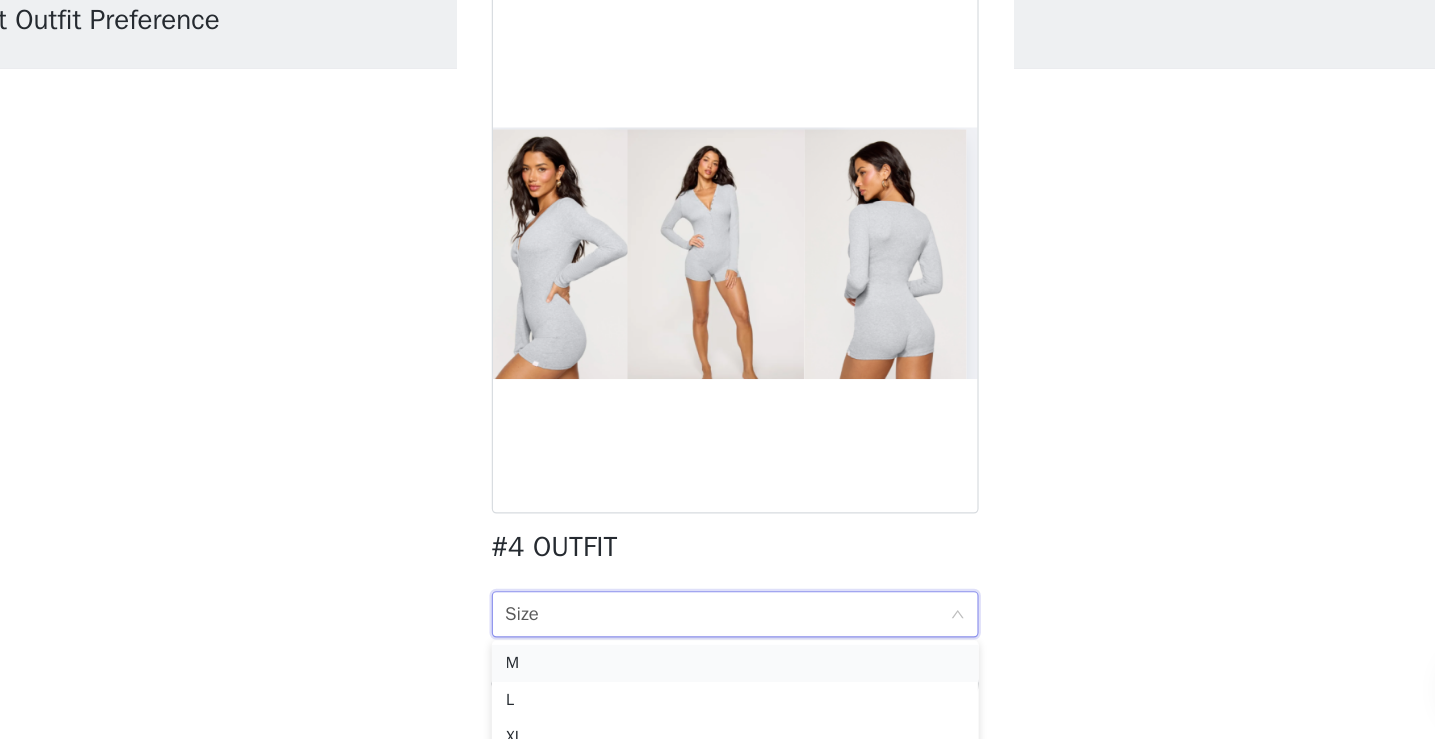 click on "M" at bounding box center [718, 674] 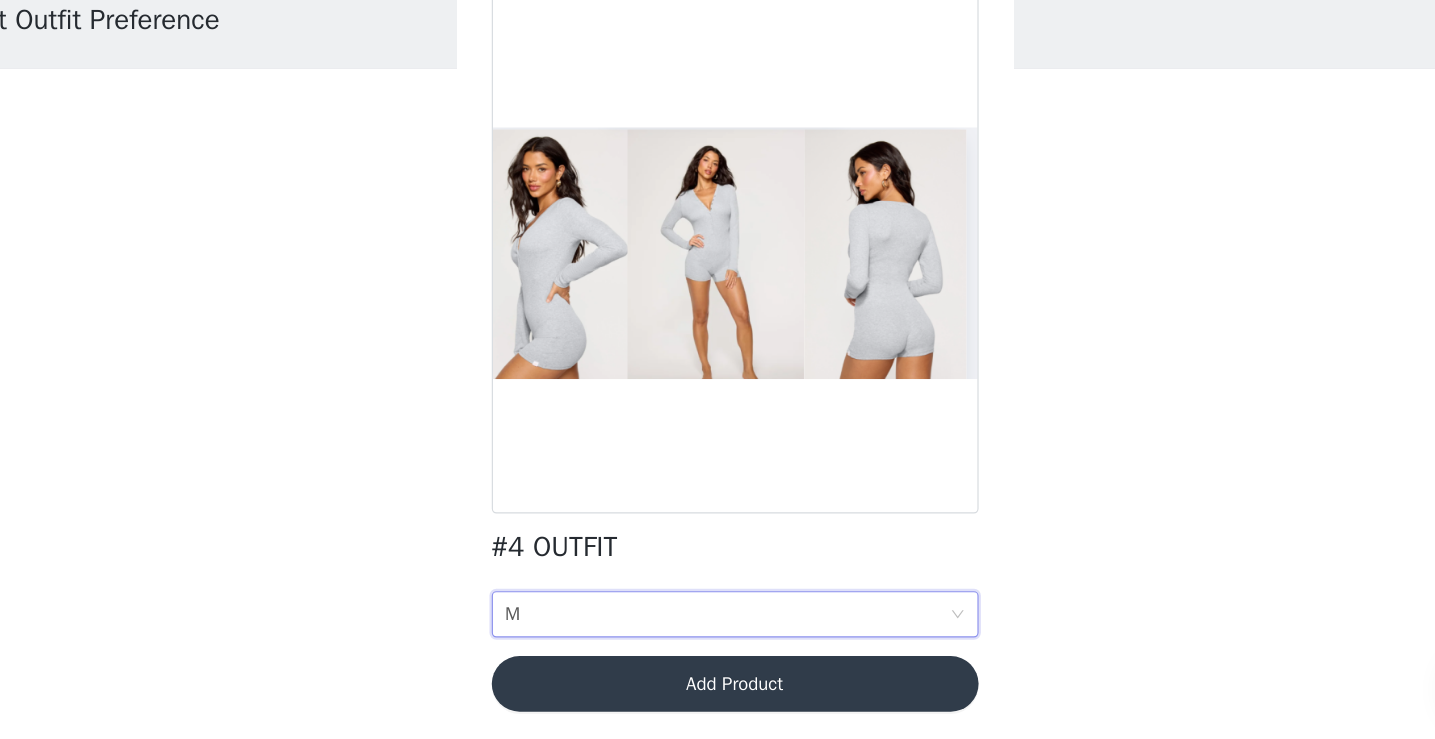scroll, scrollTop: 0, scrollLeft: 0, axis: both 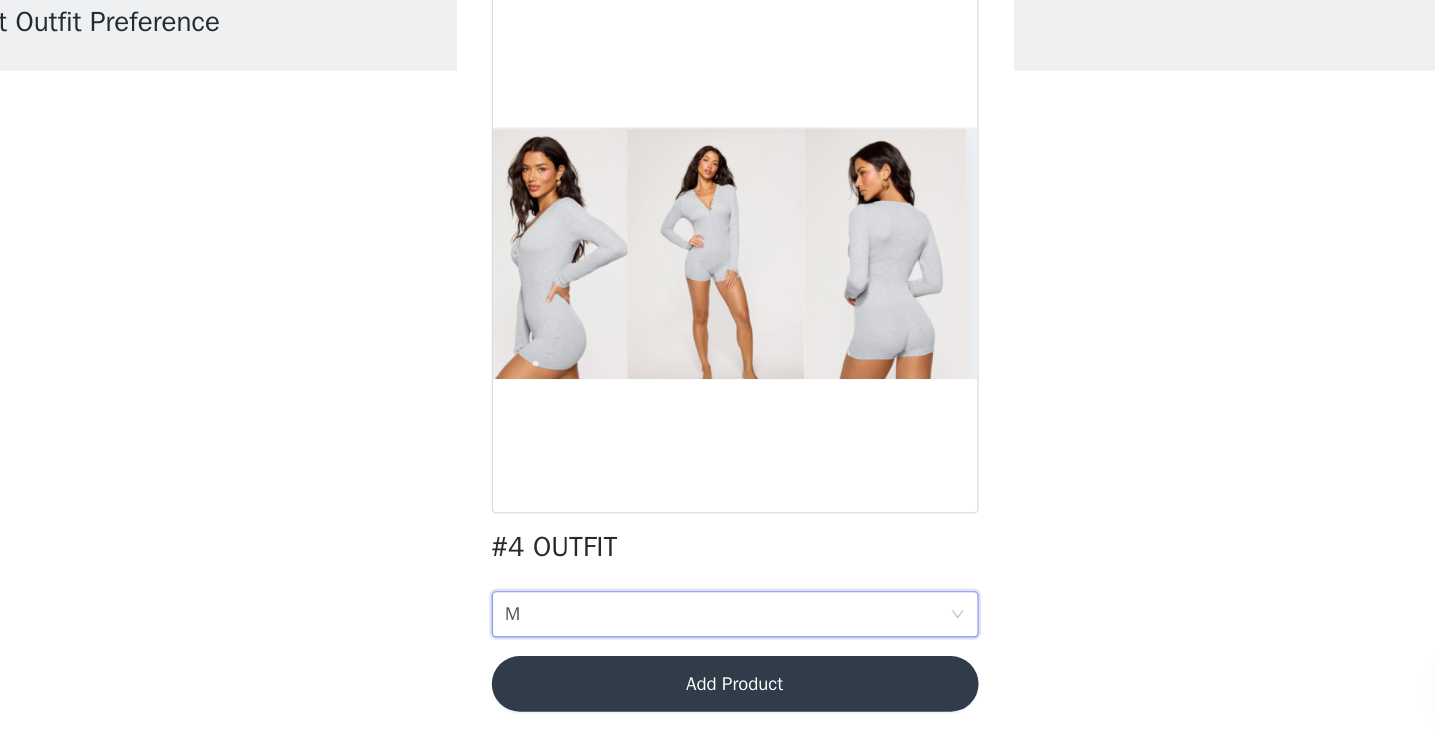 click on "Add Product" at bounding box center [718, 691] 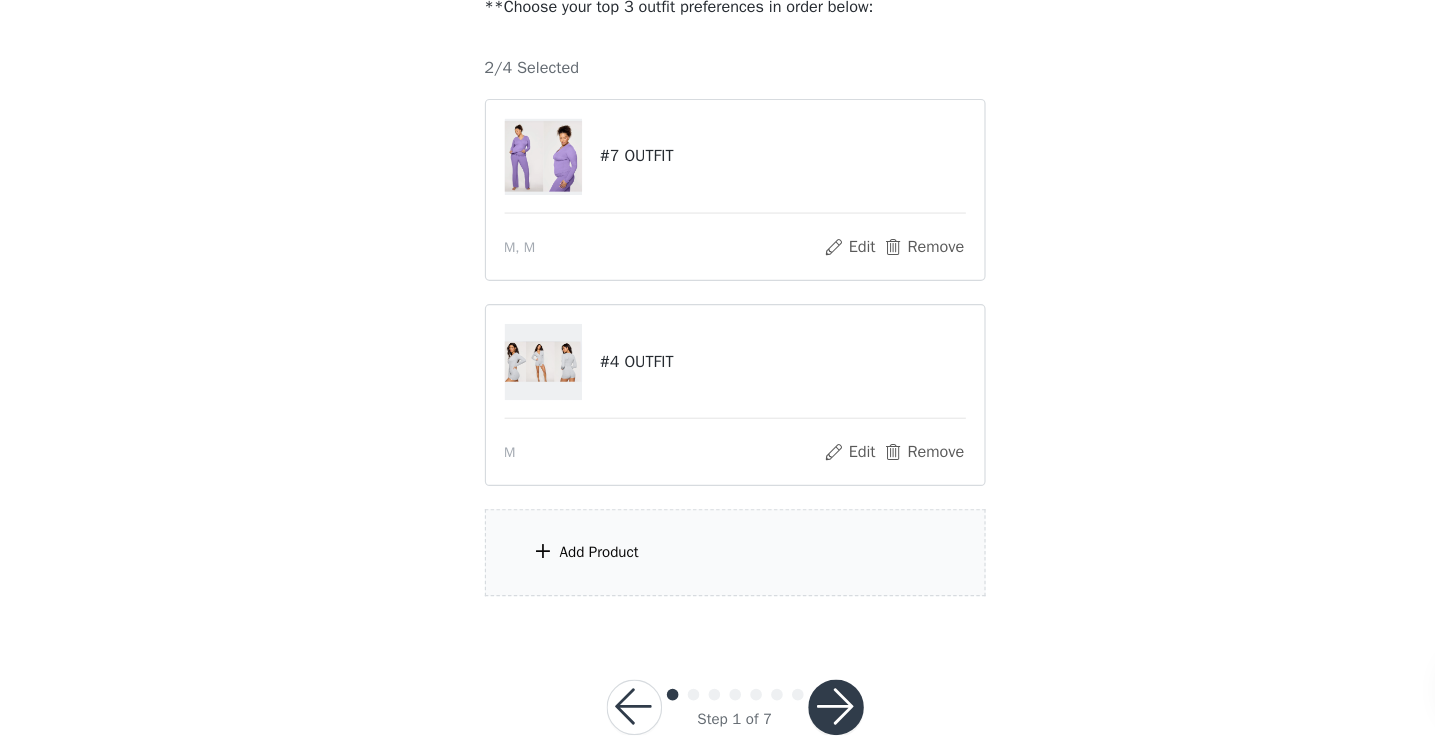 scroll, scrollTop: 91, scrollLeft: 0, axis: vertical 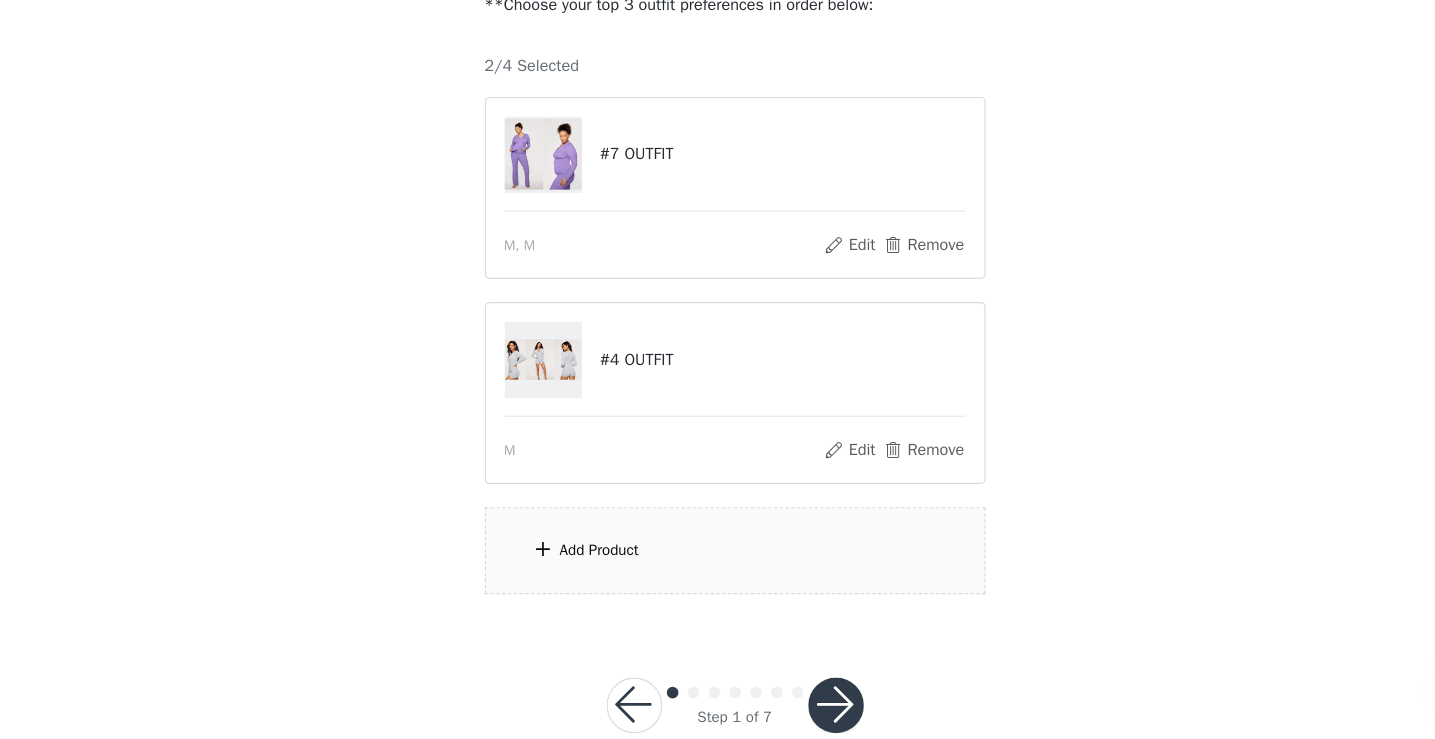 click on "Add Product" at bounding box center [718, 576] 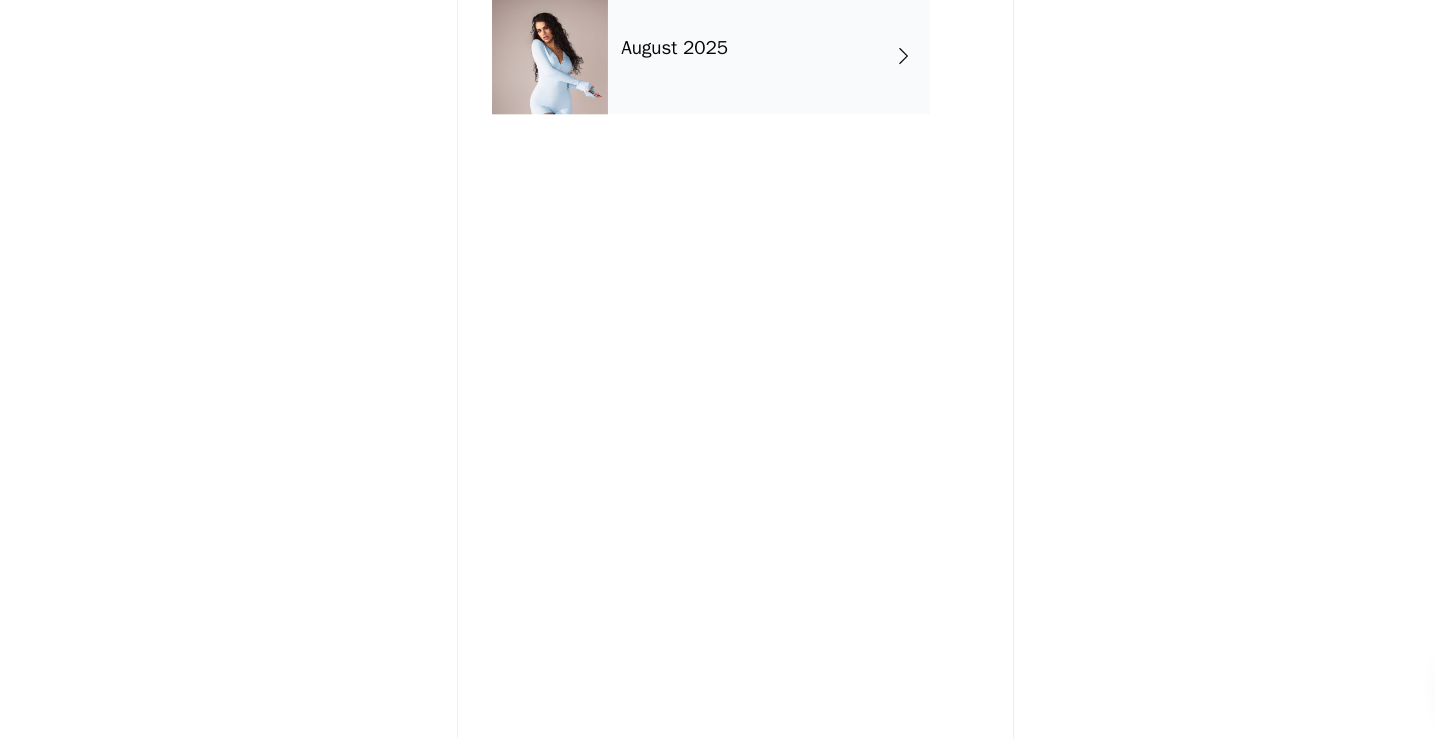 click on "August 2025" at bounding box center [747, 150] 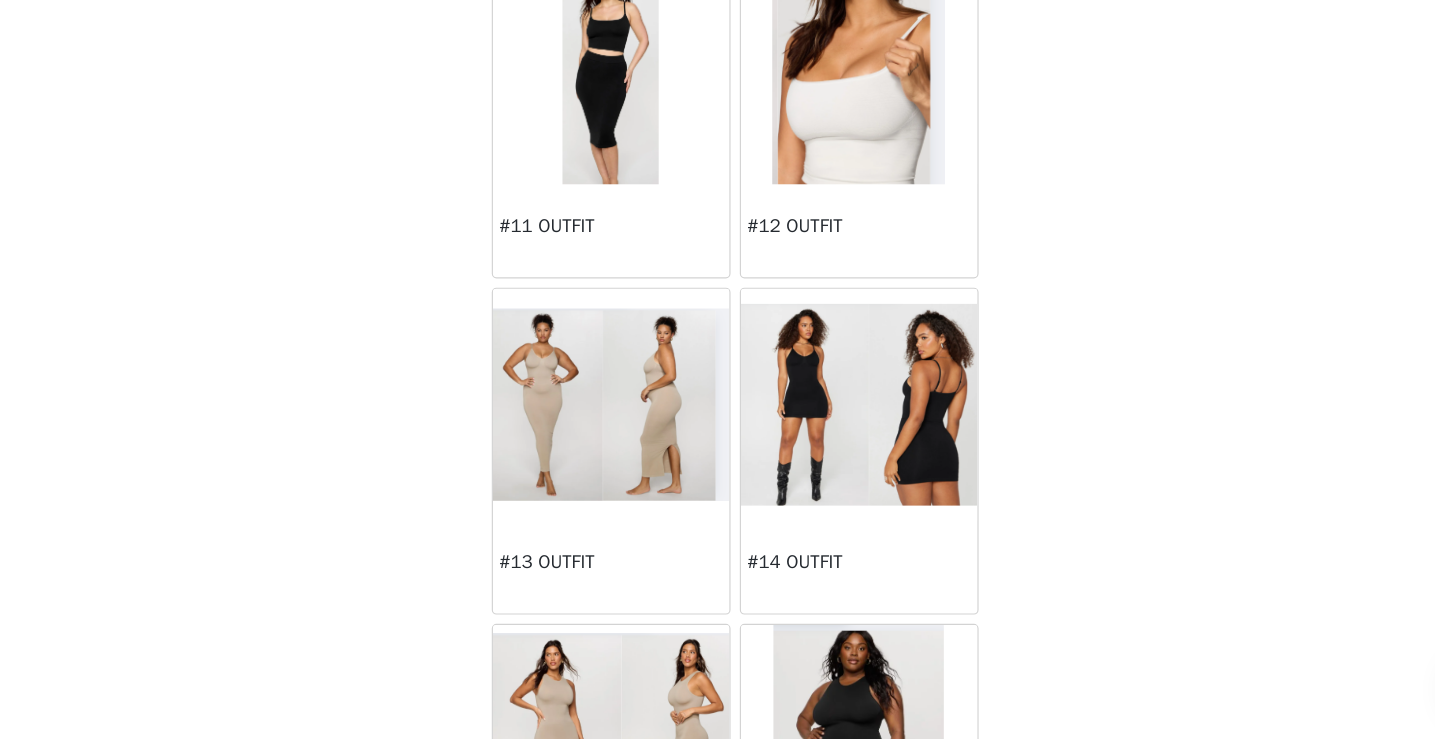 scroll, scrollTop: 1473, scrollLeft: 0, axis: vertical 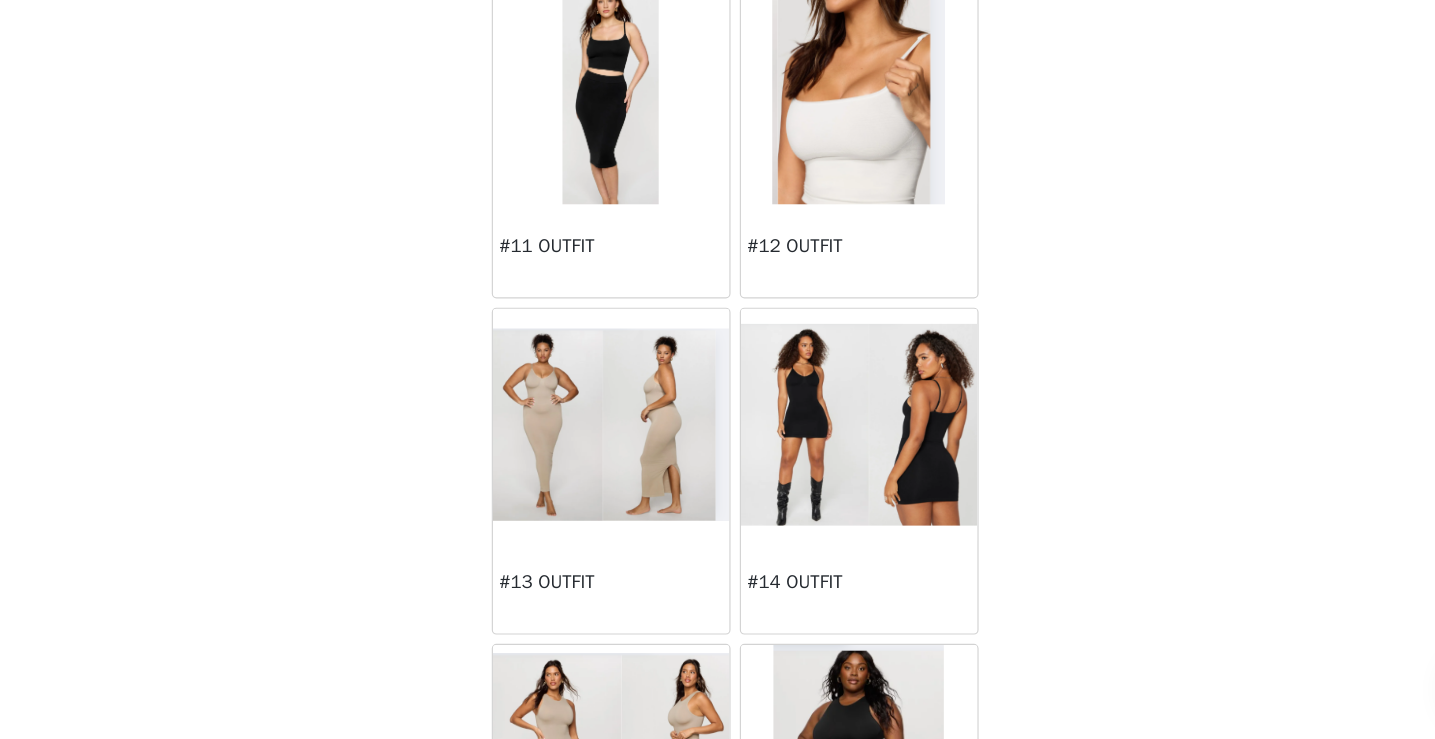 click at bounding box center [825, 178] 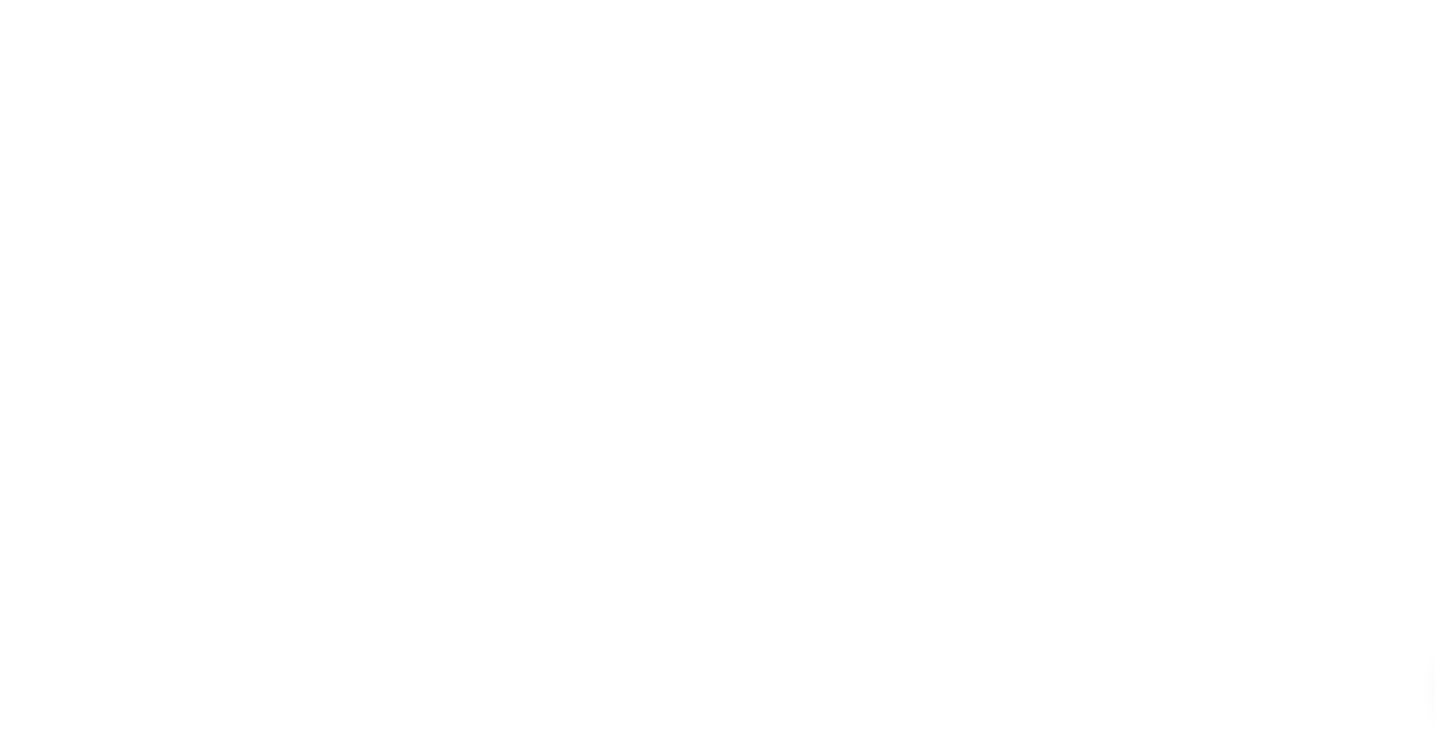 scroll, scrollTop: 58, scrollLeft: 0, axis: vertical 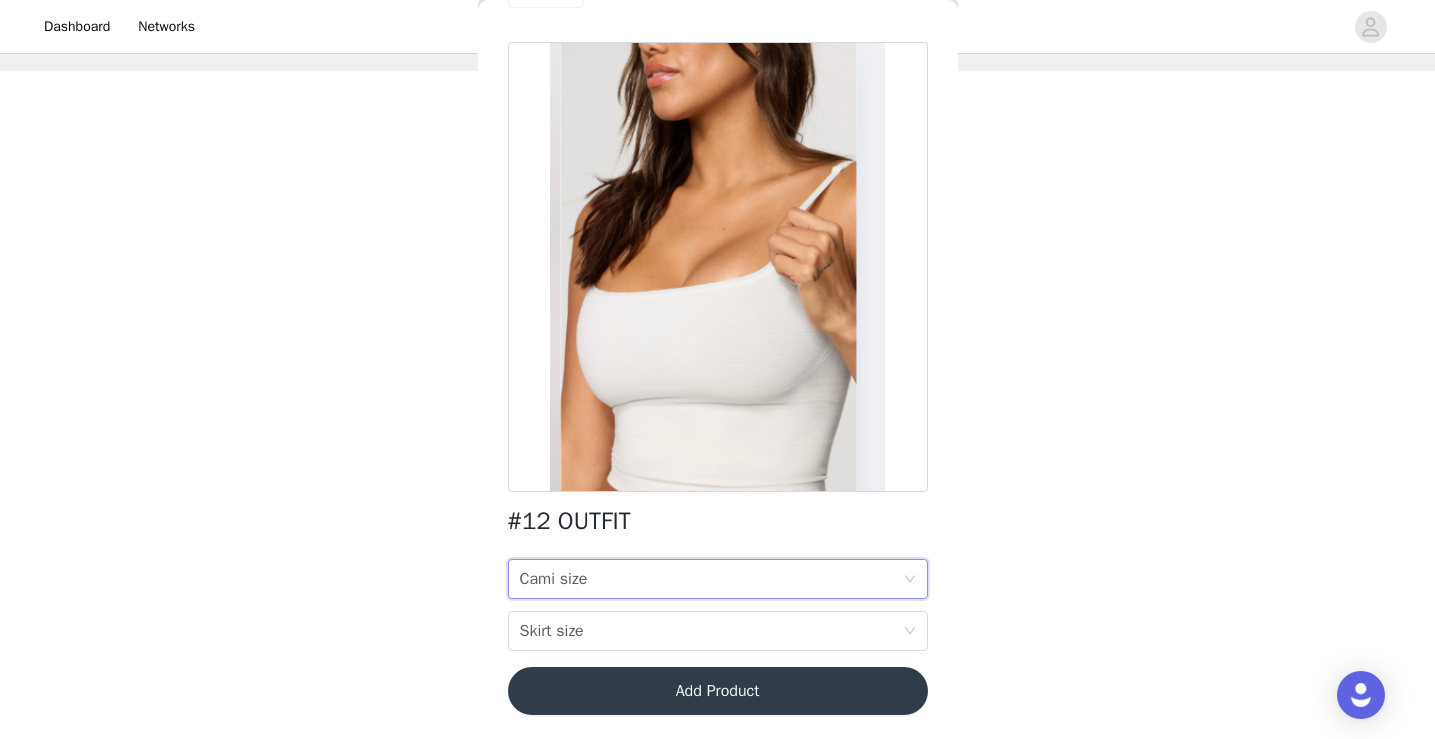 click on "Cami size Cami size" at bounding box center [711, 579] 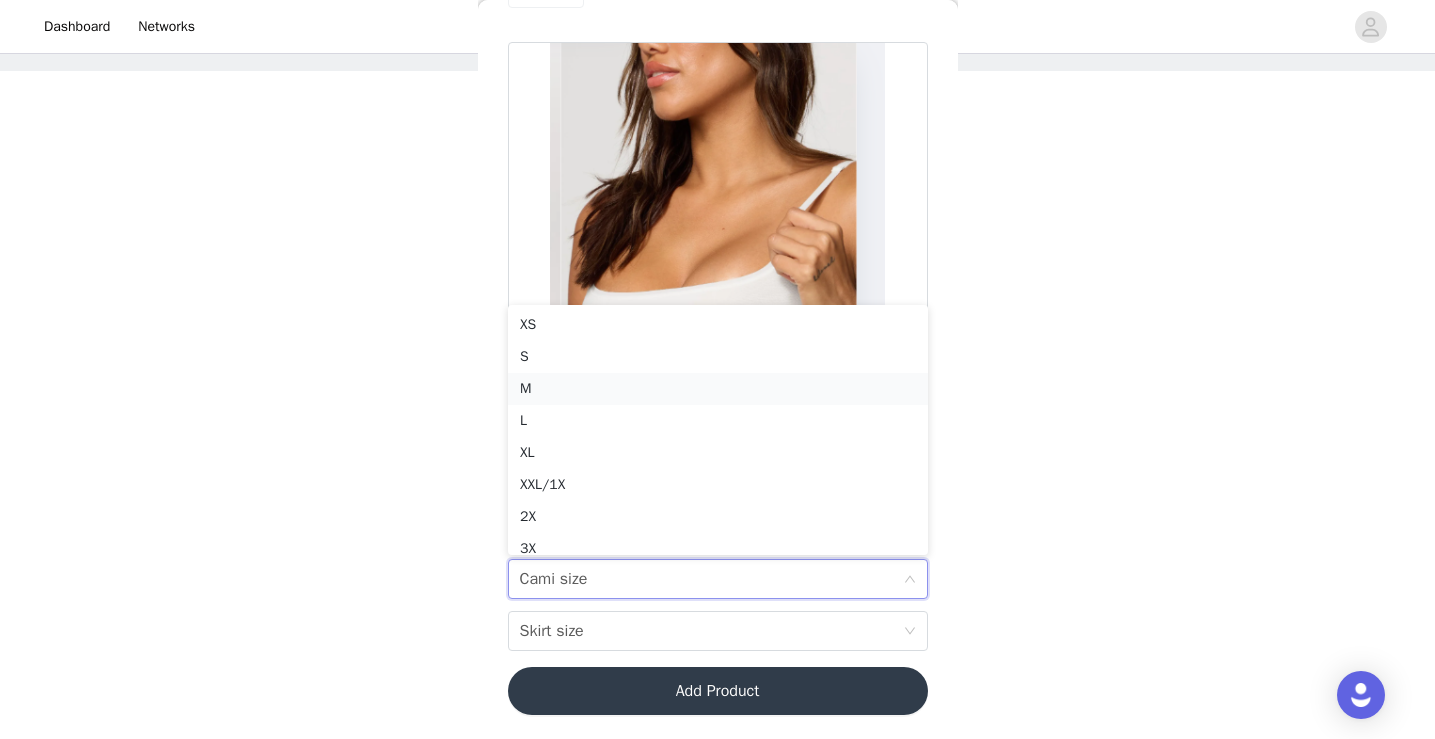 click on "M" at bounding box center (718, 389) 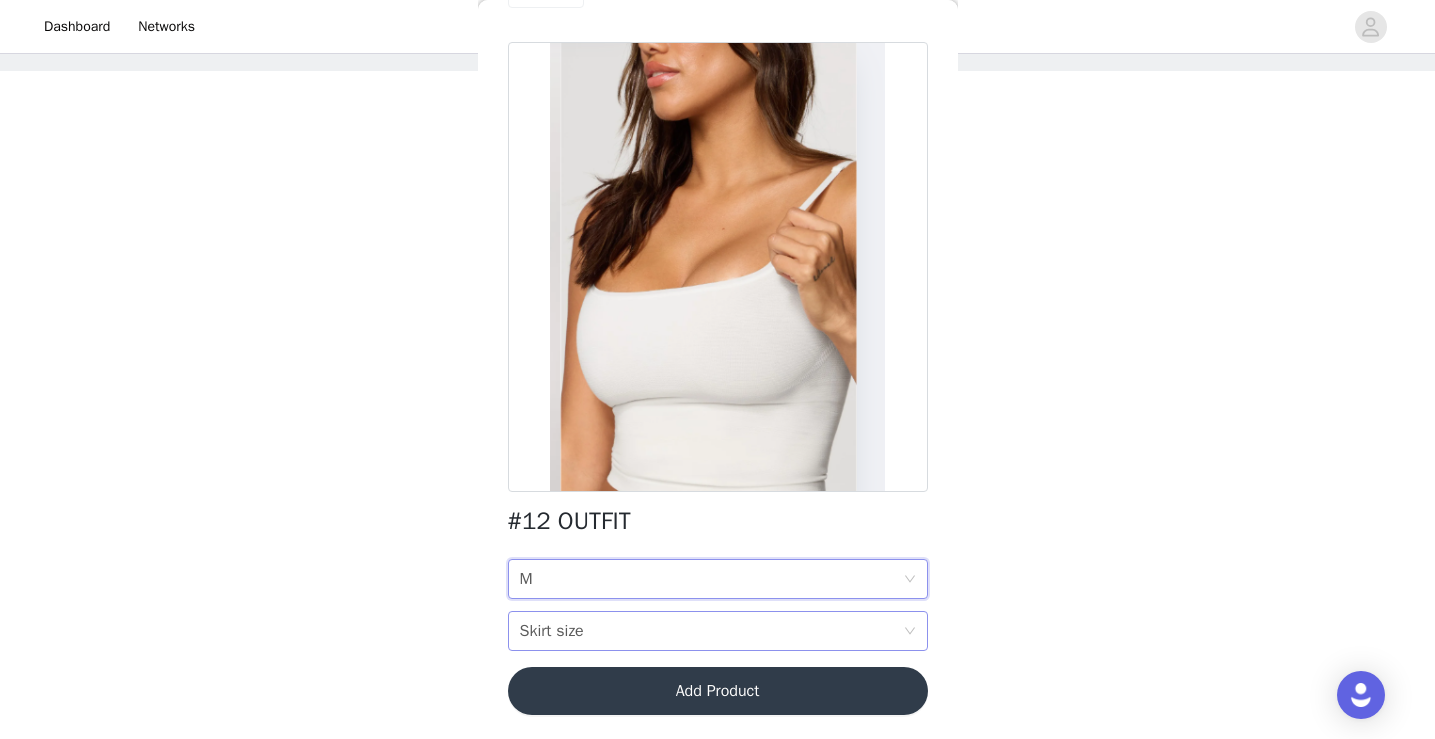 click on "Skirt size" at bounding box center [552, 631] 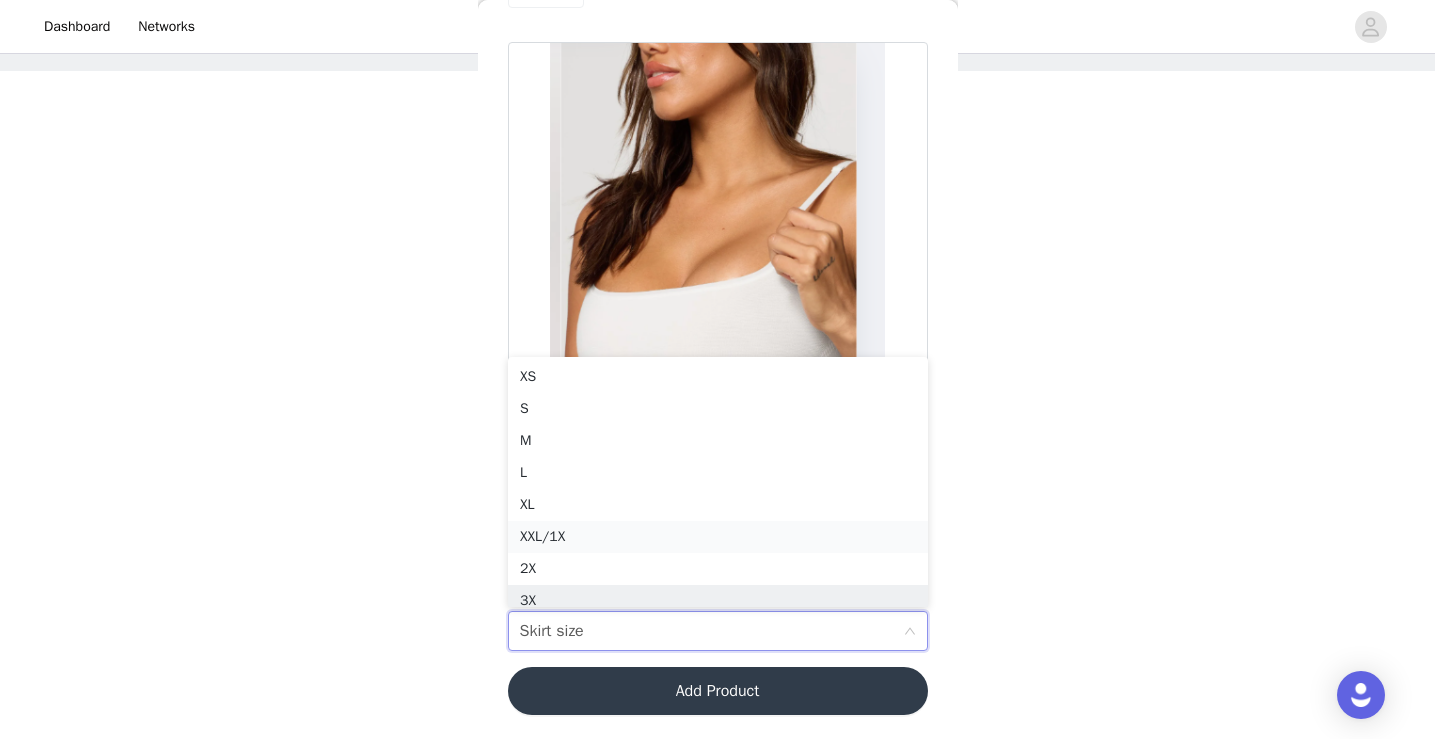 scroll, scrollTop: 10, scrollLeft: 0, axis: vertical 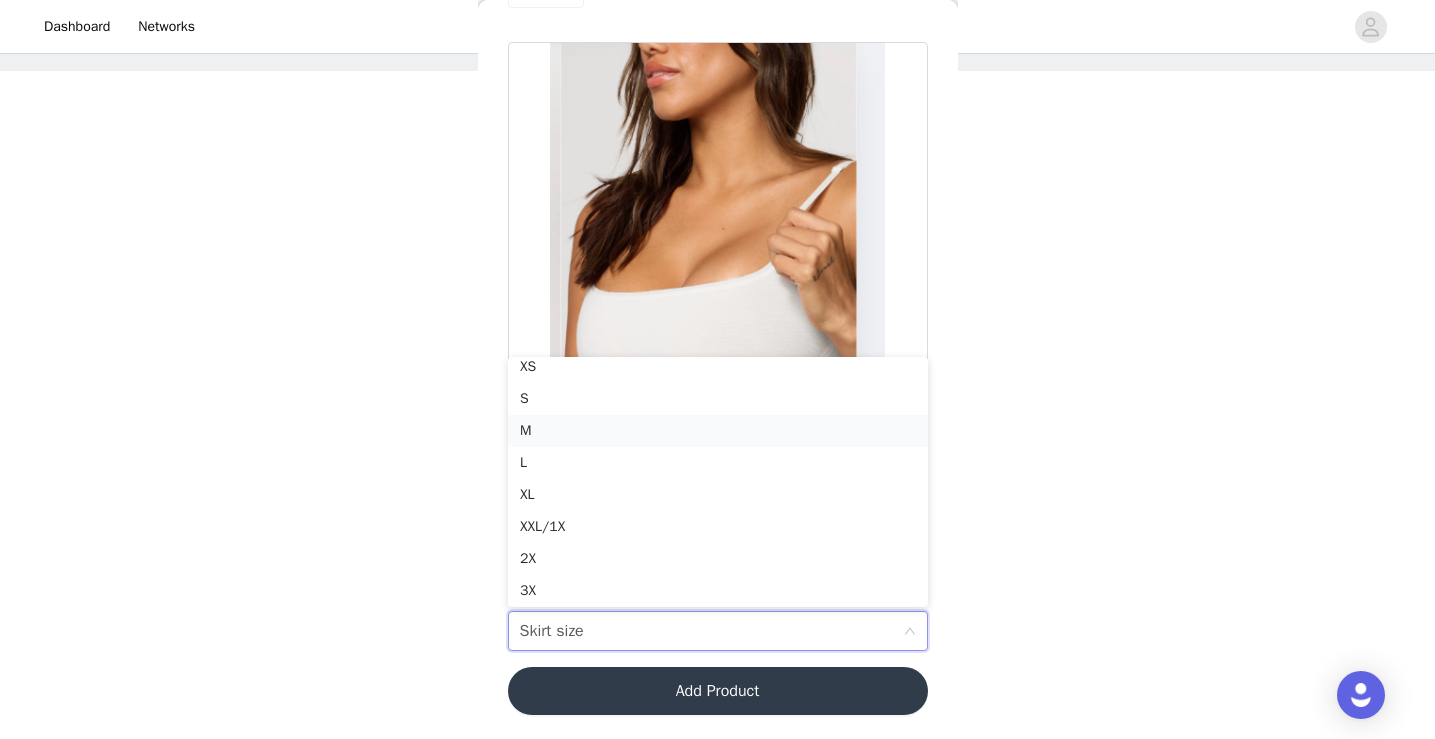 click on "M" at bounding box center [718, 431] 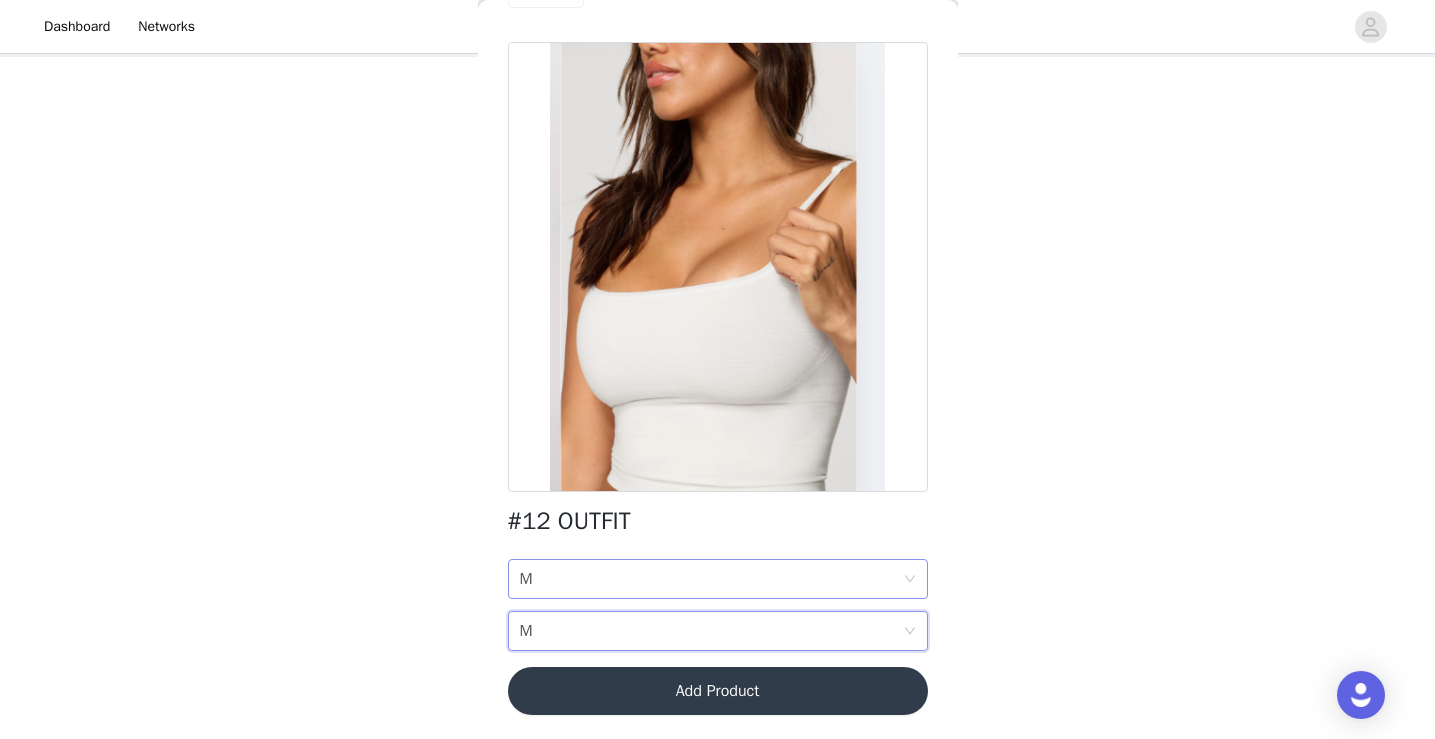 scroll, scrollTop: 104, scrollLeft: 0, axis: vertical 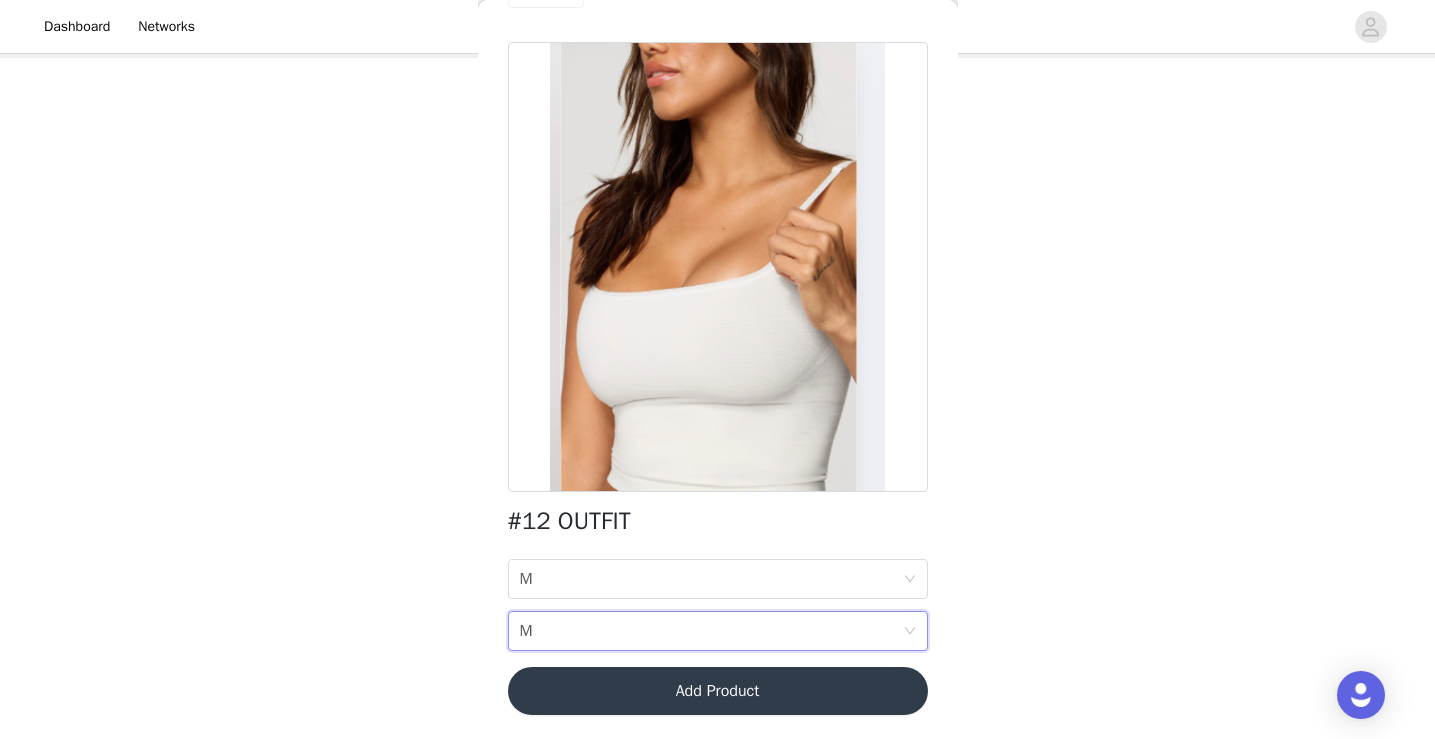 click on "Add Product" at bounding box center (718, 691) 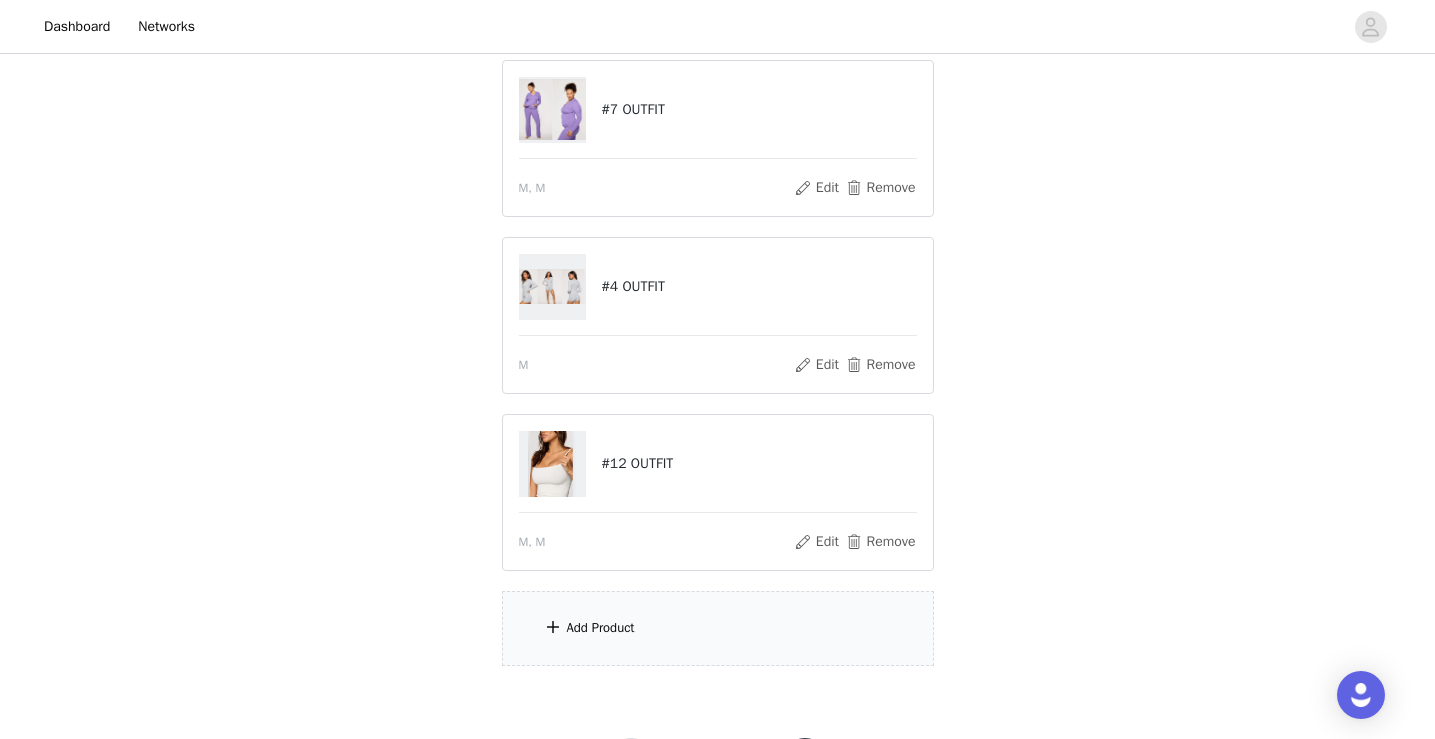 scroll, scrollTop: 219, scrollLeft: 0, axis: vertical 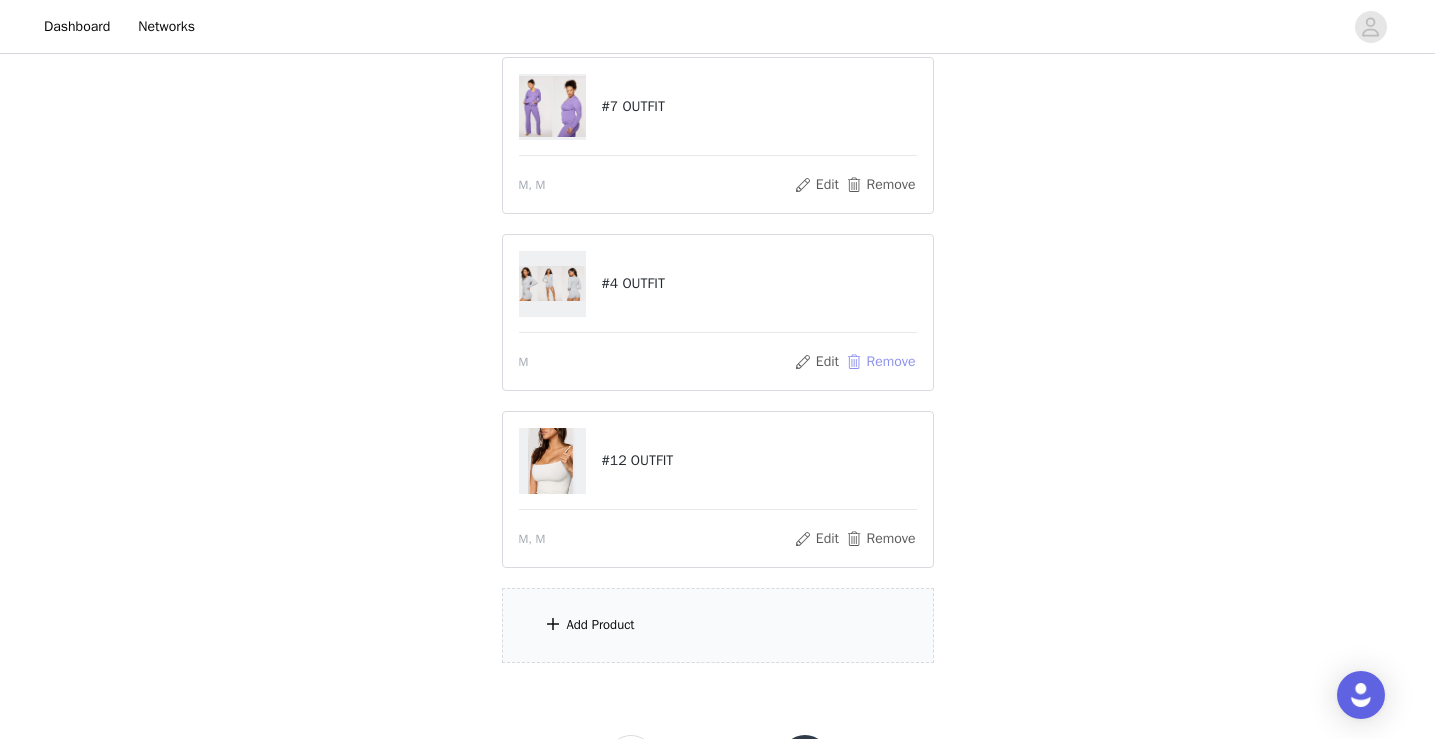 click on "Remove" at bounding box center [880, 362] 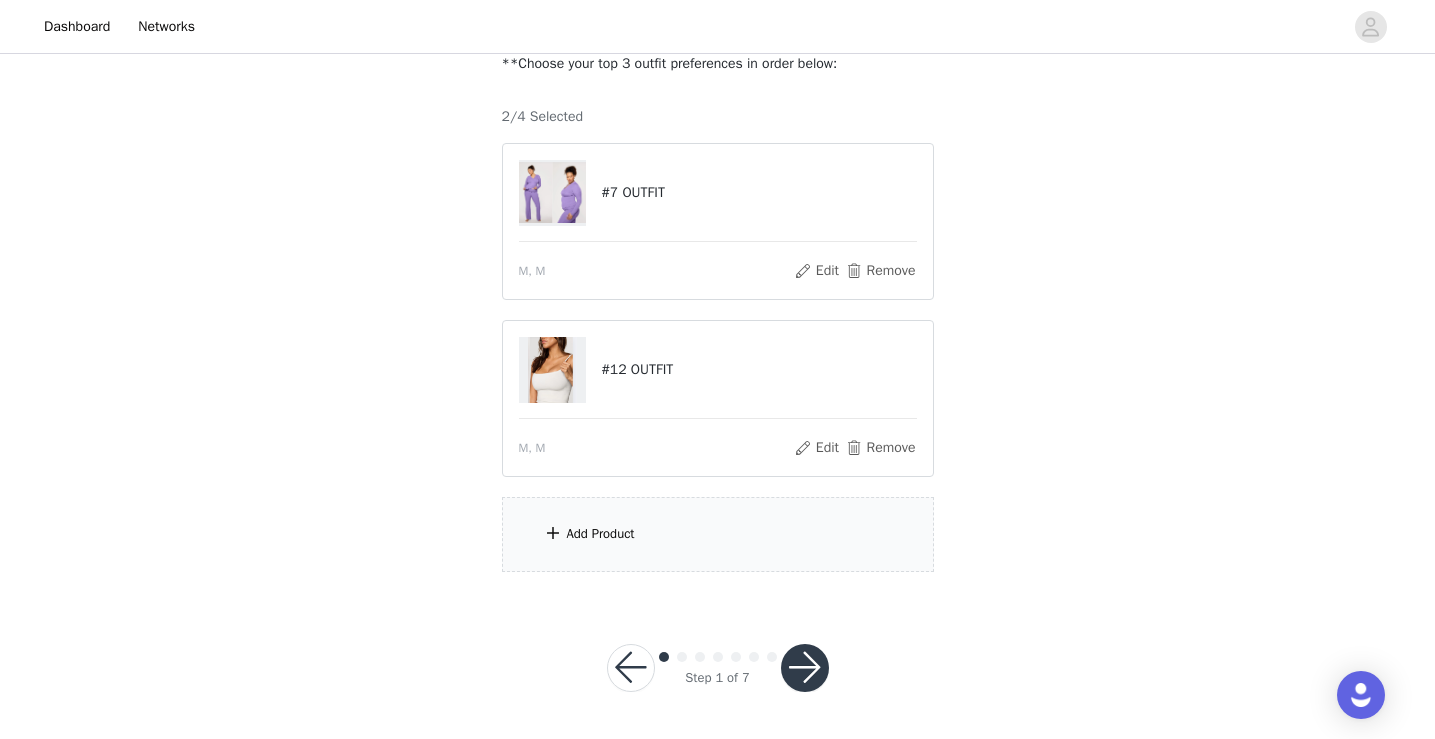 click on "Add Product" at bounding box center [718, 534] 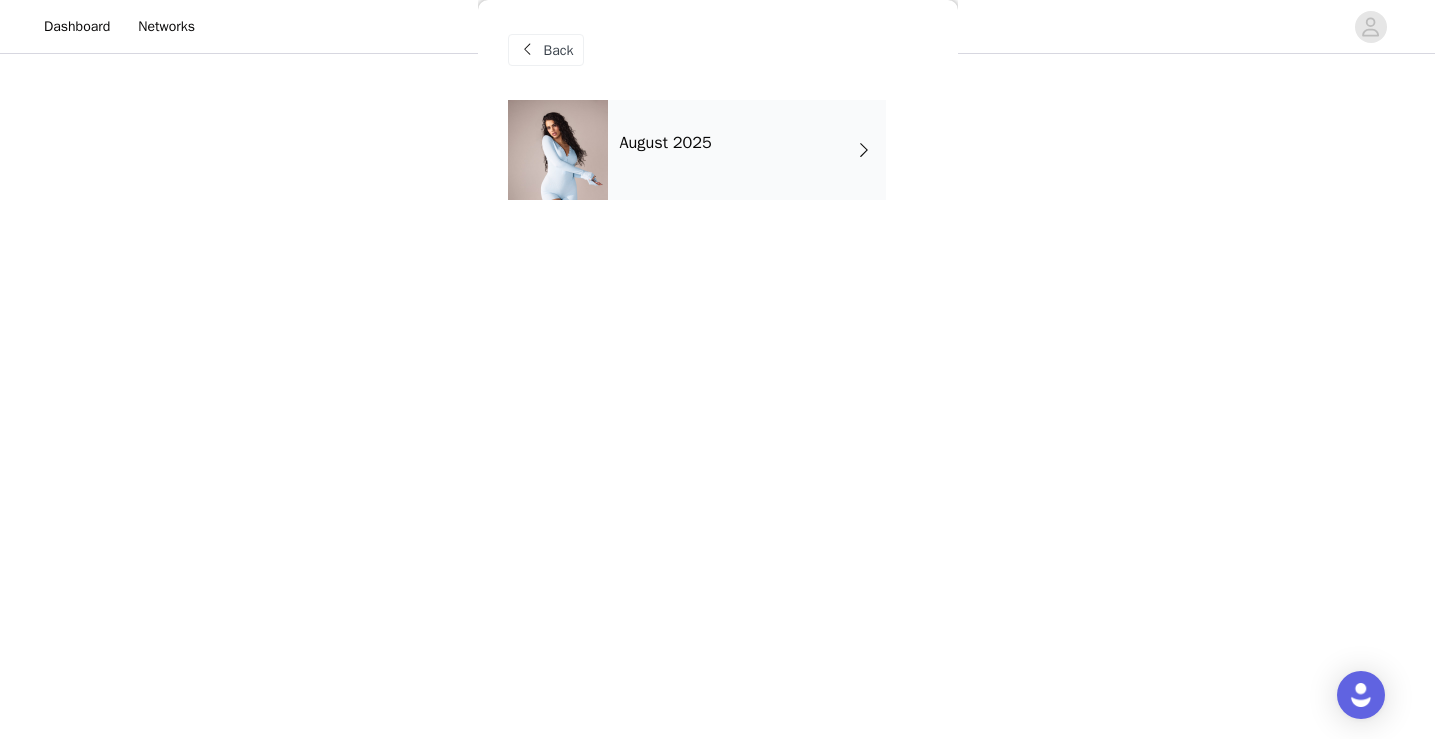 click on "August 2025" at bounding box center [747, 150] 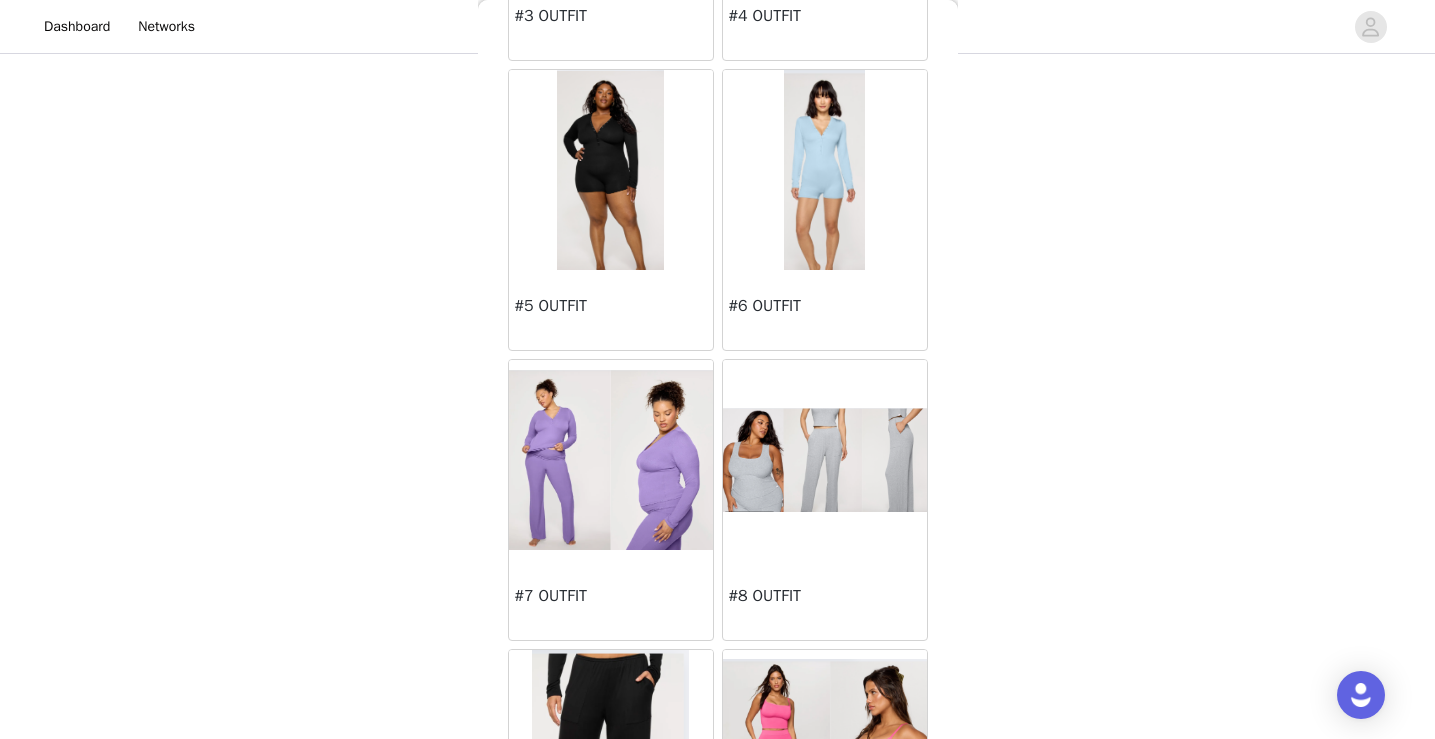 scroll, scrollTop: 623, scrollLeft: 0, axis: vertical 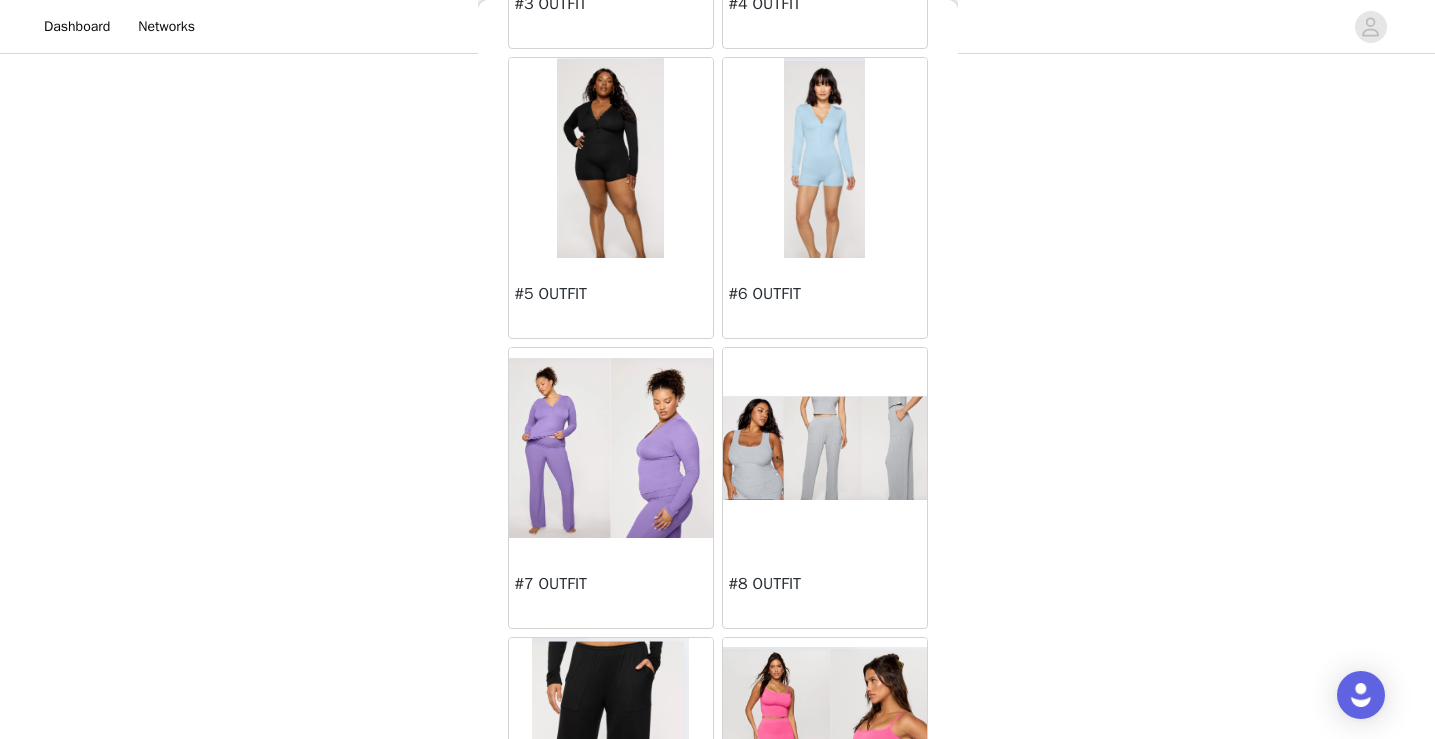 click at bounding box center [825, 448] 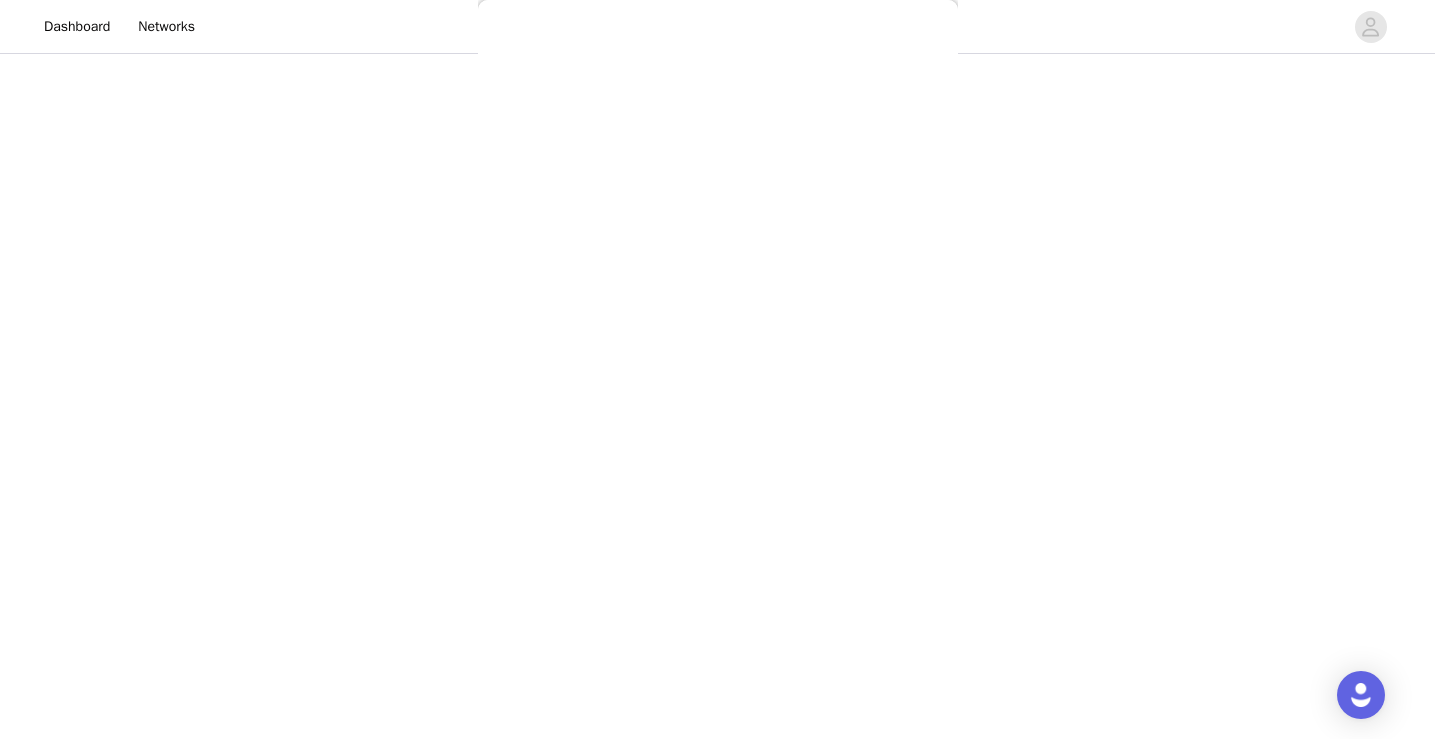 scroll, scrollTop: 58, scrollLeft: 0, axis: vertical 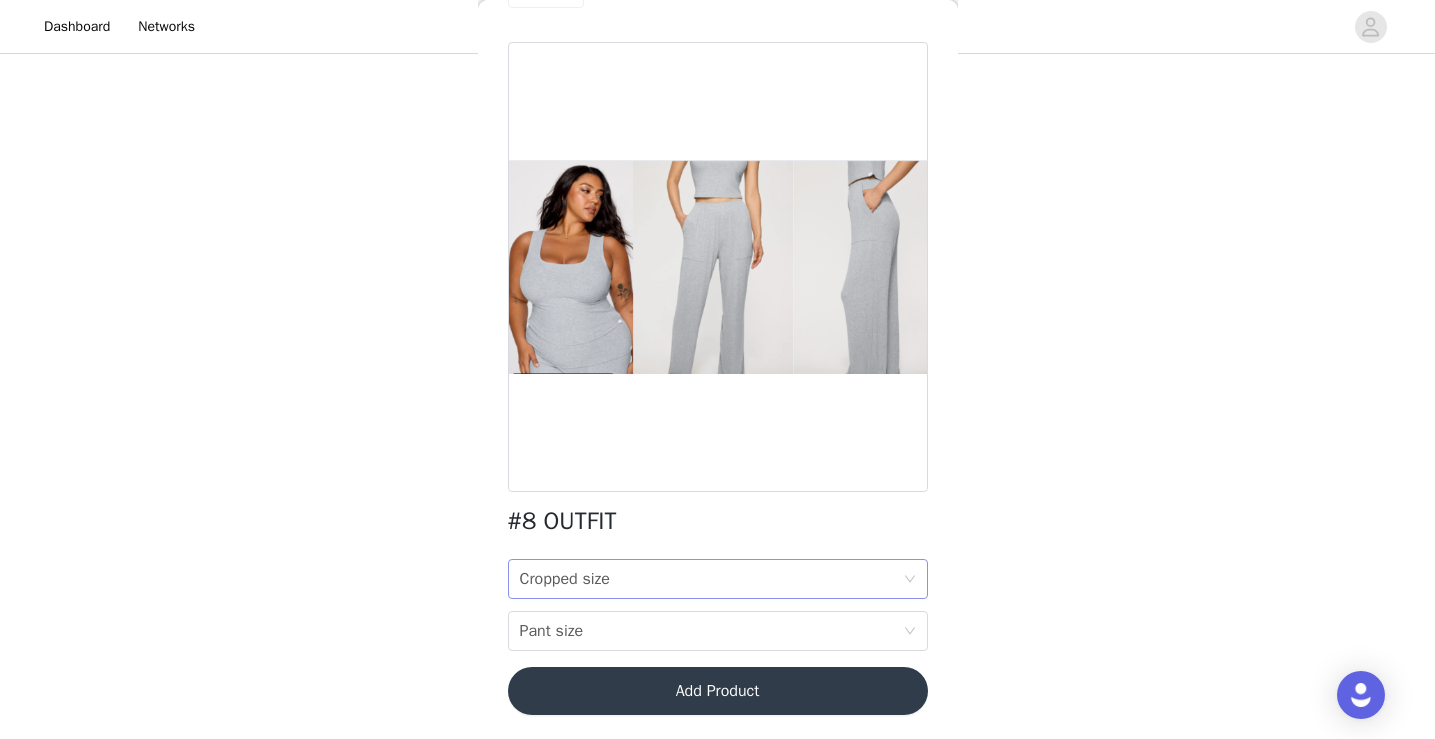 click on "Cropped size" at bounding box center (565, 579) 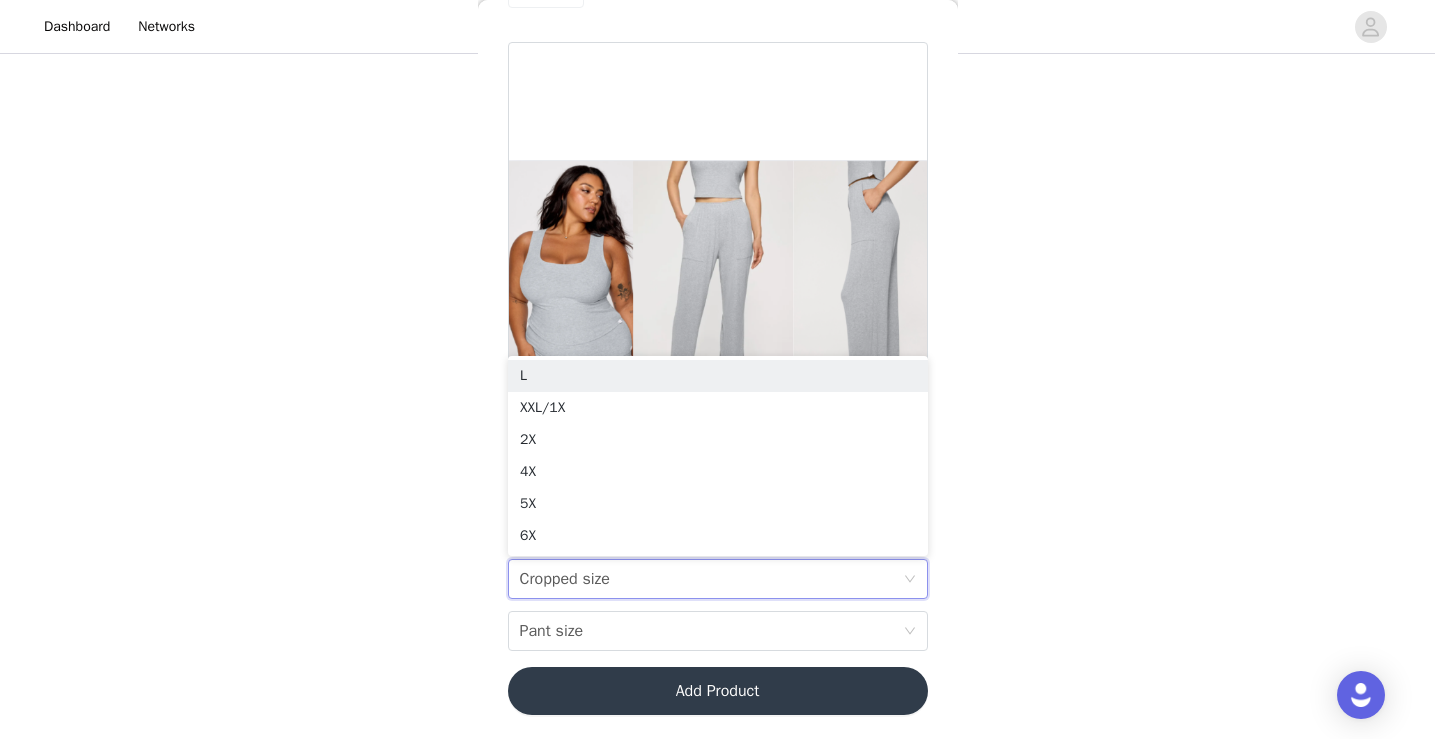 click on "STEP 1 OF 7
Select Outfit Preference
**Choose your top 3 outfit preferences in order below:       2/4 Selected           #7 OUTFIT           M, M       Edit   Remove     #12 OUTFIT           M, M       Edit   Remove     Add Product       Back     #8 OUTFIT               Cropped size Cropped size Pant size Pant size     Add Product" at bounding box center [717, 260] 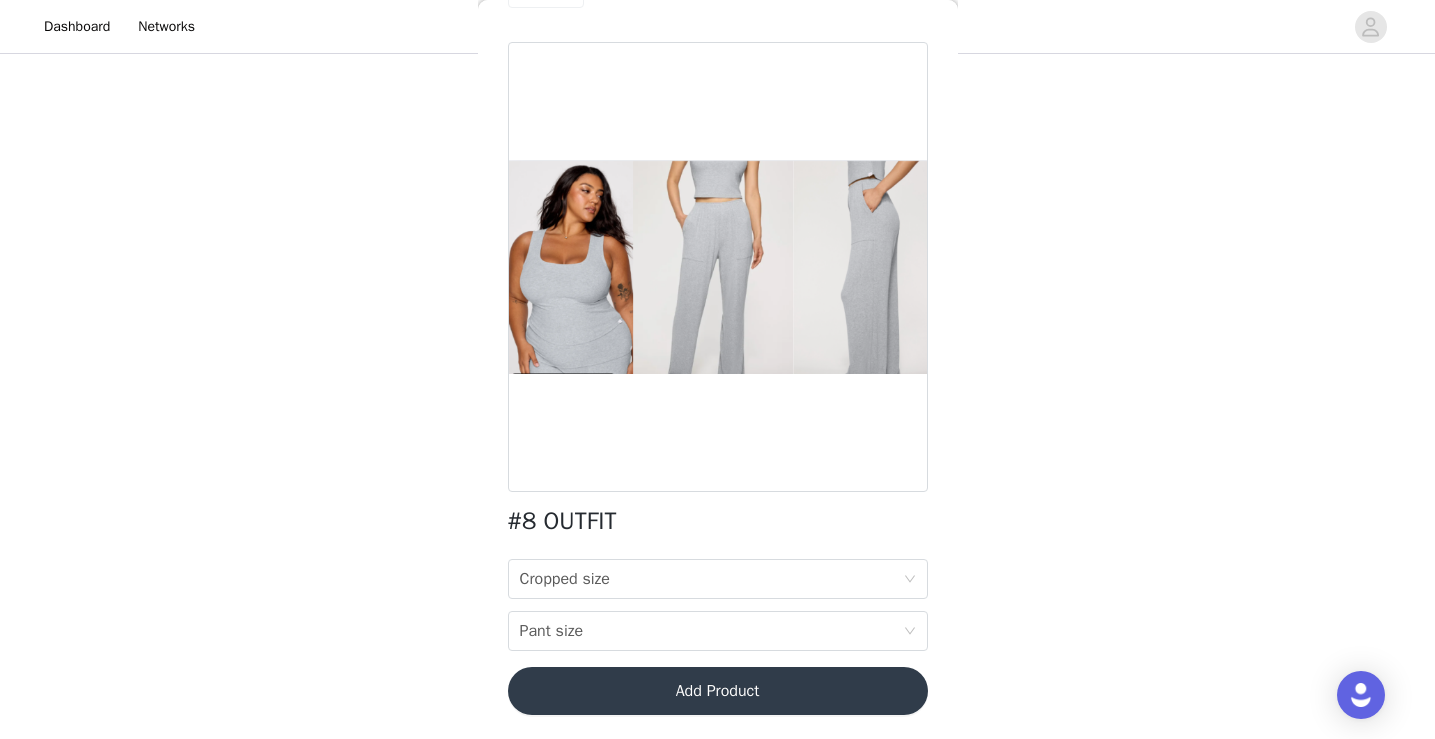 scroll, scrollTop: 0, scrollLeft: 0, axis: both 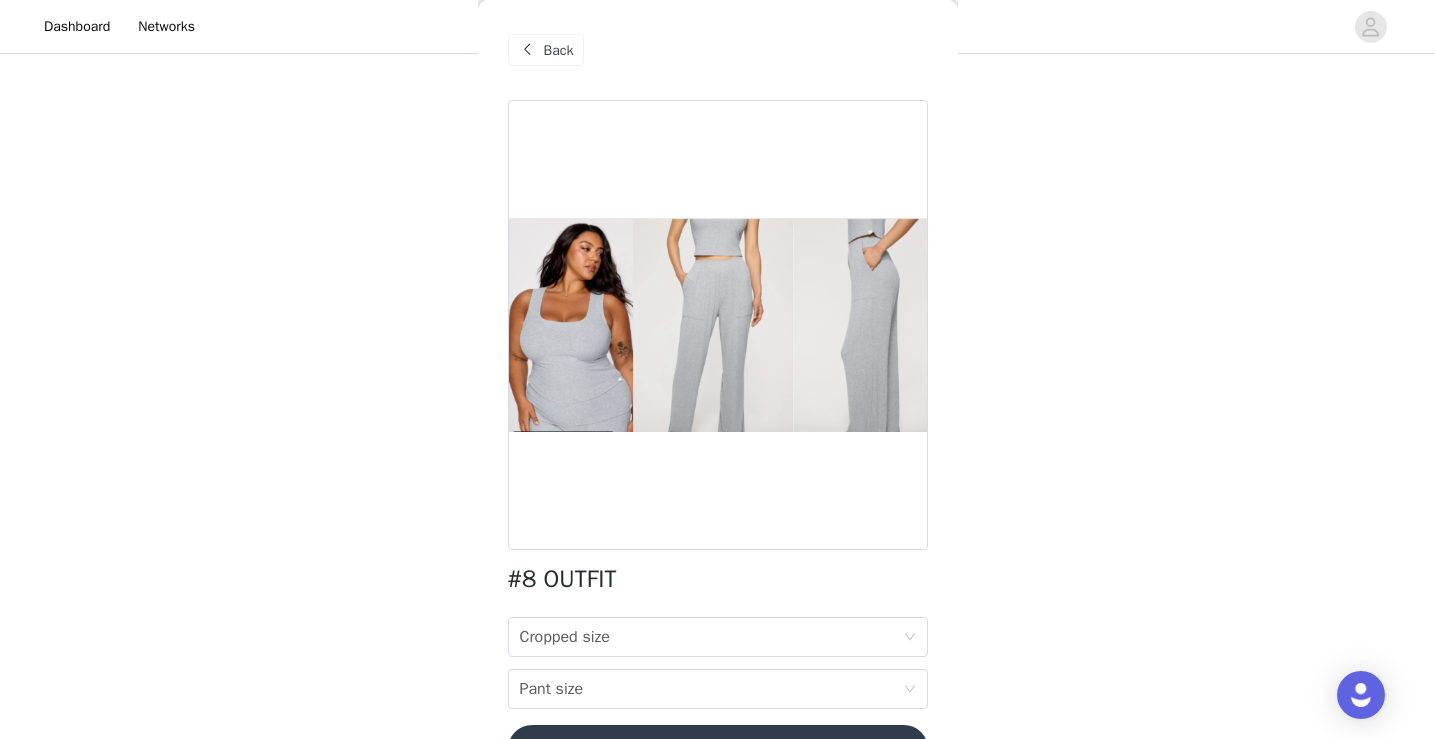 click at bounding box center (528, 50) 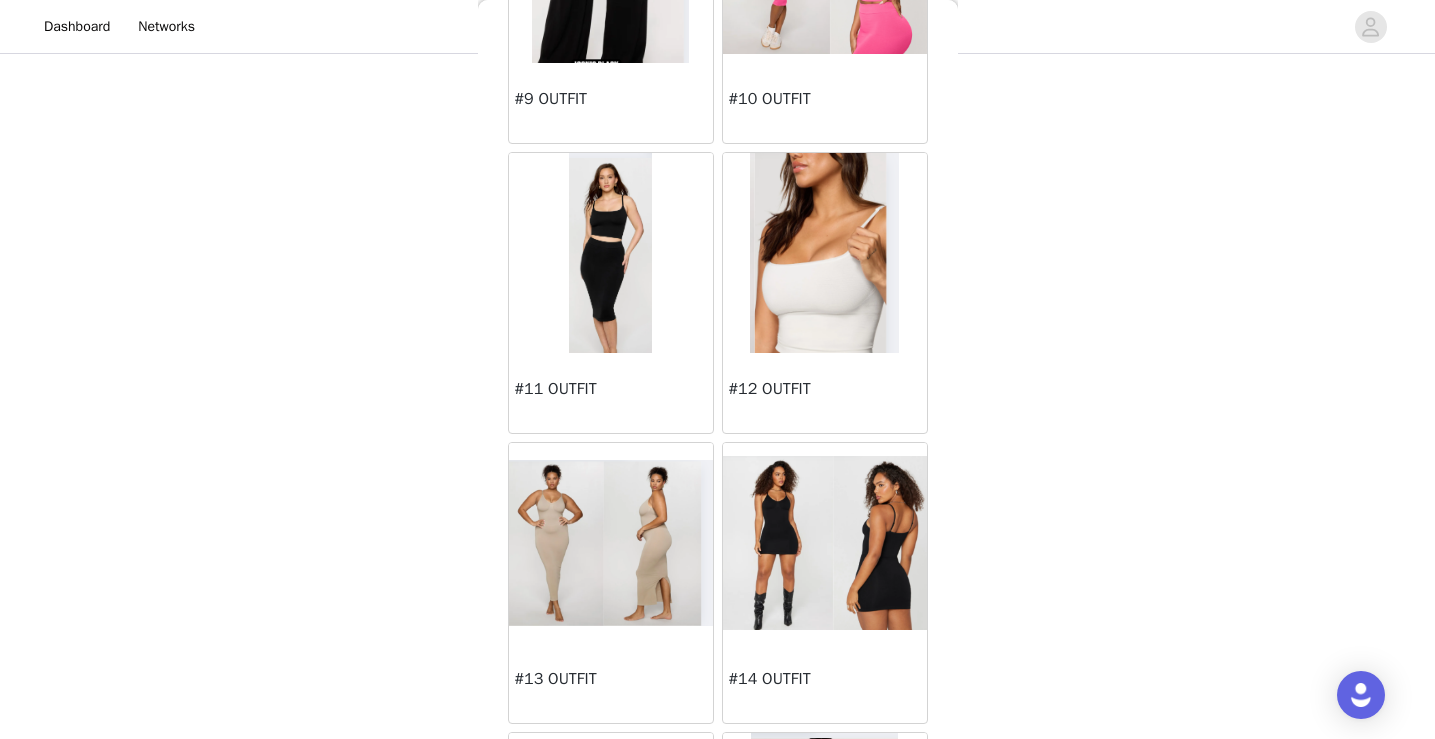 scroll, scrollTop: 1677, scrollLeft: 0, axis: vertical 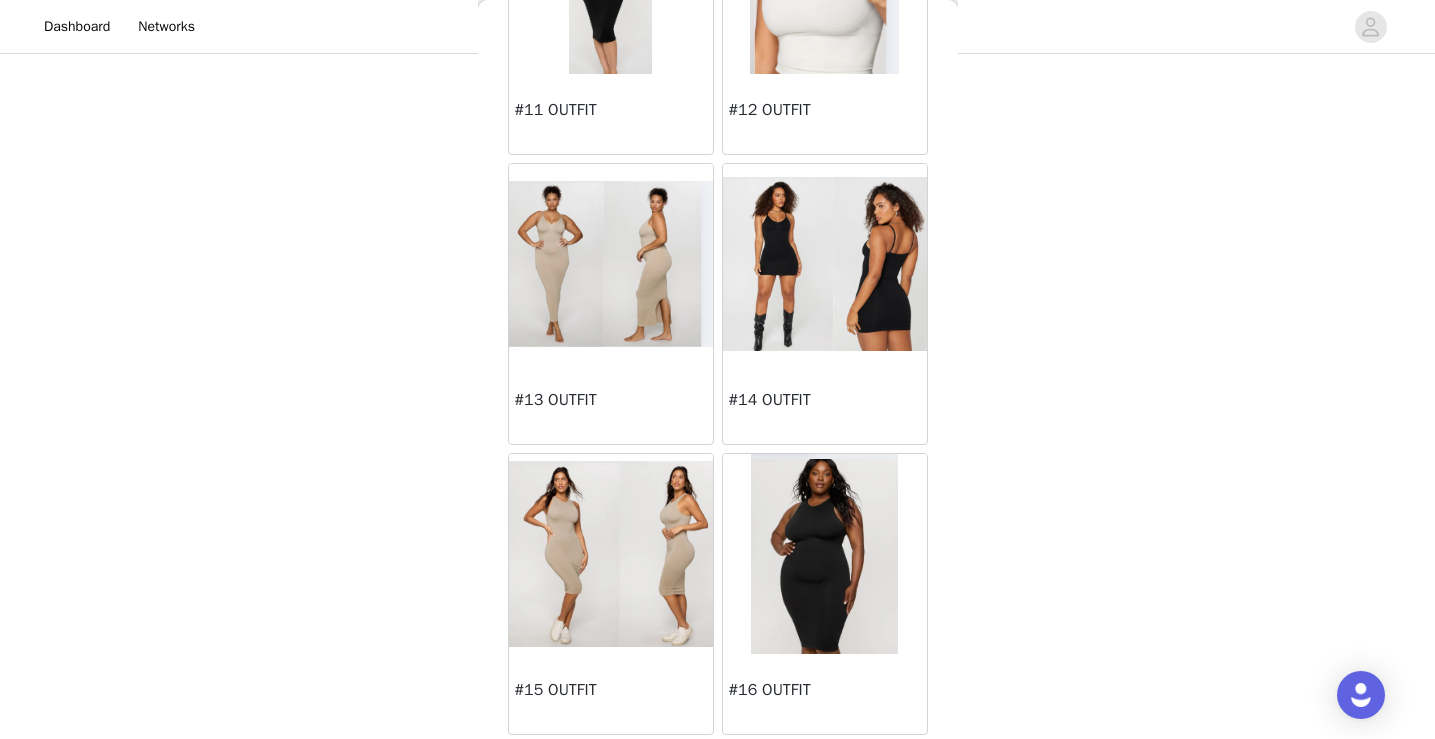 click at bounding box center (611, 263) 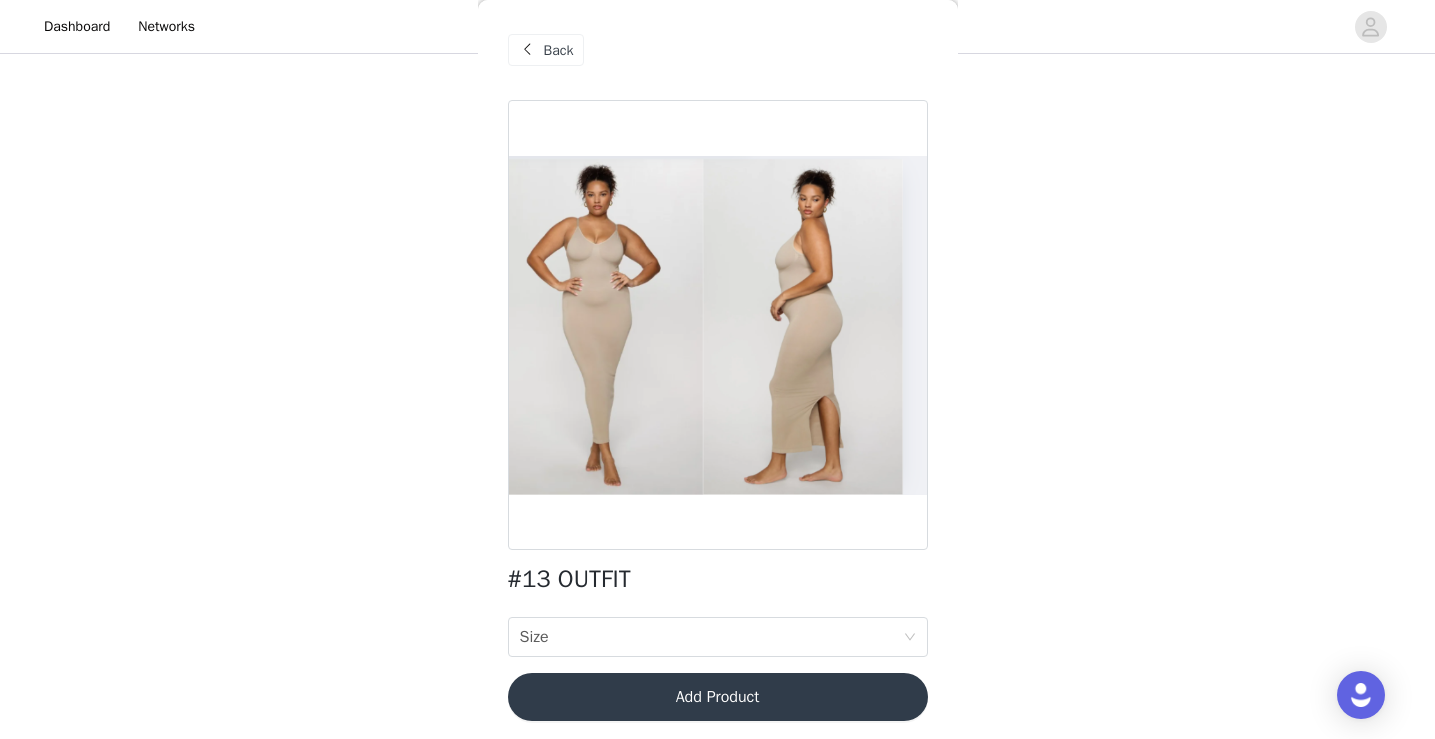 scroll, scrollTop: 1, scrollLeft: 0, axis: vertical 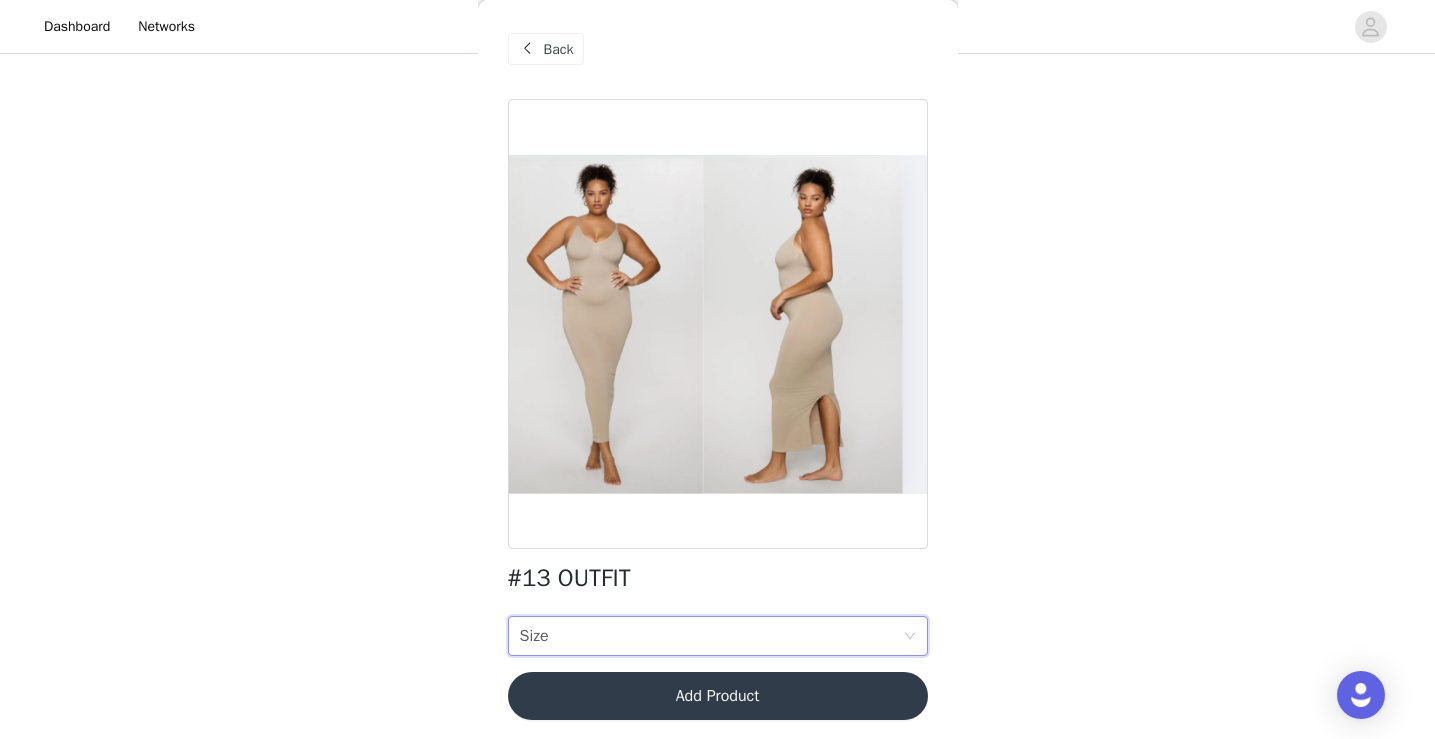 click on "Size Size" at bounding box center (711, 636) 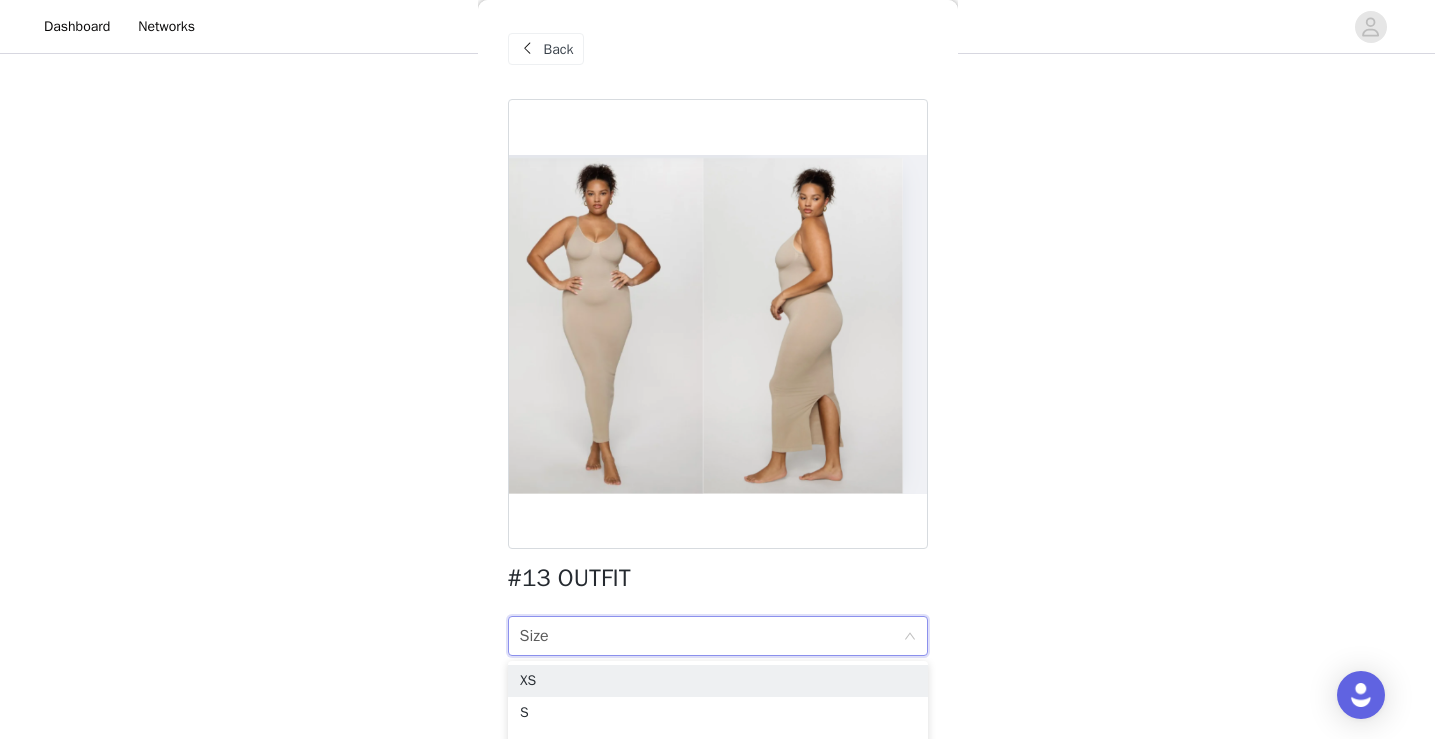 scroll, scrollTop: 6, scrollLeft: 0, axis: vertical 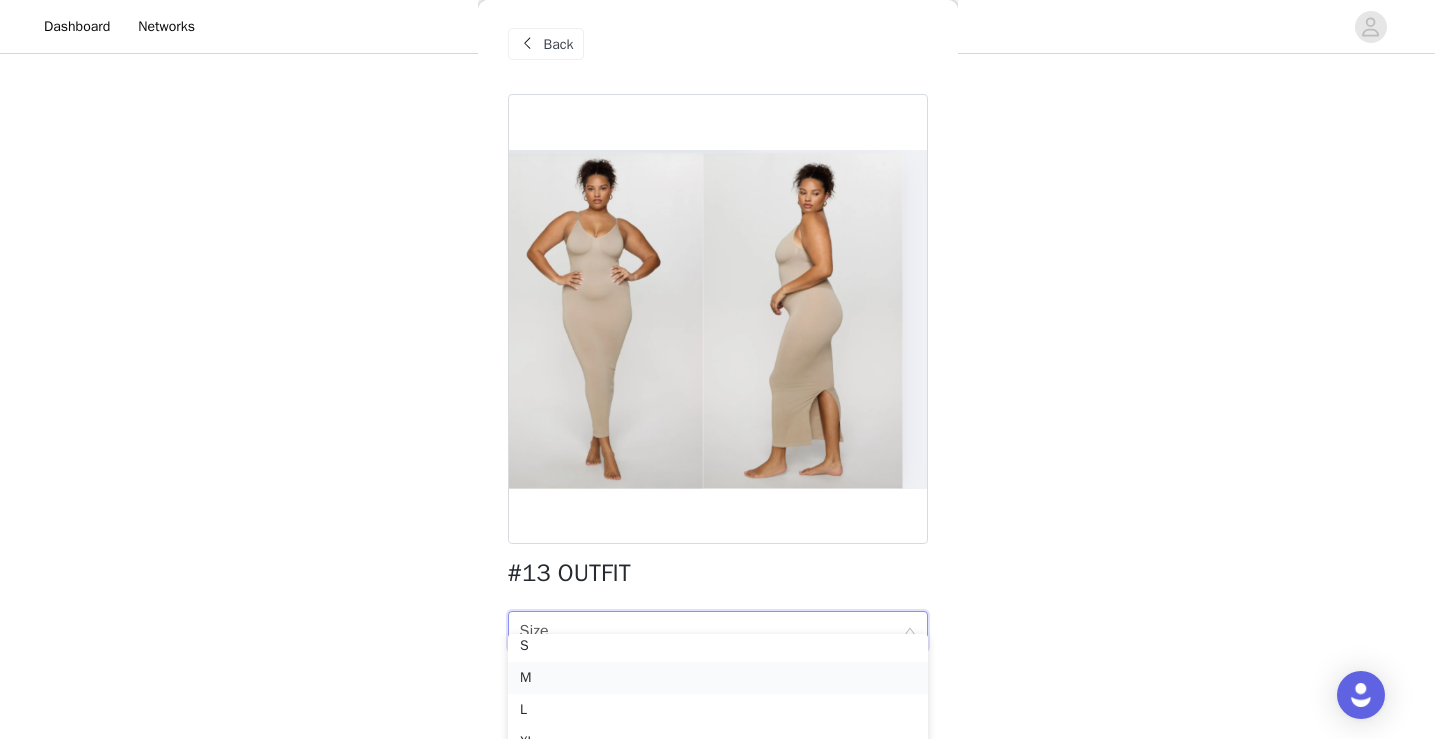click on "M" at bounding box center (718, 678) 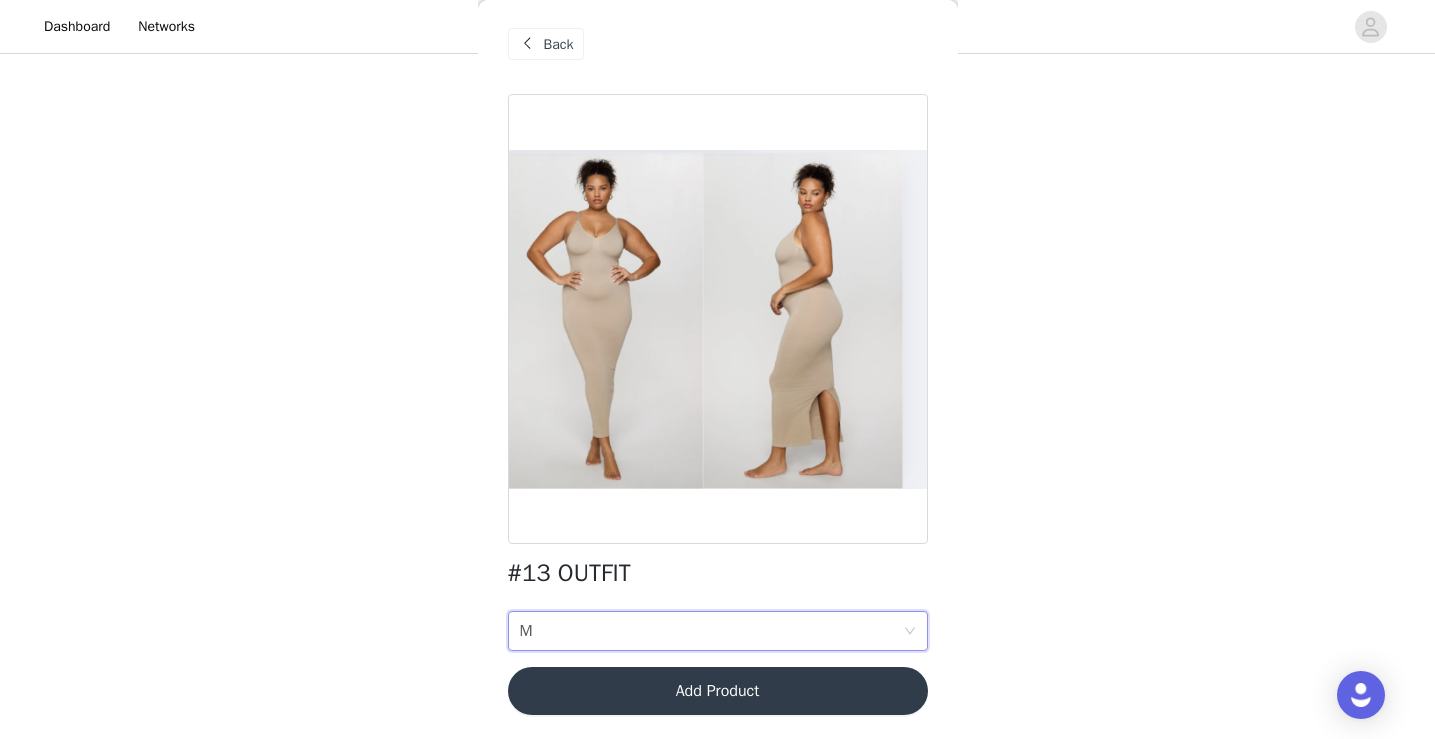 click on "Size M" at bounding box center (711, 631) 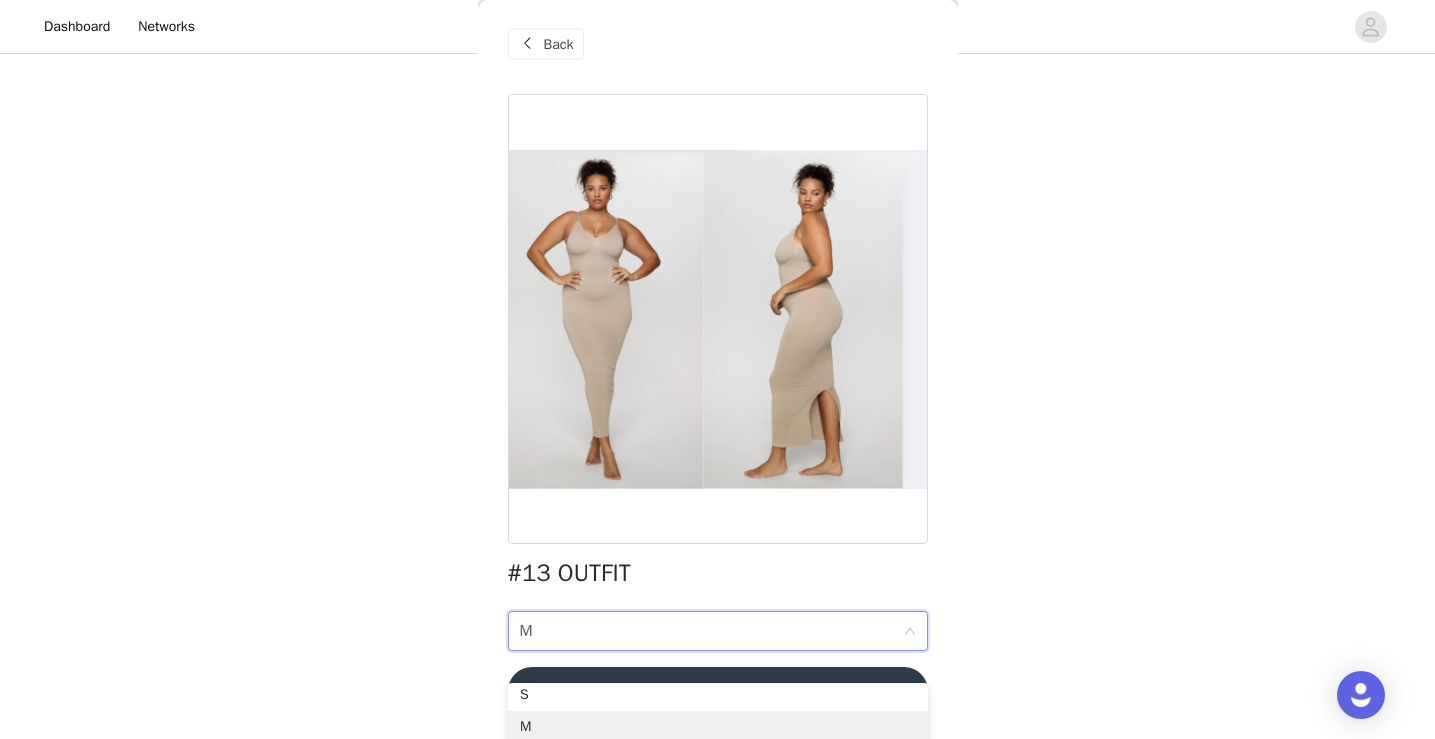scroll, scrollTop: 160, scrollLeft: 0, axis: vertical 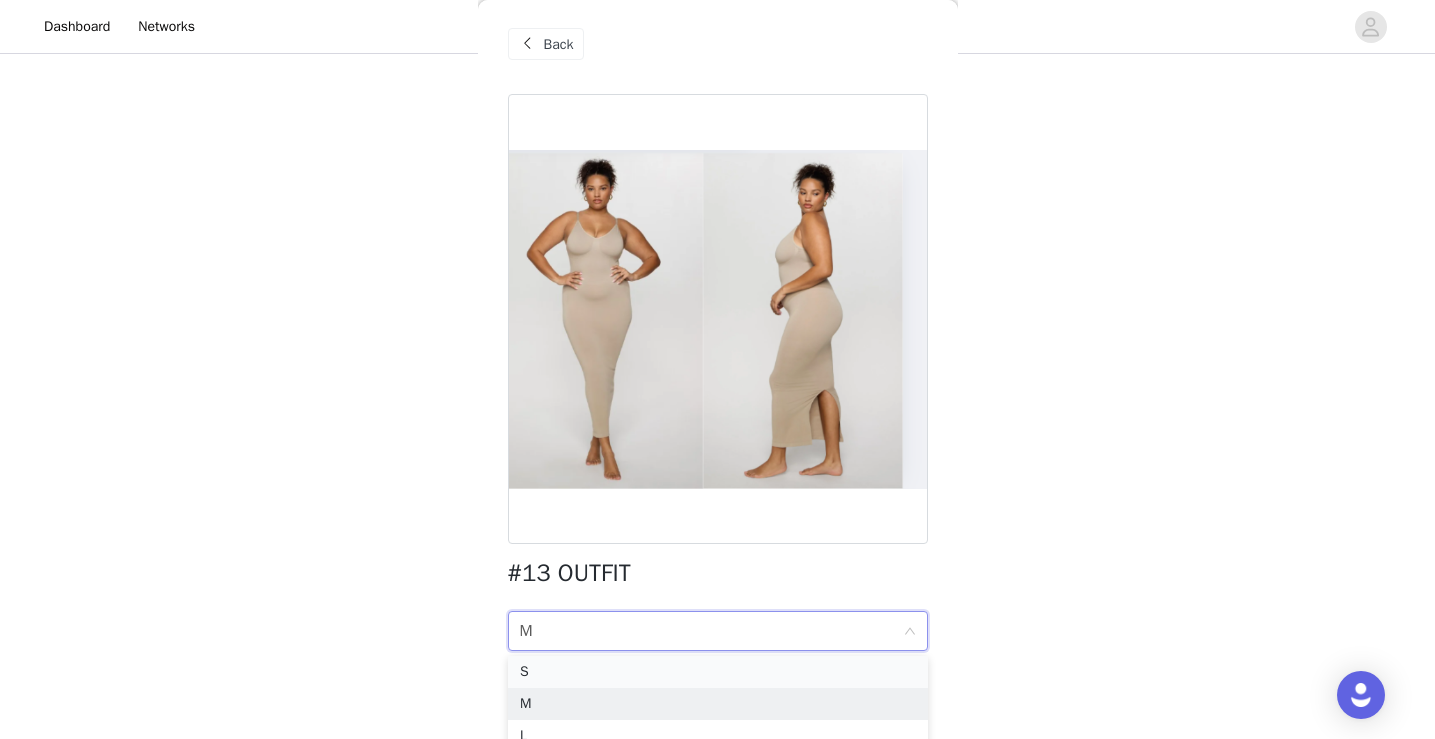 click on "S" at bounding box center [718, 672] 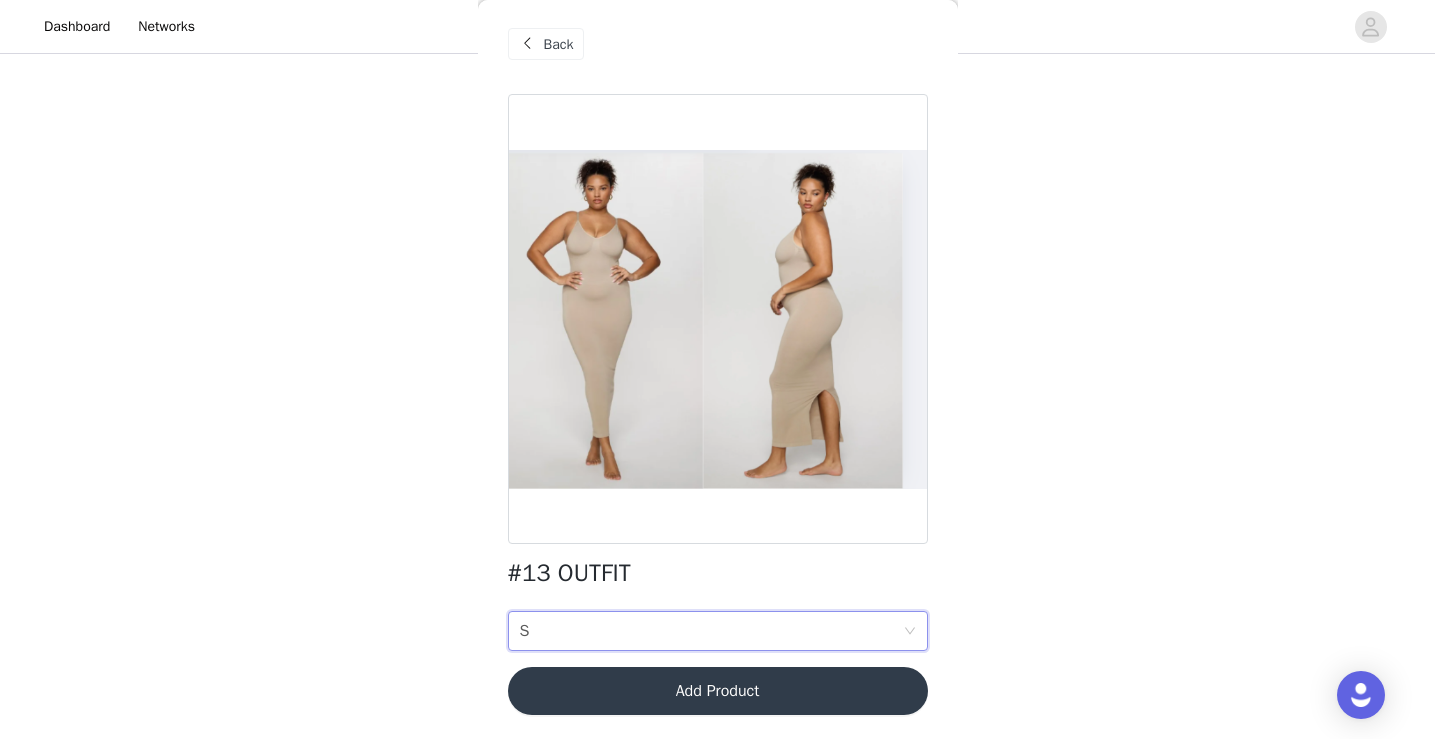 scroll, scrollTop: 133, scrollLeft: 0, axis: vertical 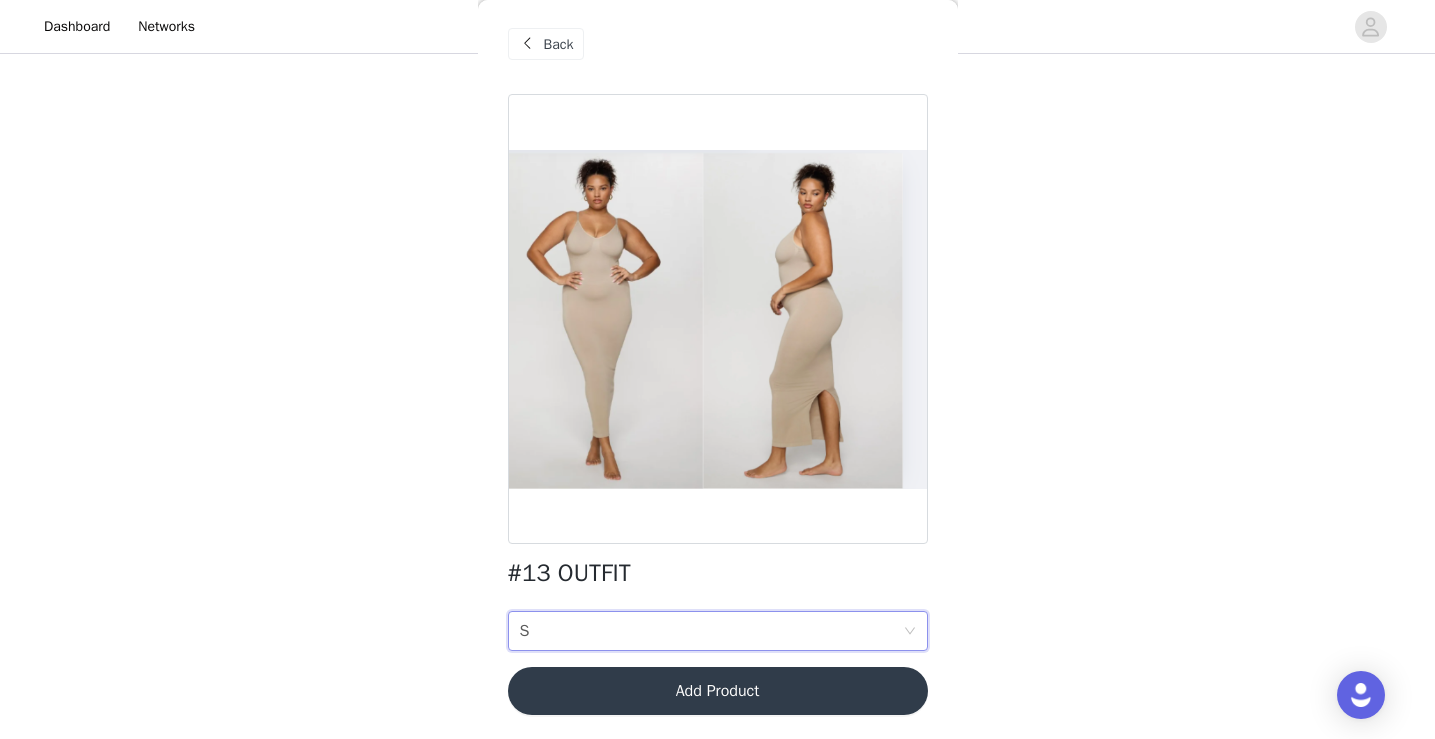 click on "Size S" at bounding box center [711, 631] 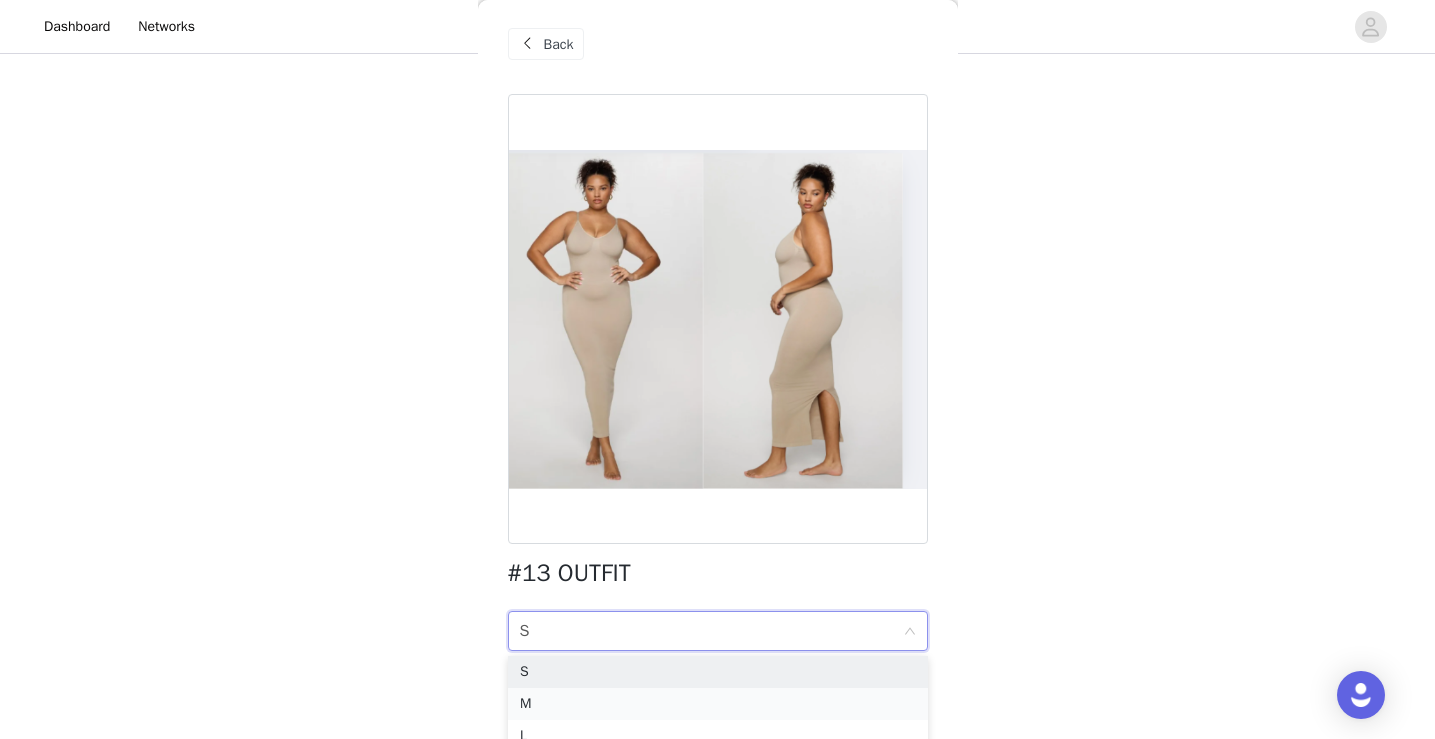 click on "M" at bounding box center [718, 704] 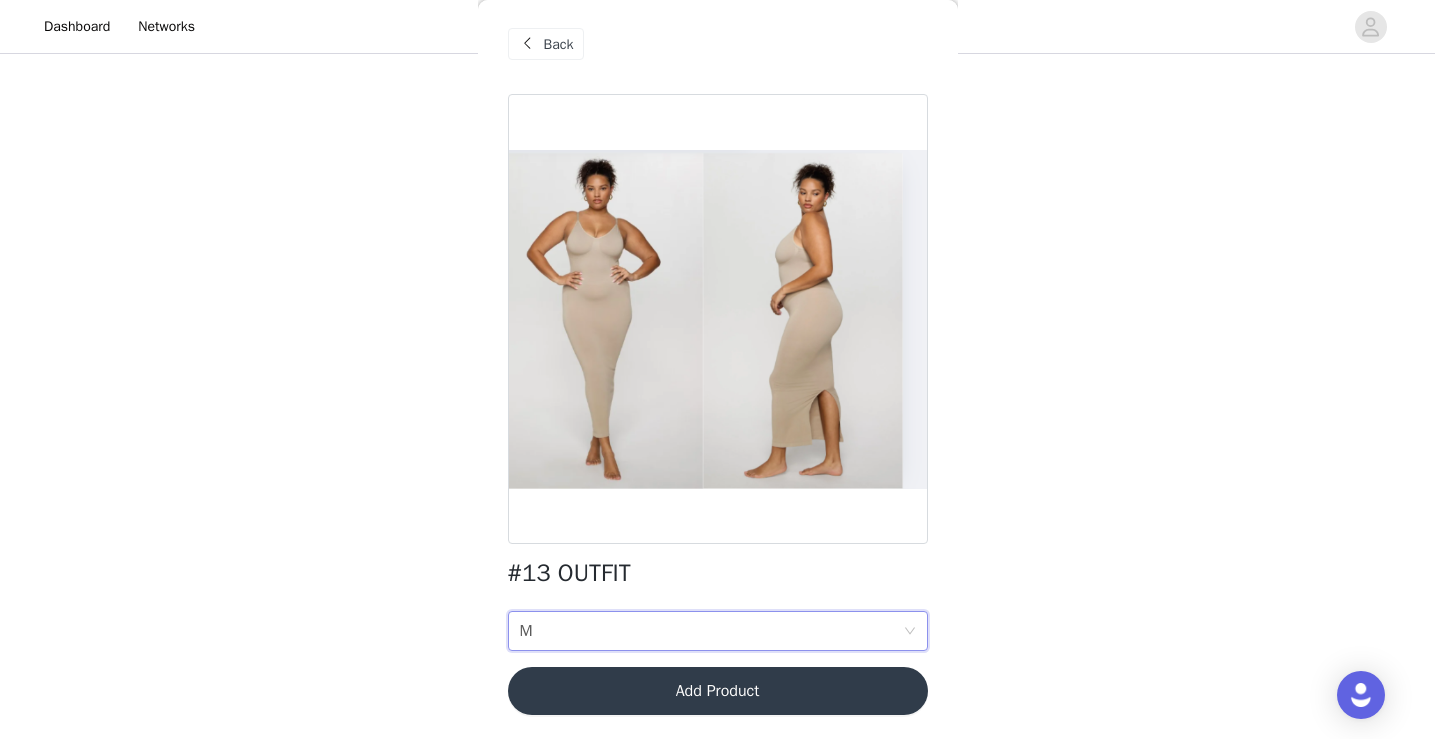 scroll, scrollTop: 133, scrollLeft: 0, axis: vertical 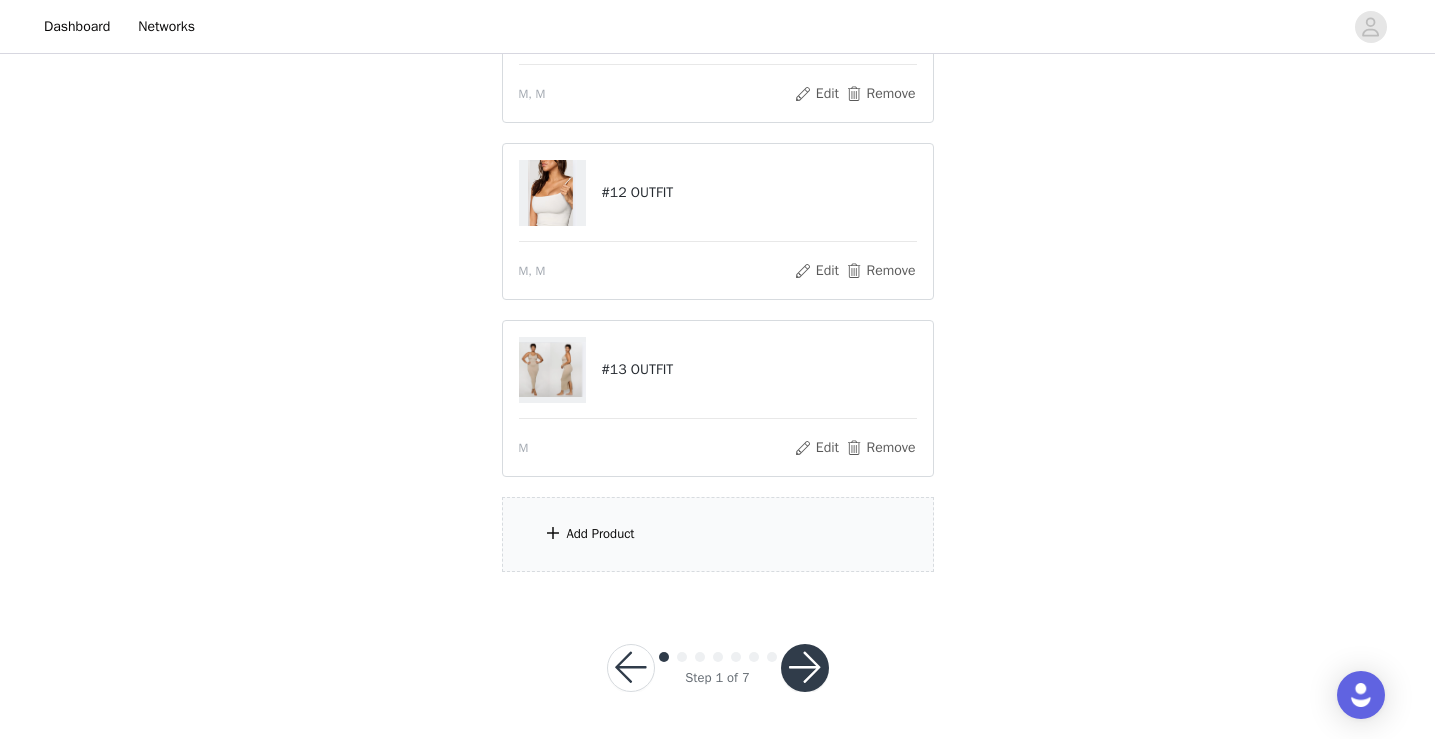 click on "Add Product" at bounding box center [601, 534] 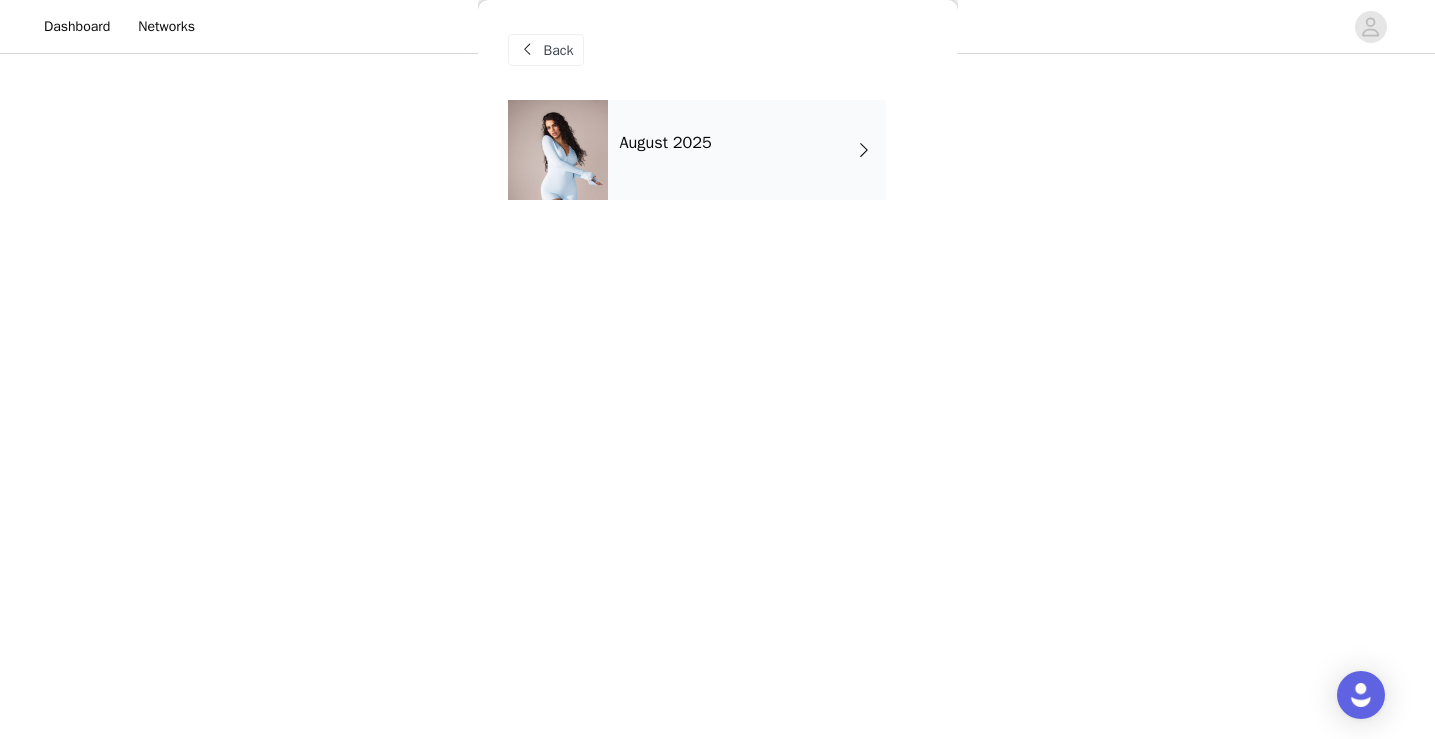 click on "August 2025" at bounding box center [747, 150] 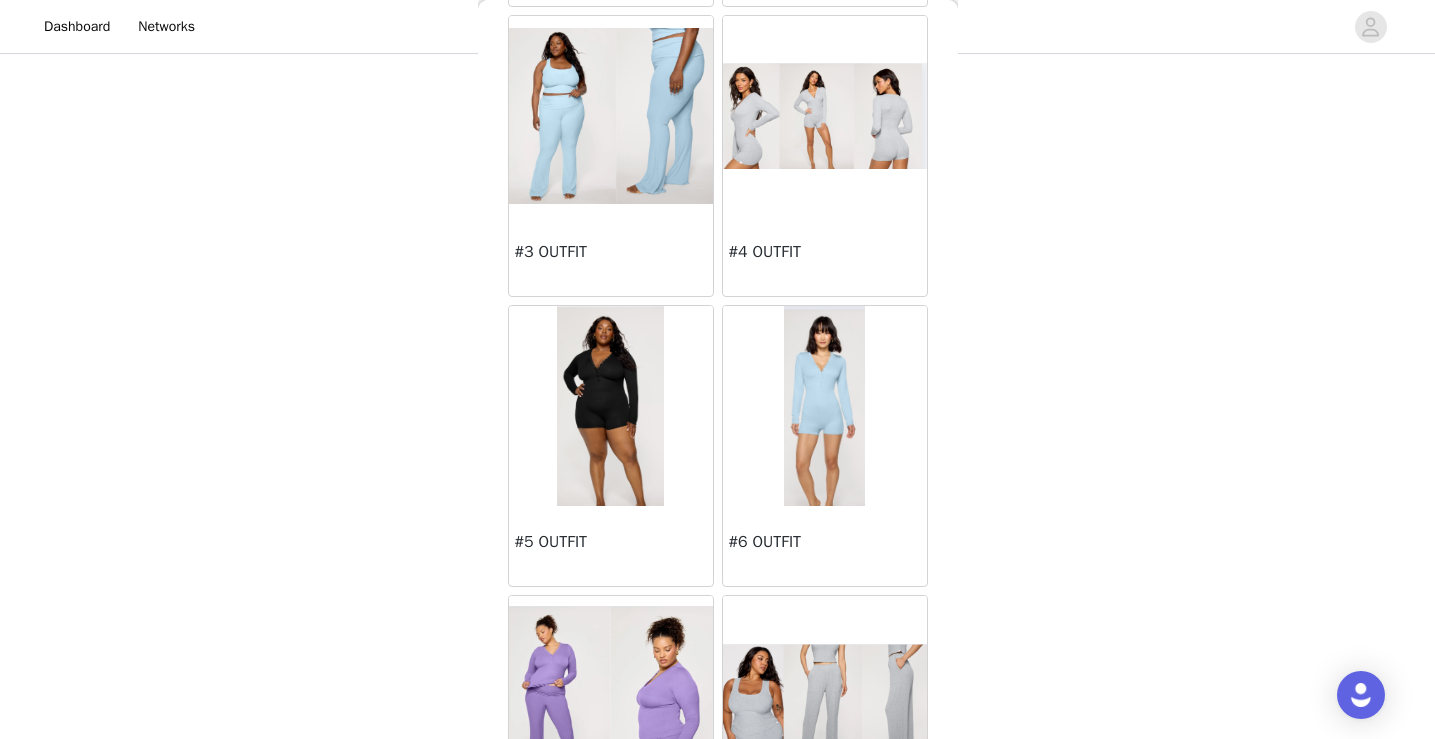 scroll, scrollTop: 398, scrollLeft: 0, axis: vertical 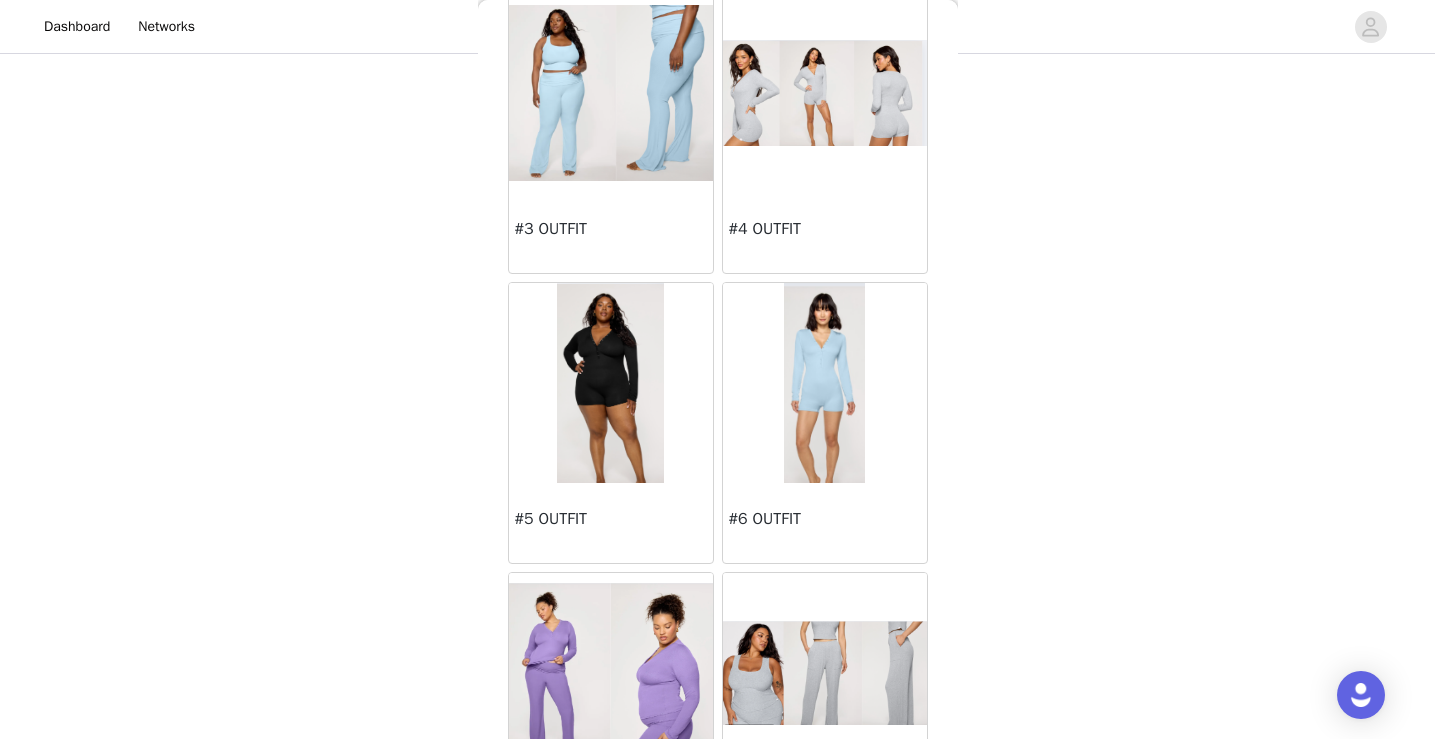 click at bounding box center [825, 93] 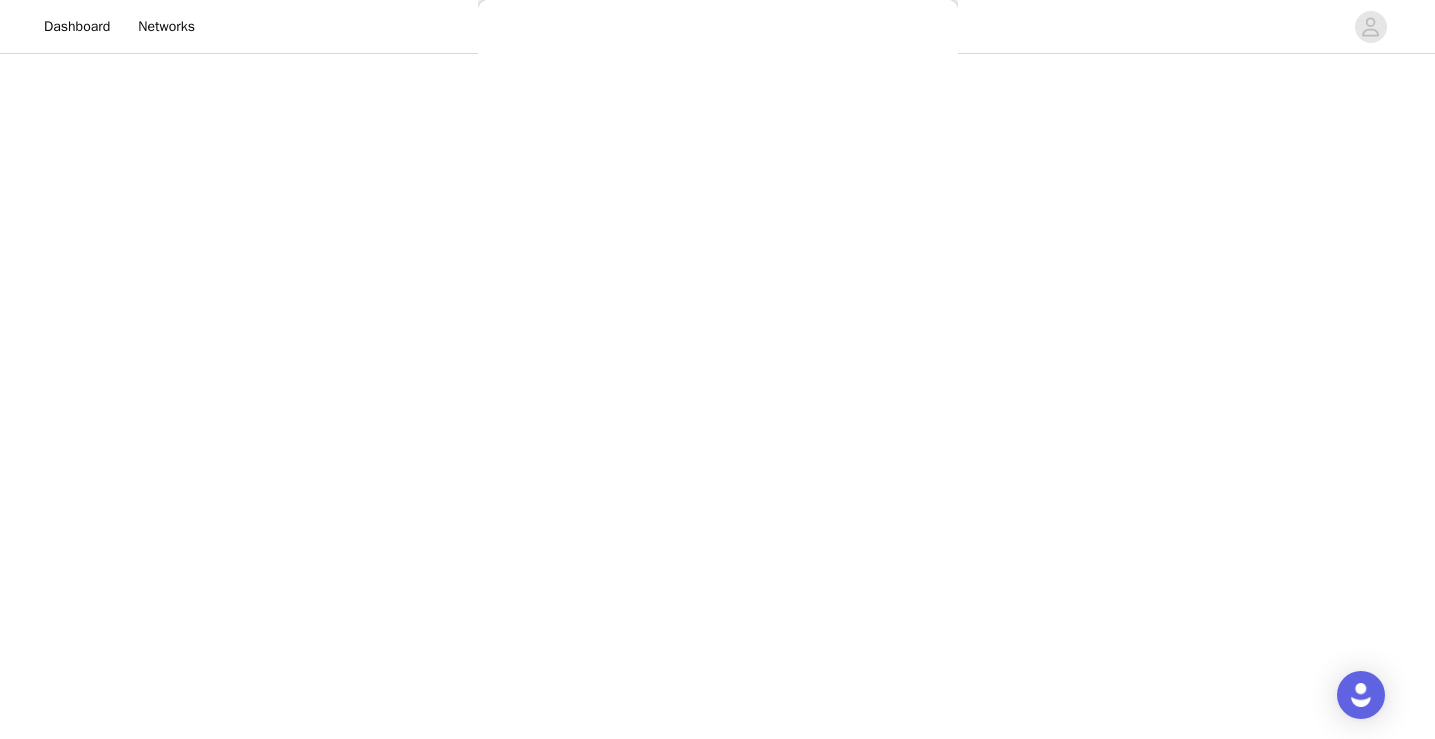 scroll, scrollTop: 6, scrollLeft: 0, axis: vertical 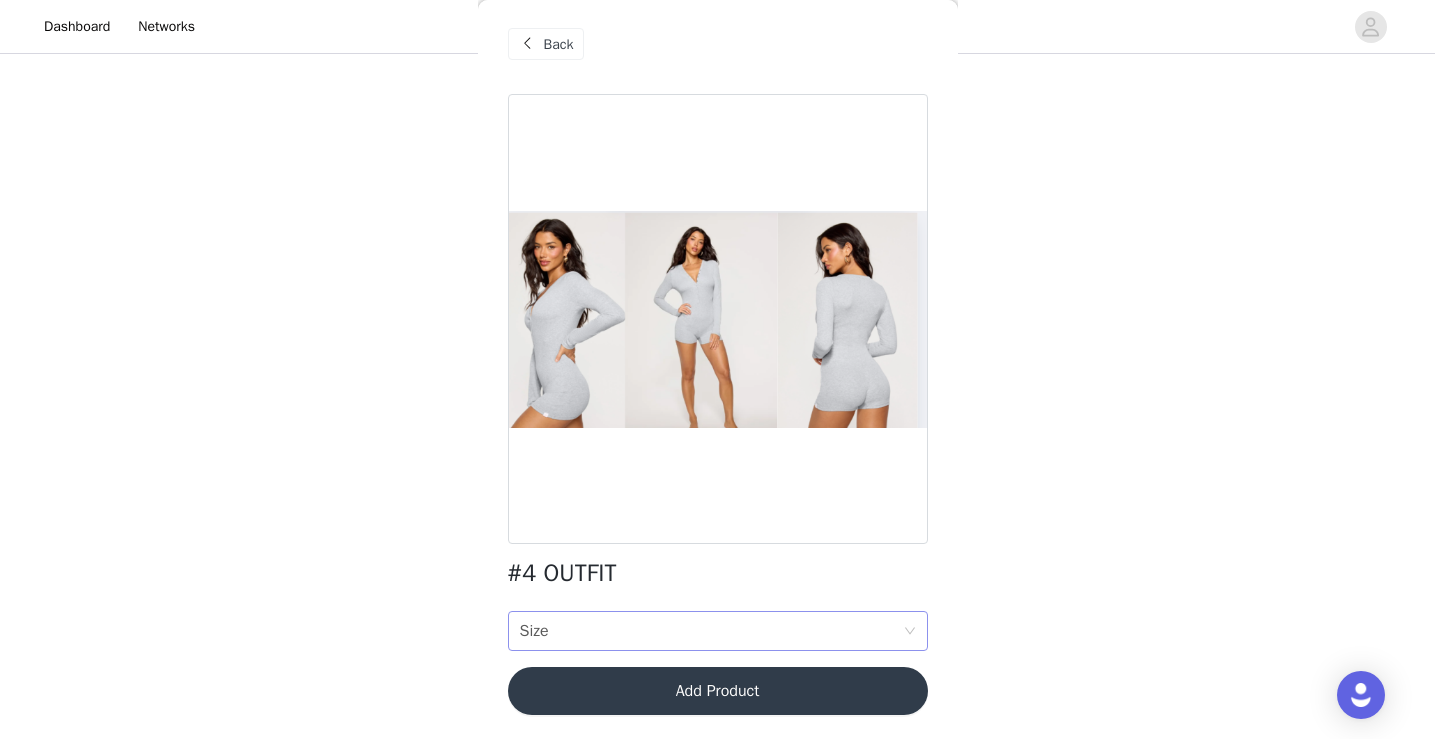 click on "Size Size" at bounding box center [711, 631] 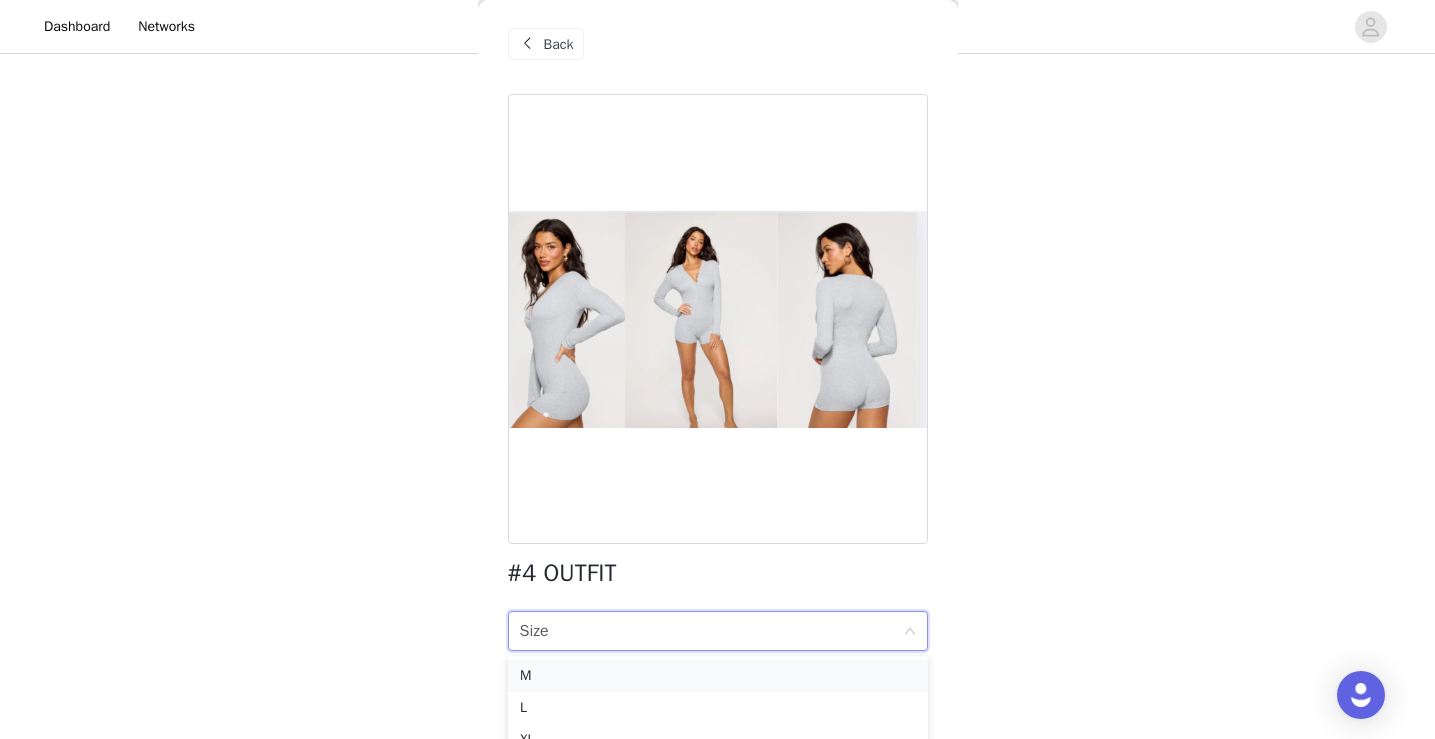 click on "M" at bounding box center (718, 676) 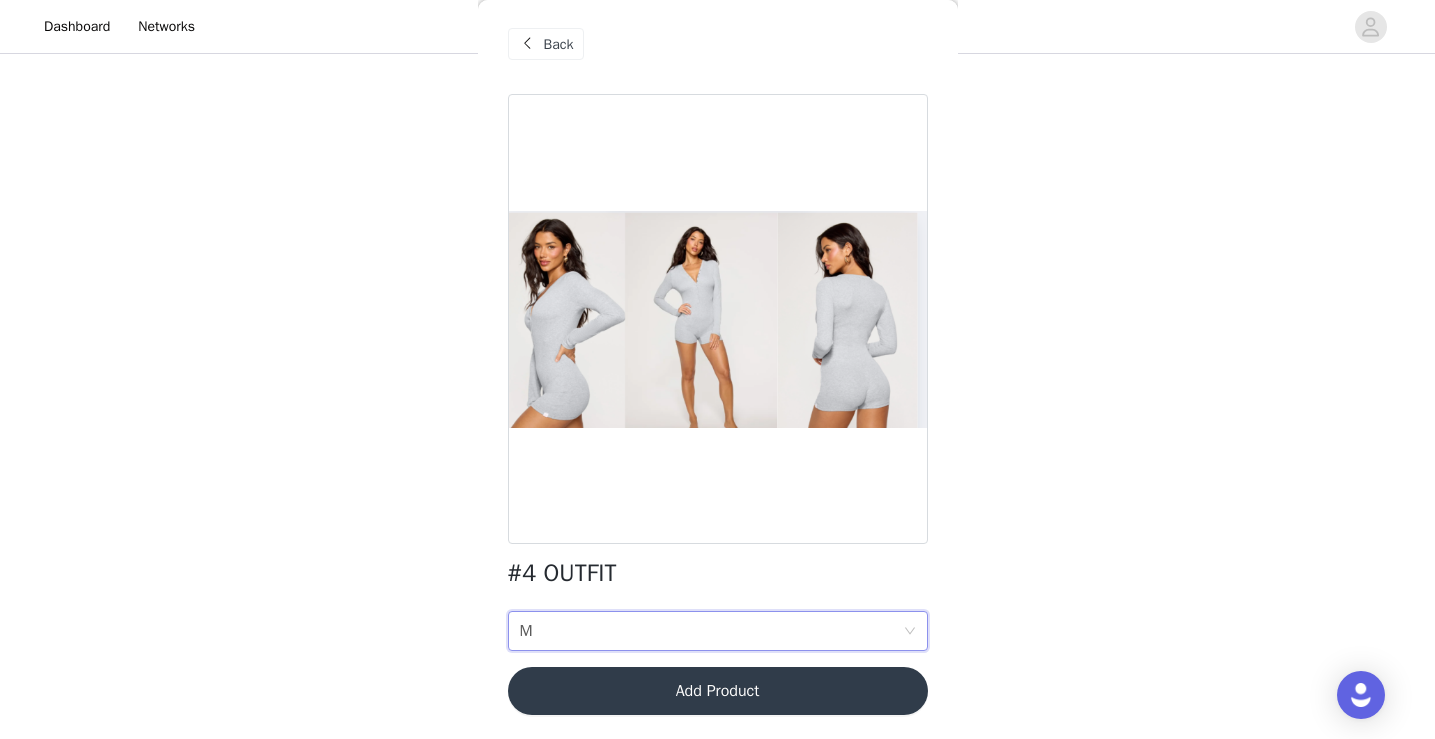 click on "Add Product" at bounding box center (718, 691) 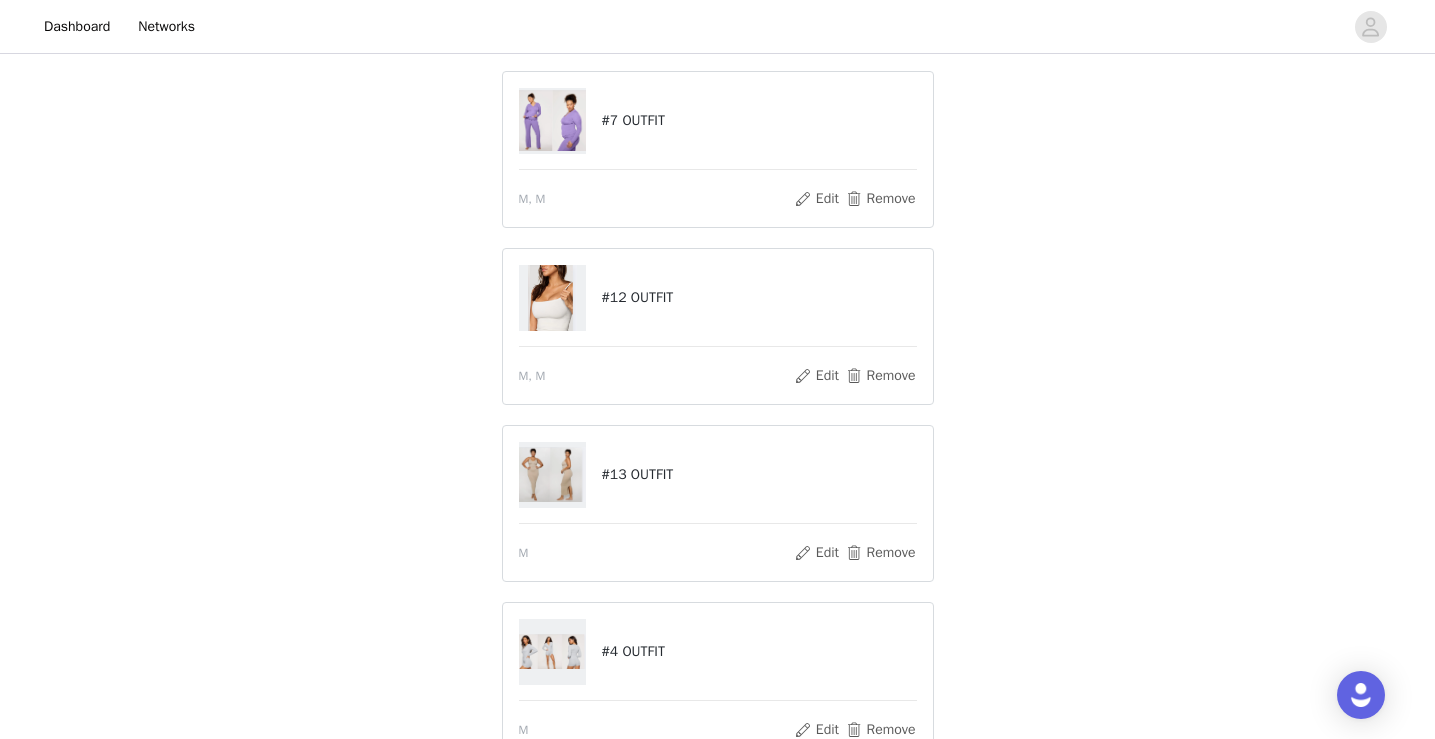 scroll, scrollTop: 127, scrollLeft: 0, axis: vertical 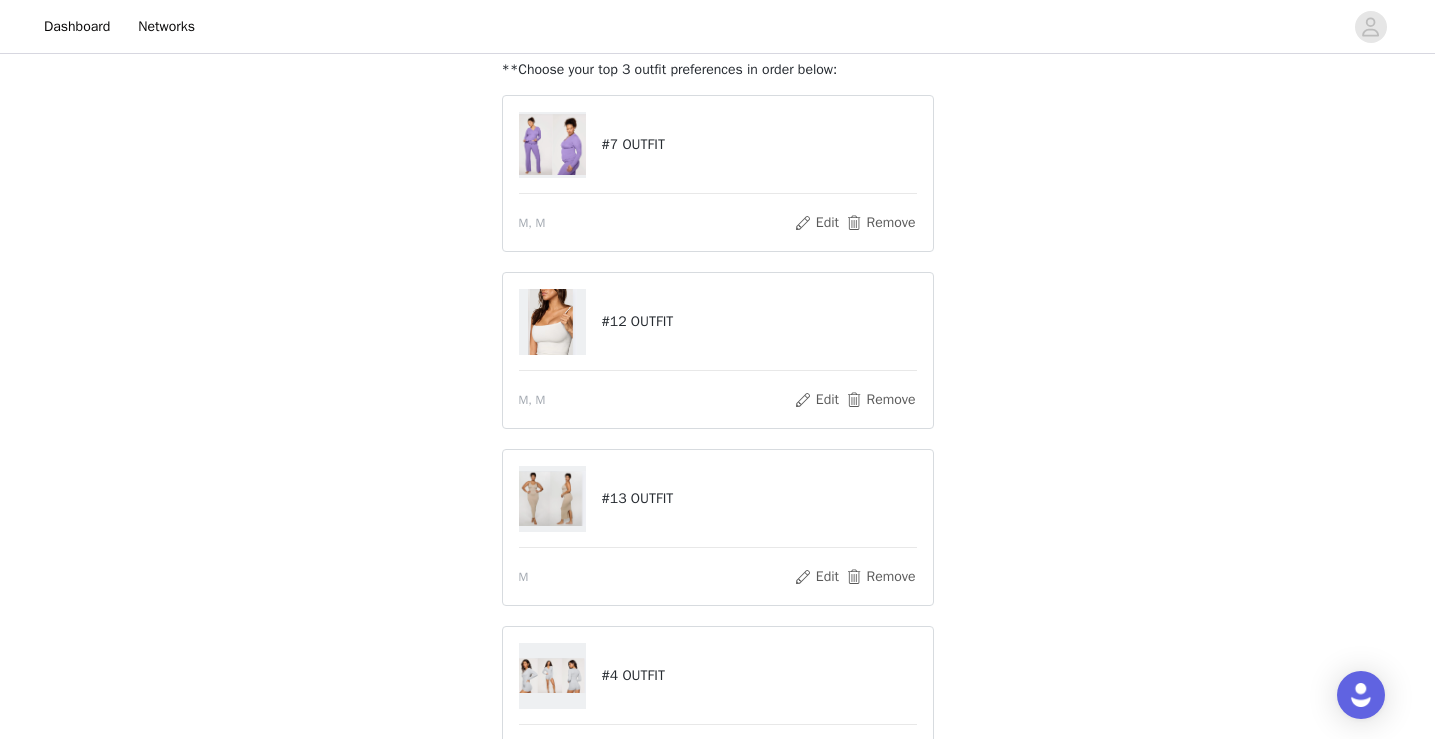 click at bounding box center [553, 144] 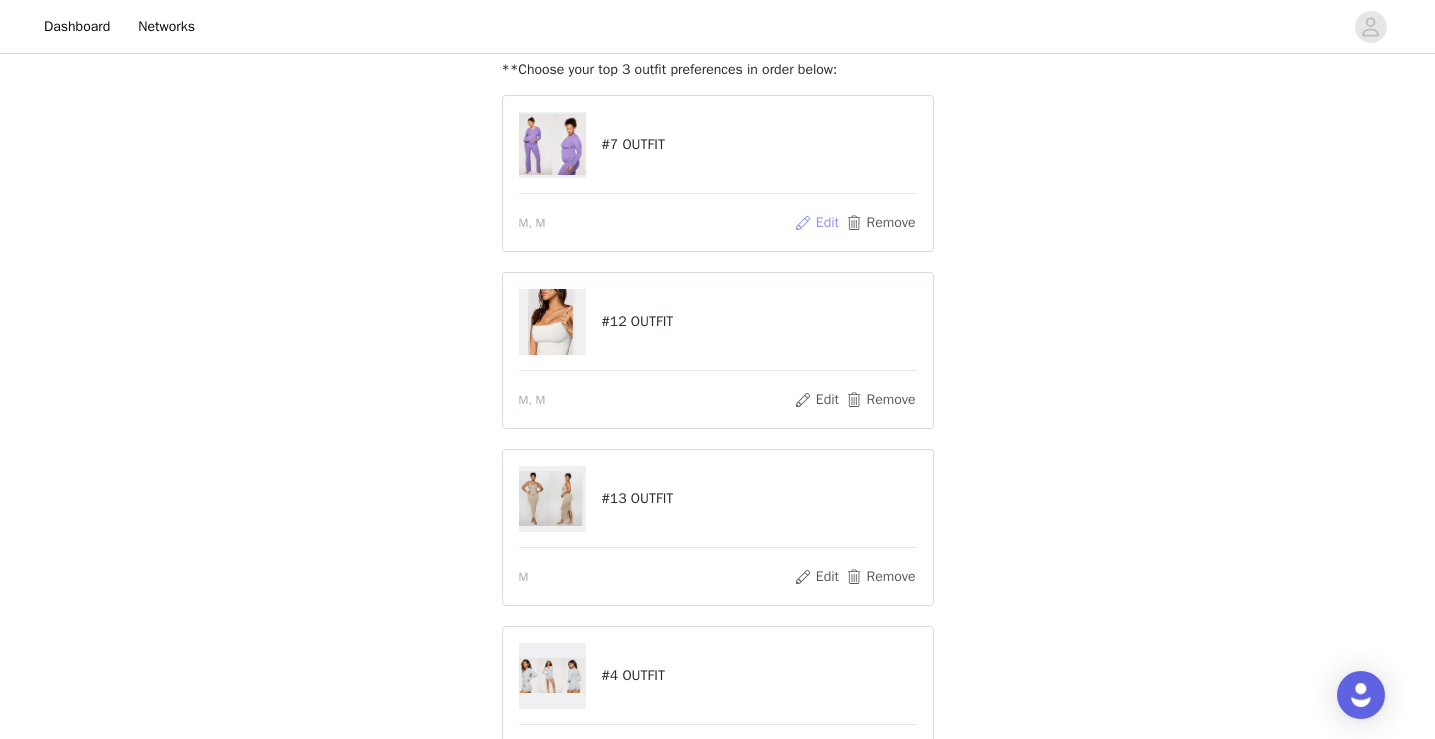 click on "Edit" at bounding box center [816, 223] 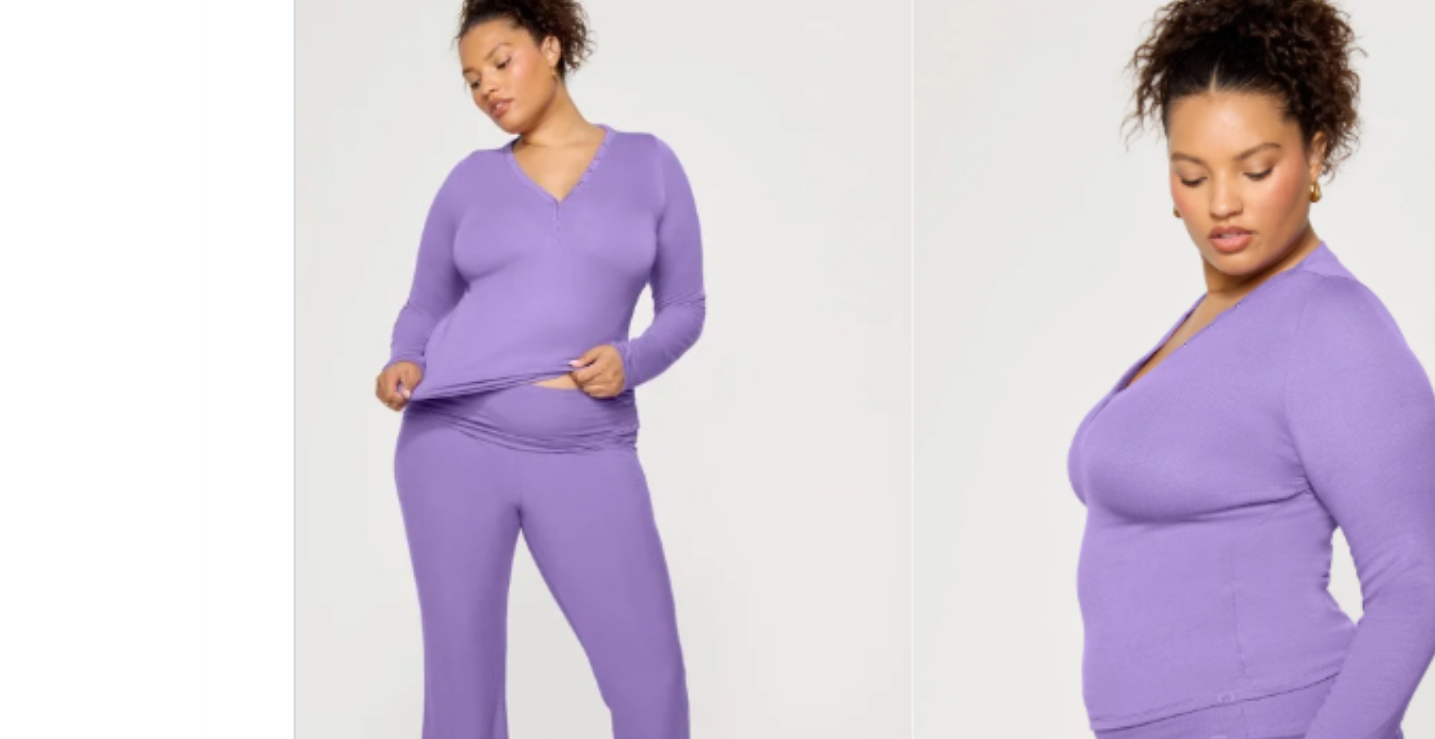 click on "STEP 1 OF 7
Select Outfit Preference
**Choose your top 3 outfit preferences in order below:                 #7 OUTFIT           M, M       Edit   Remove     #12 OUTFIT           M, M       Edit   Remove     #13 OUTFIT           M       Edit   Remove     #4 OUTFIT           M       Edit   Remove         Back     #7 OUTFIT               Top size M Pant size M     Update Product" at bounding box center [717, 379] 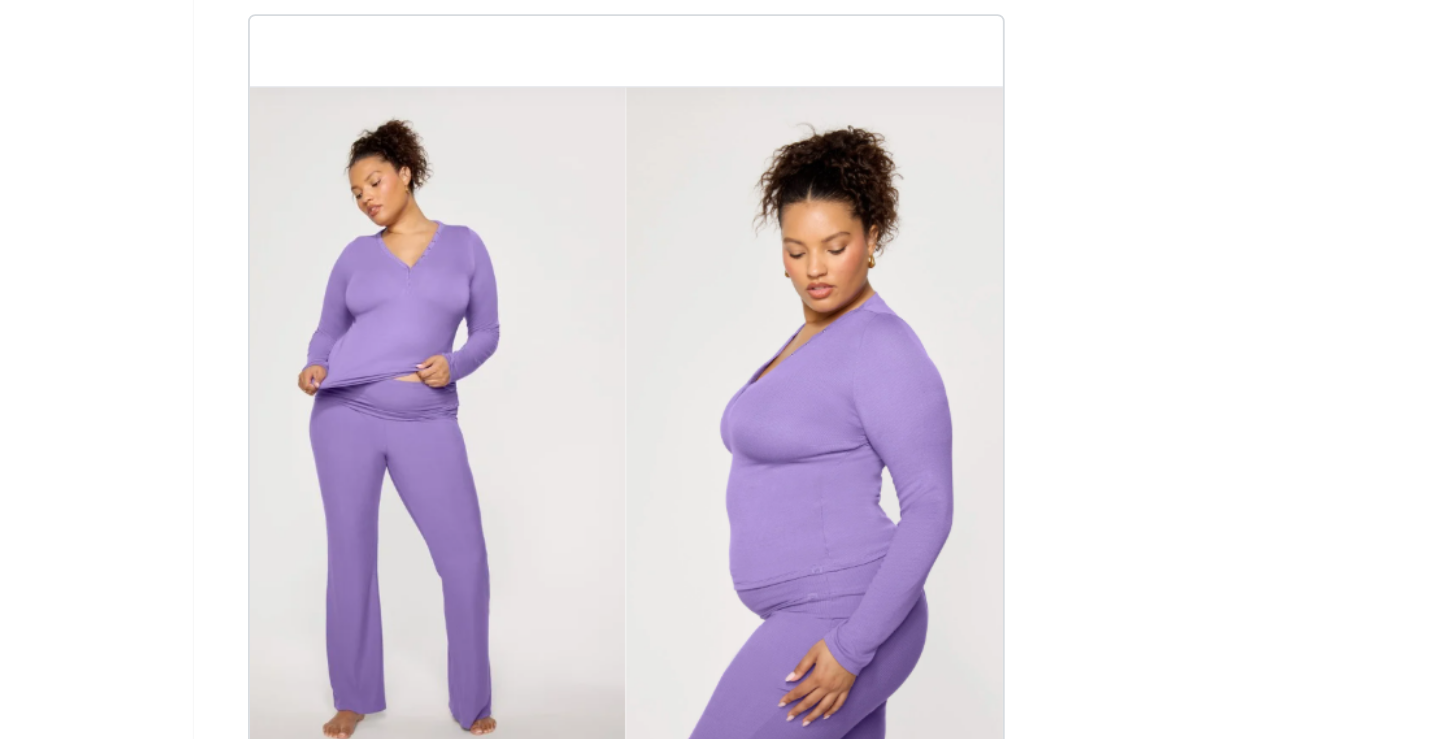click on "STEP 1 OF 7
Select Outfit Preference
**Choose your top 3 outfit preferences in order below:                 #7 OUTFIT           M, M       Edit   Remove     #12 OUTFIT           M, M       Edit   Remove     #13 OUTFIT           M       Edit   Remove     #4 OUTFIT           M       Edit   Remove         Back     #7 OUTFIT               Top size M Pant size M     Update Product" at bounding box center [717, 379] 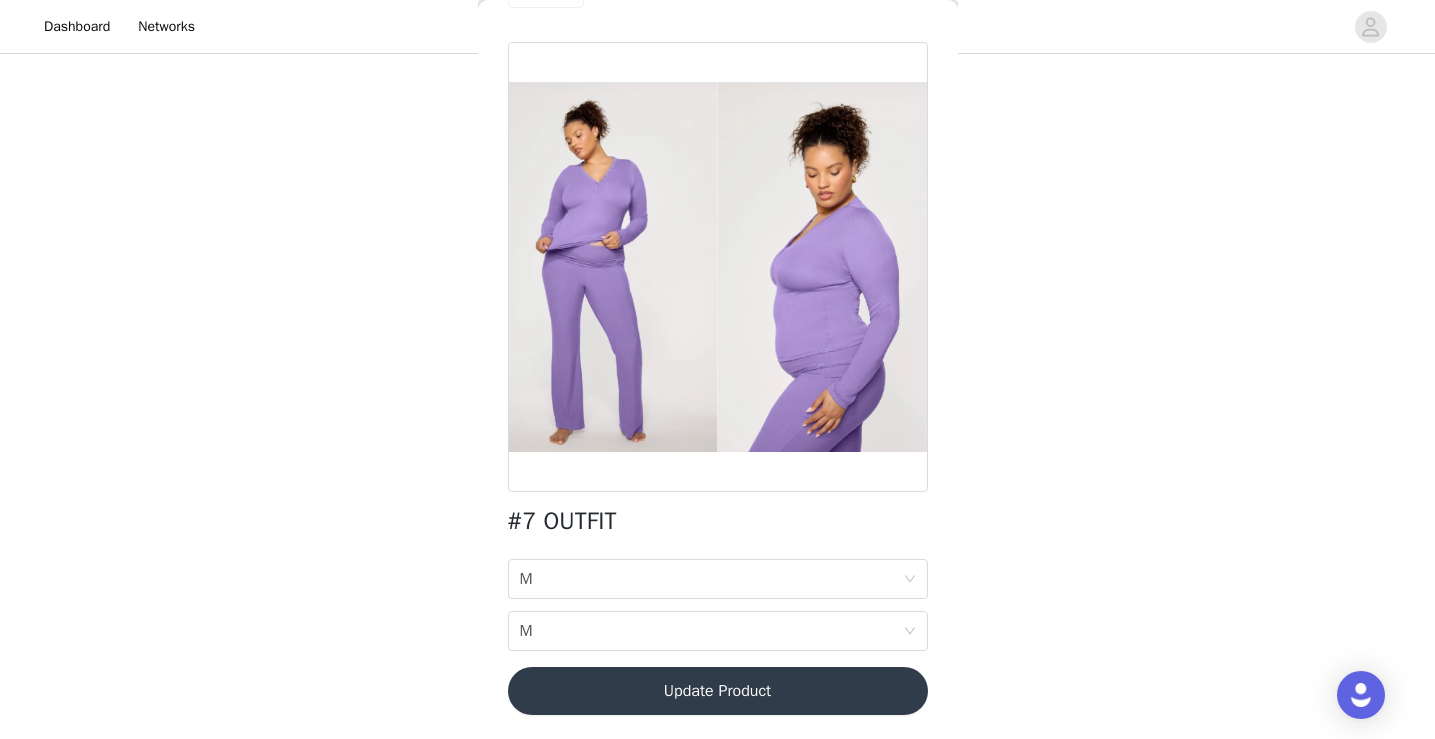 scroll, scrollTop: 0, scrollLeft: 0, axis: both 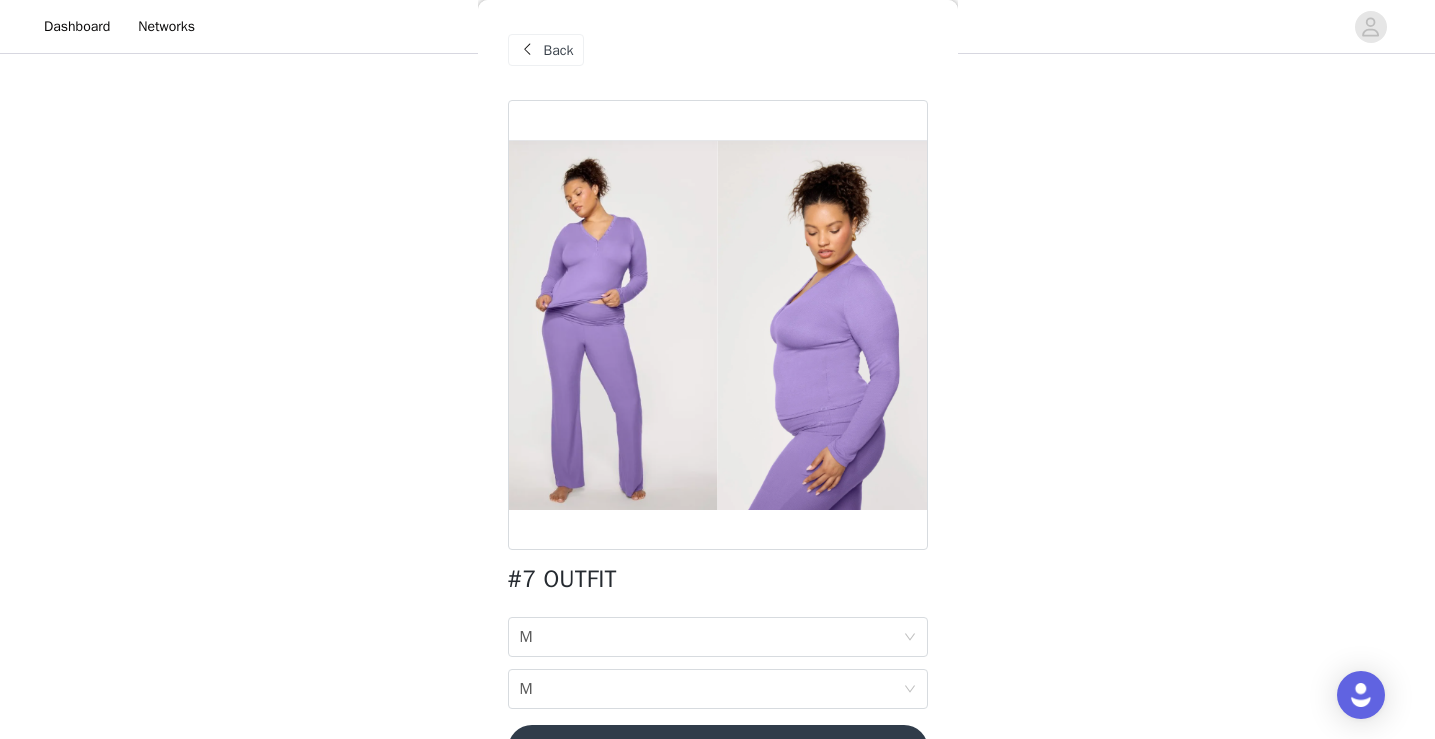 click on "Back" at bounding box center (559, 50) 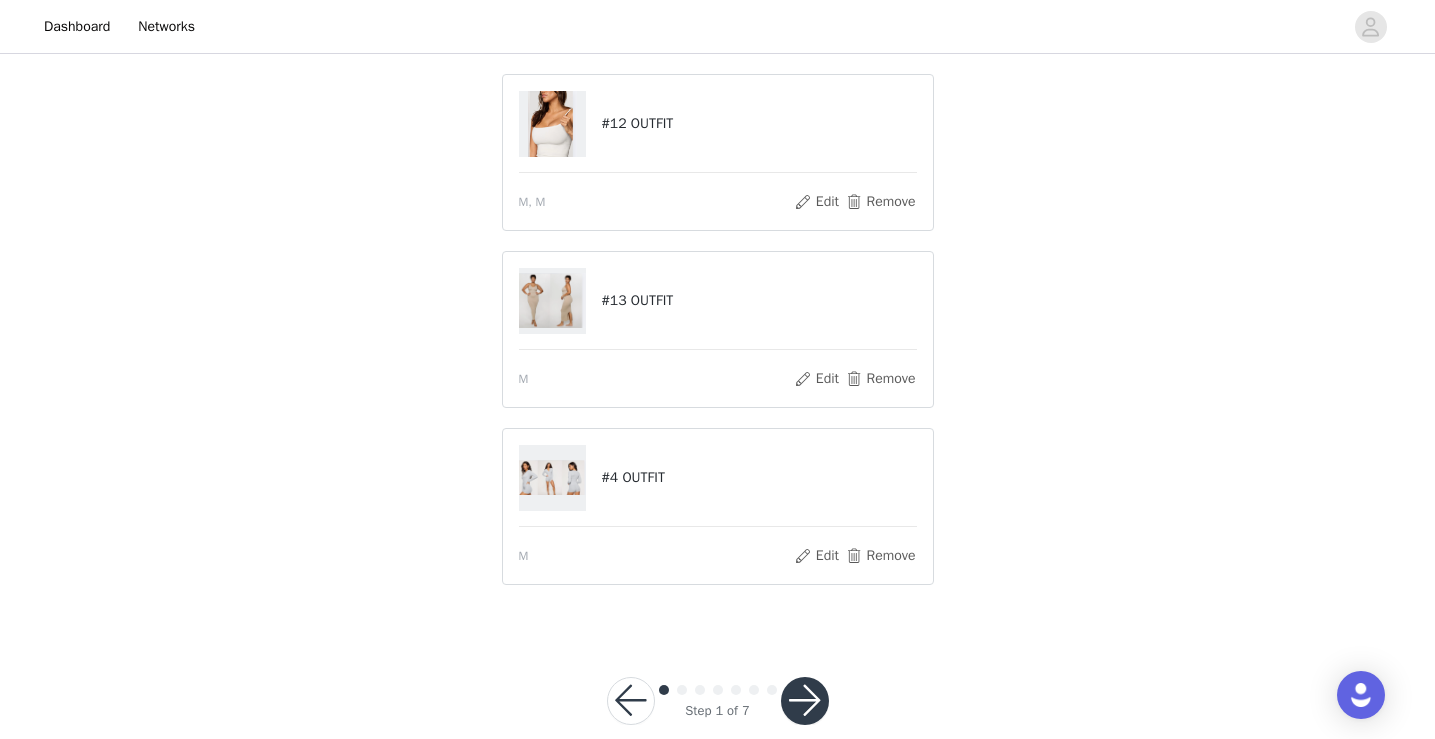 scroll, scrollTop: 358, scrollLeft: 0, axis: vertical 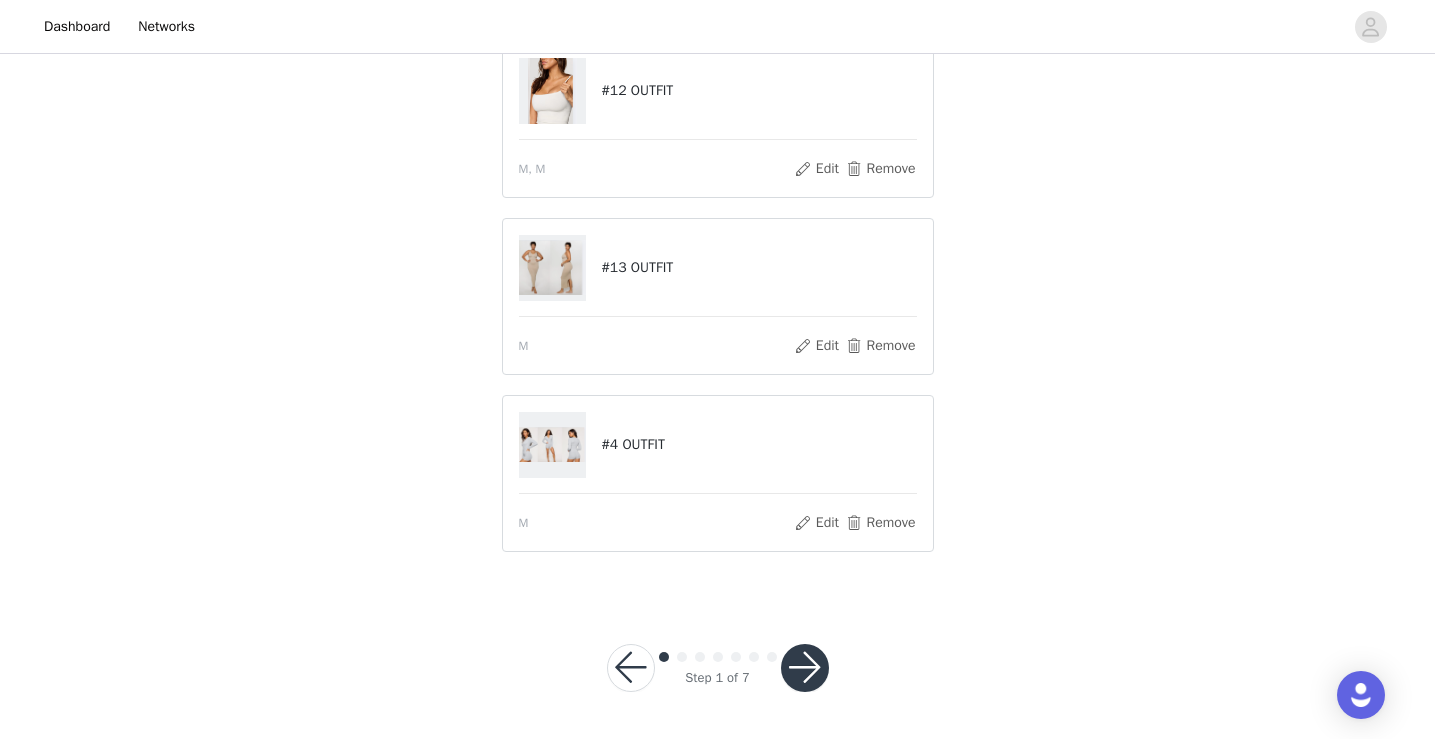 click at bounding box center [805, 668] 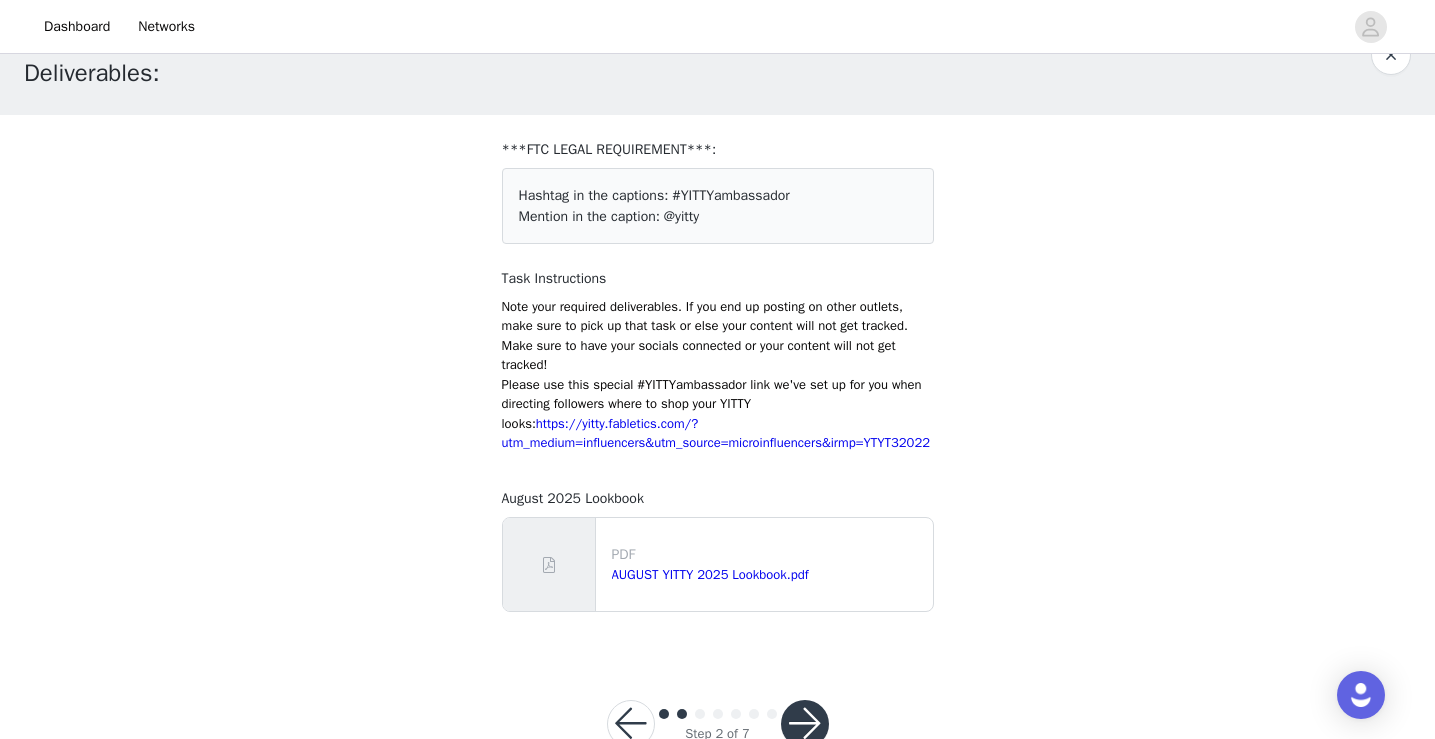 scroll, scrollTop: 123, scrollLeft: 0, axis: vertical 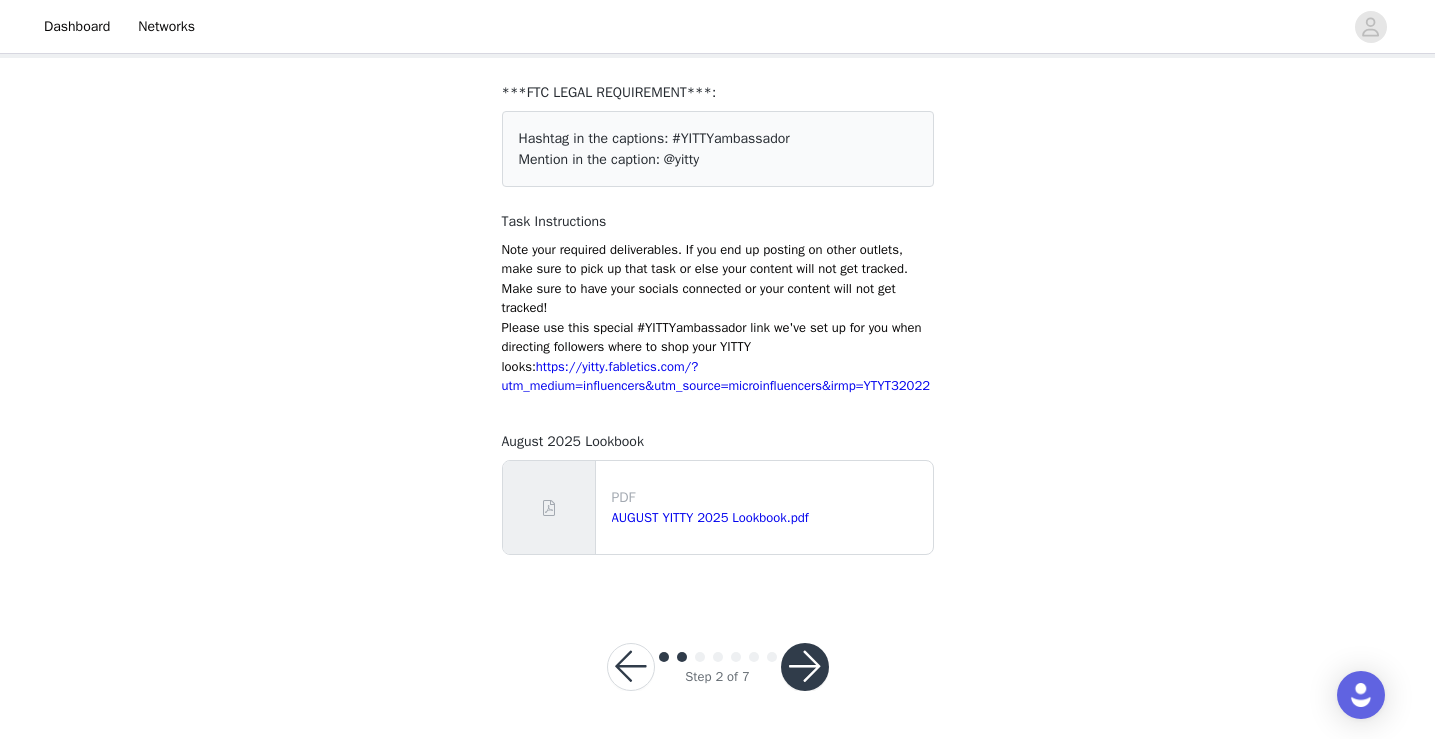 click on "Step 2 of 7" at bounding box center (718, 667) 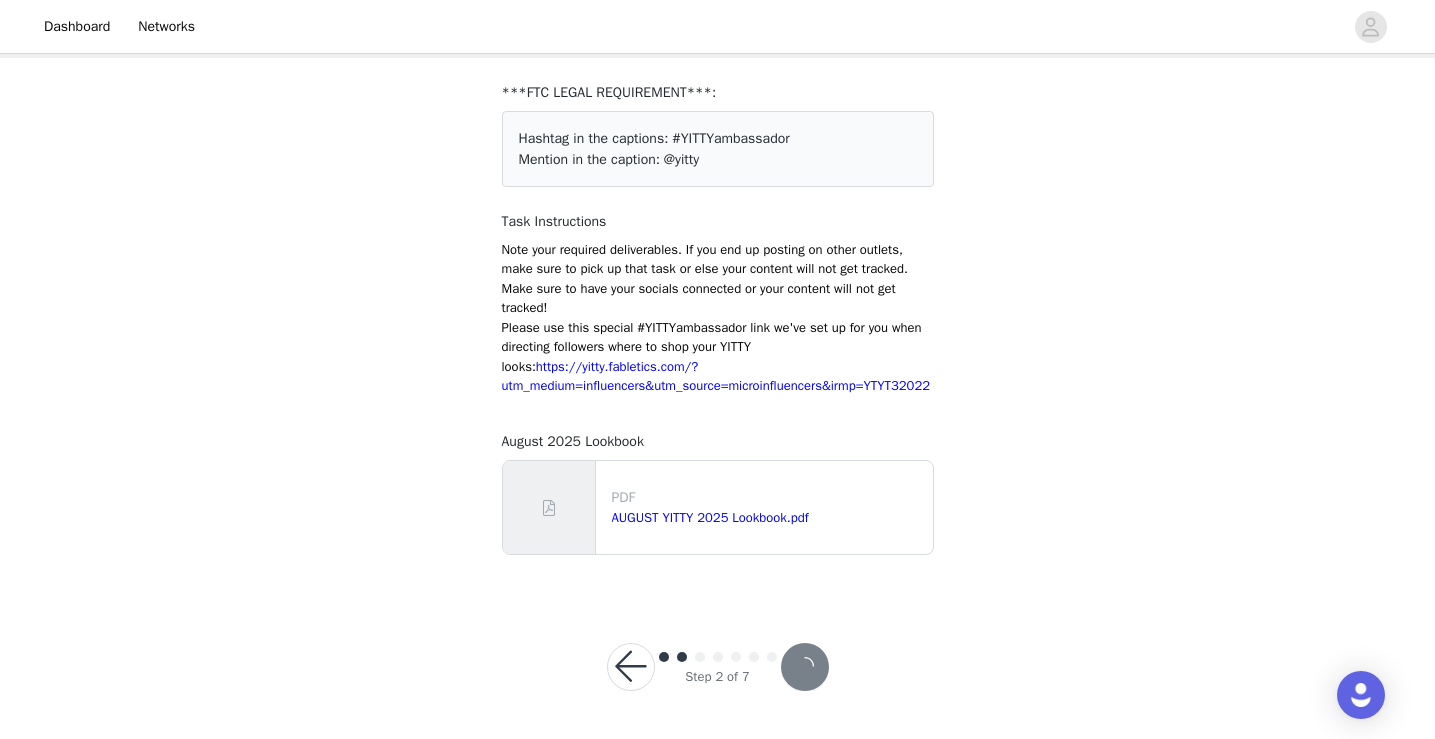 scroll, scrollTop: 0, scrollLeft: 0, axis: both 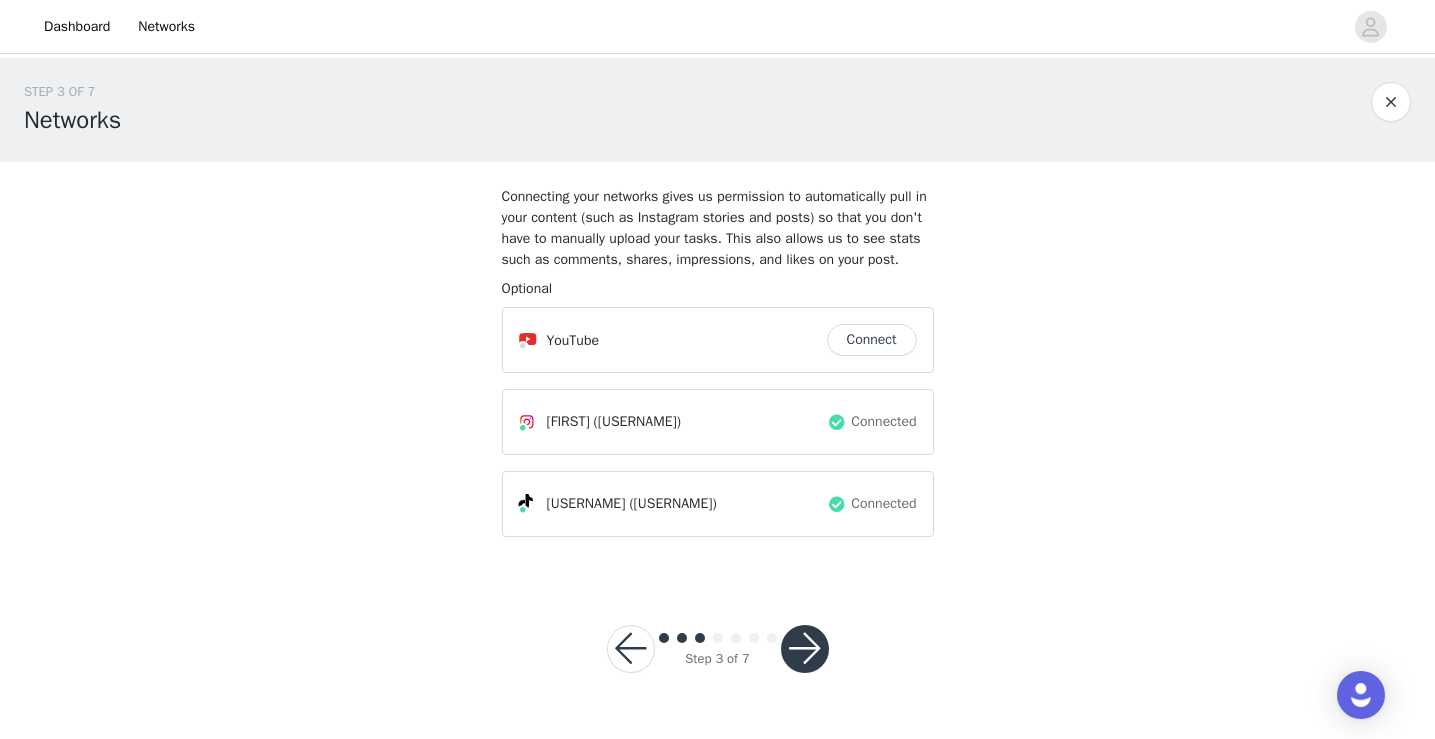 click at bounding box center (805, 649) 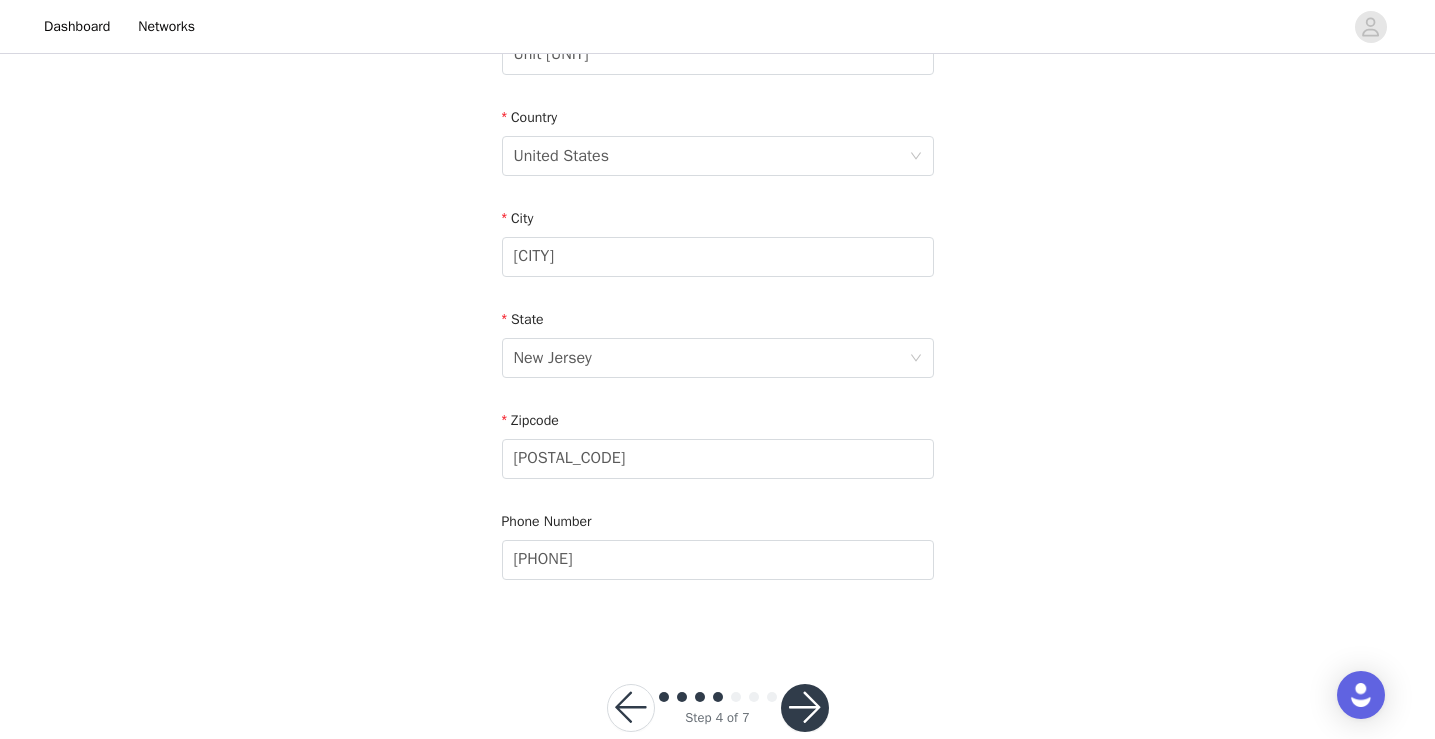 scroll, scrollTop: 645, scrollLeft: 0, axis: vertical 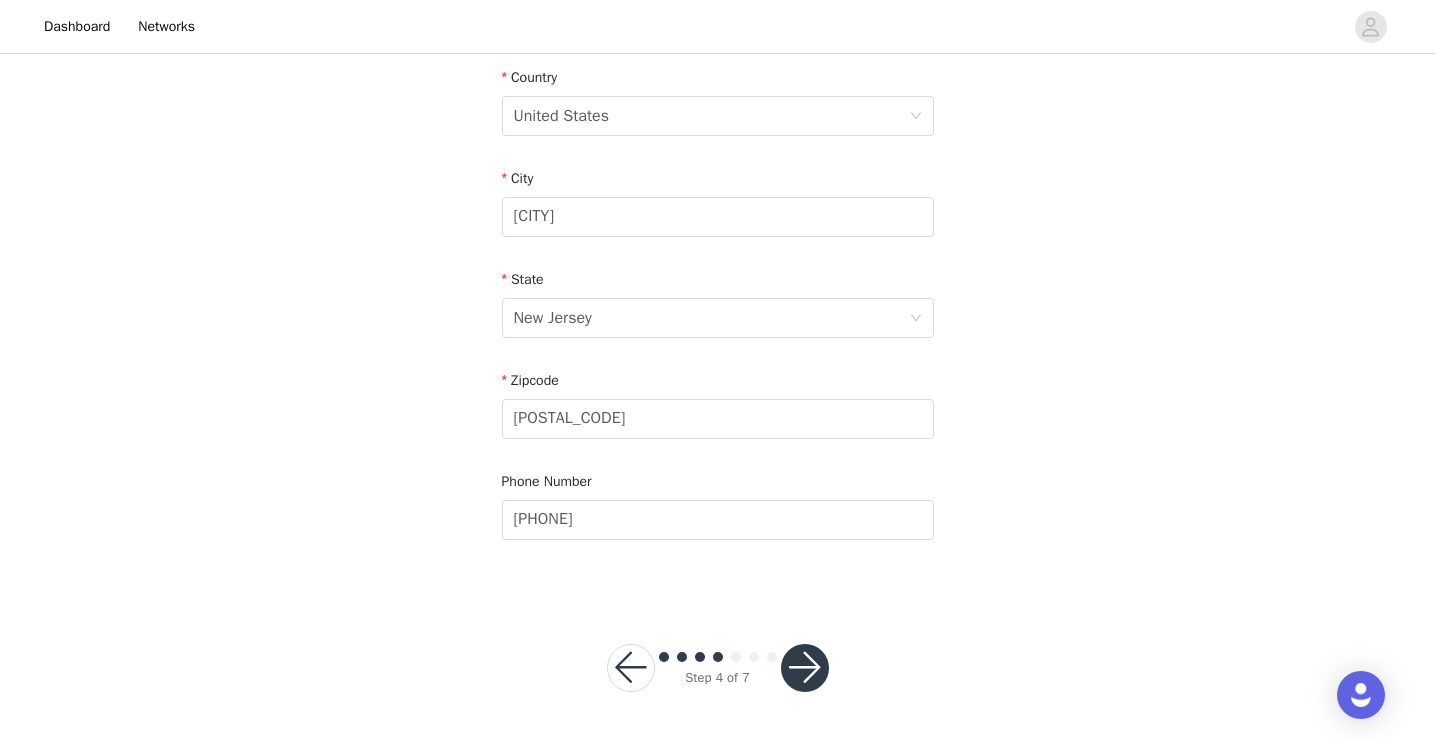 click at bounding box center [805, 668] 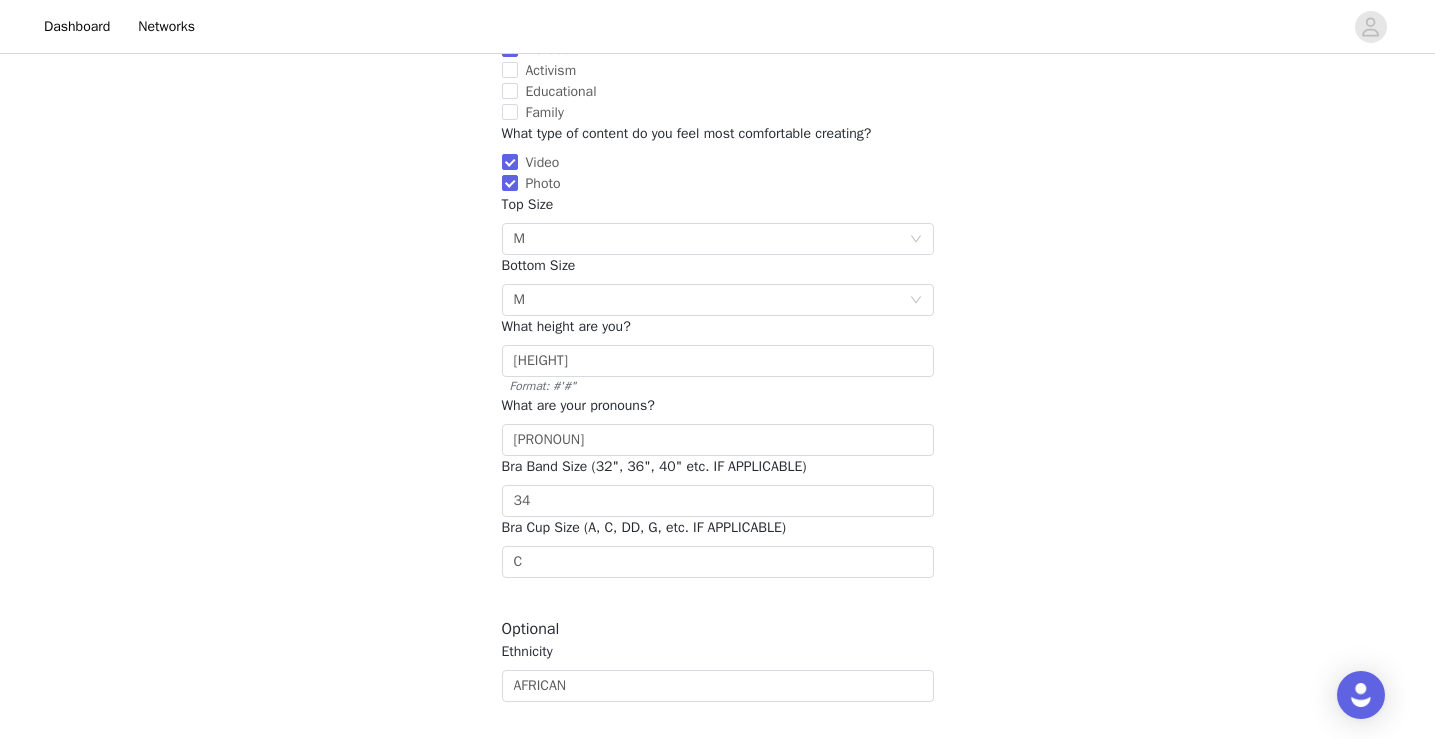 scroll, scrollTop: 456, scrollLeft: 0, axis: vertical 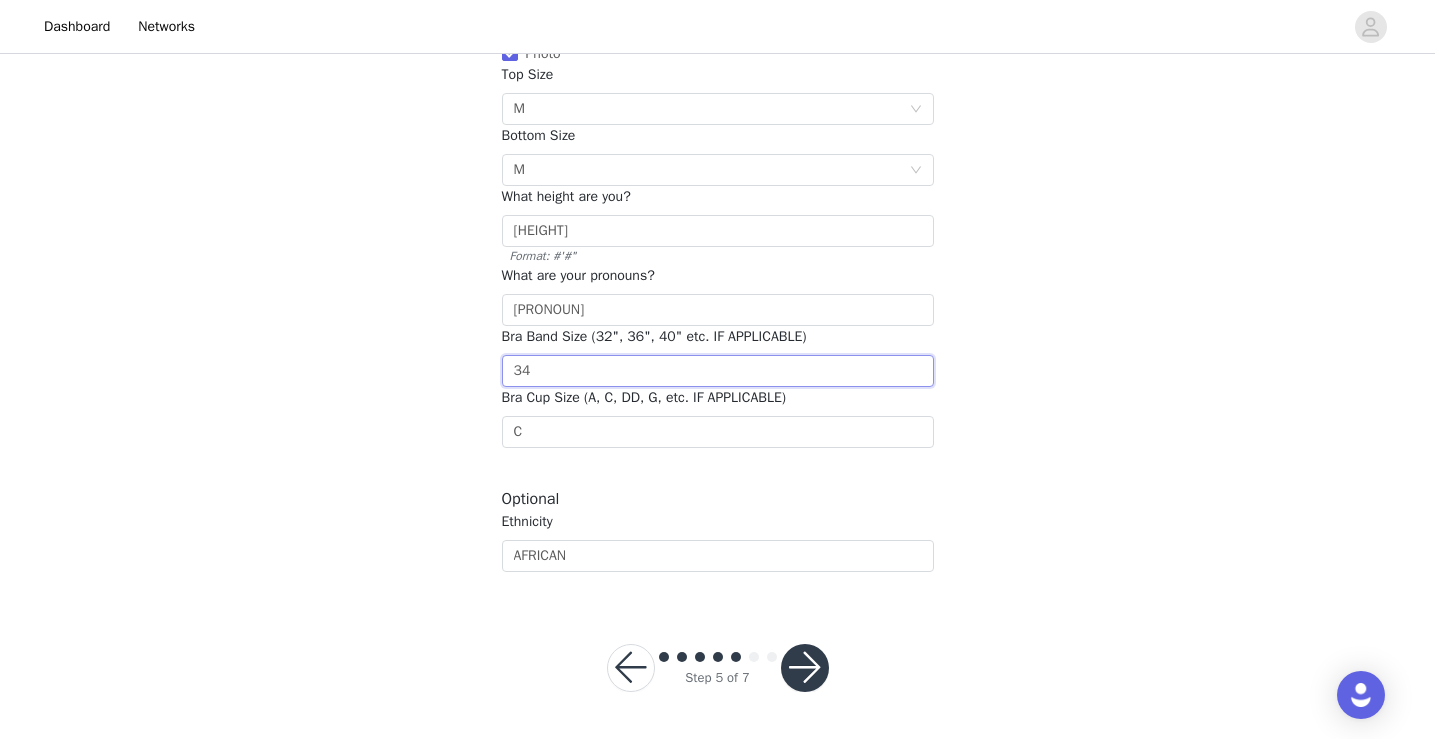 click on "34" at bounding box center (718, 371) 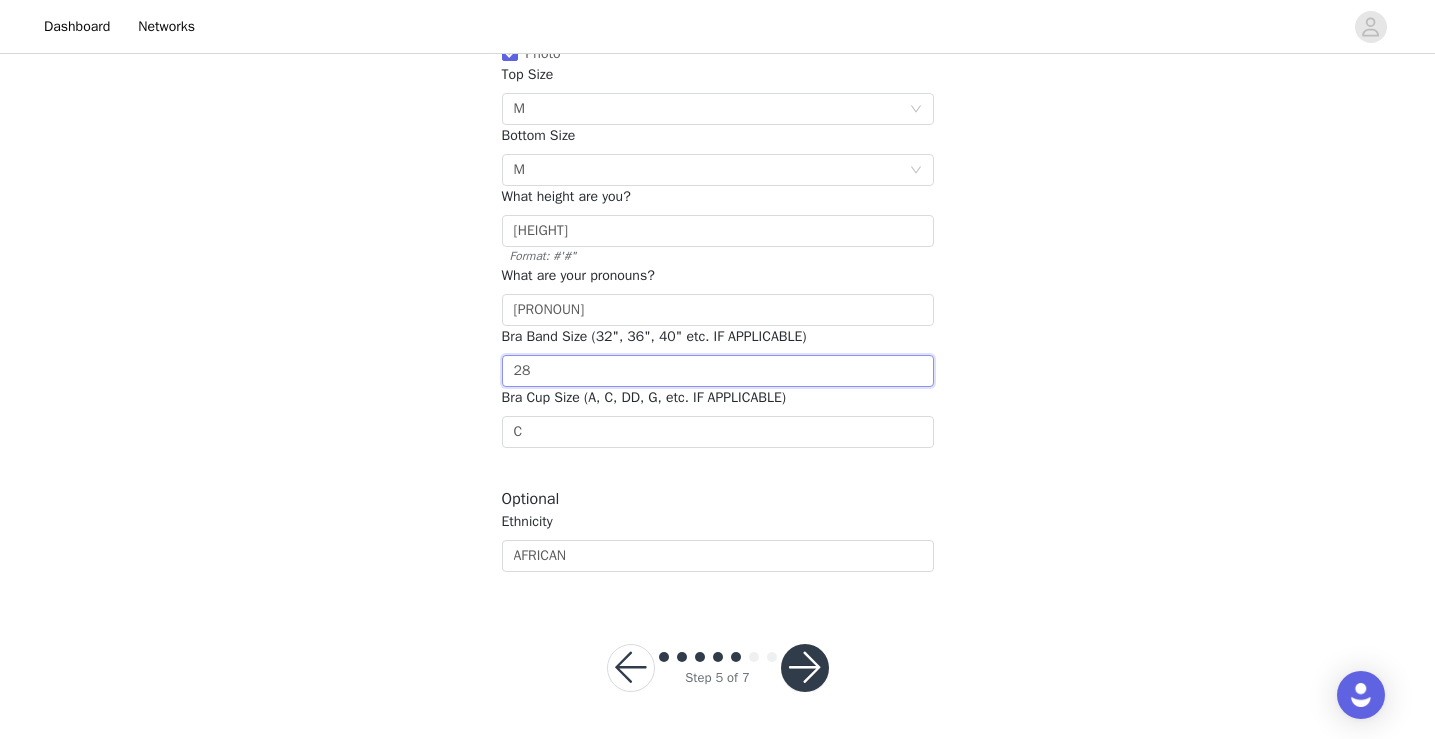 scroll, scrollTop: 456, scrollLeft: 0, axis: vertical 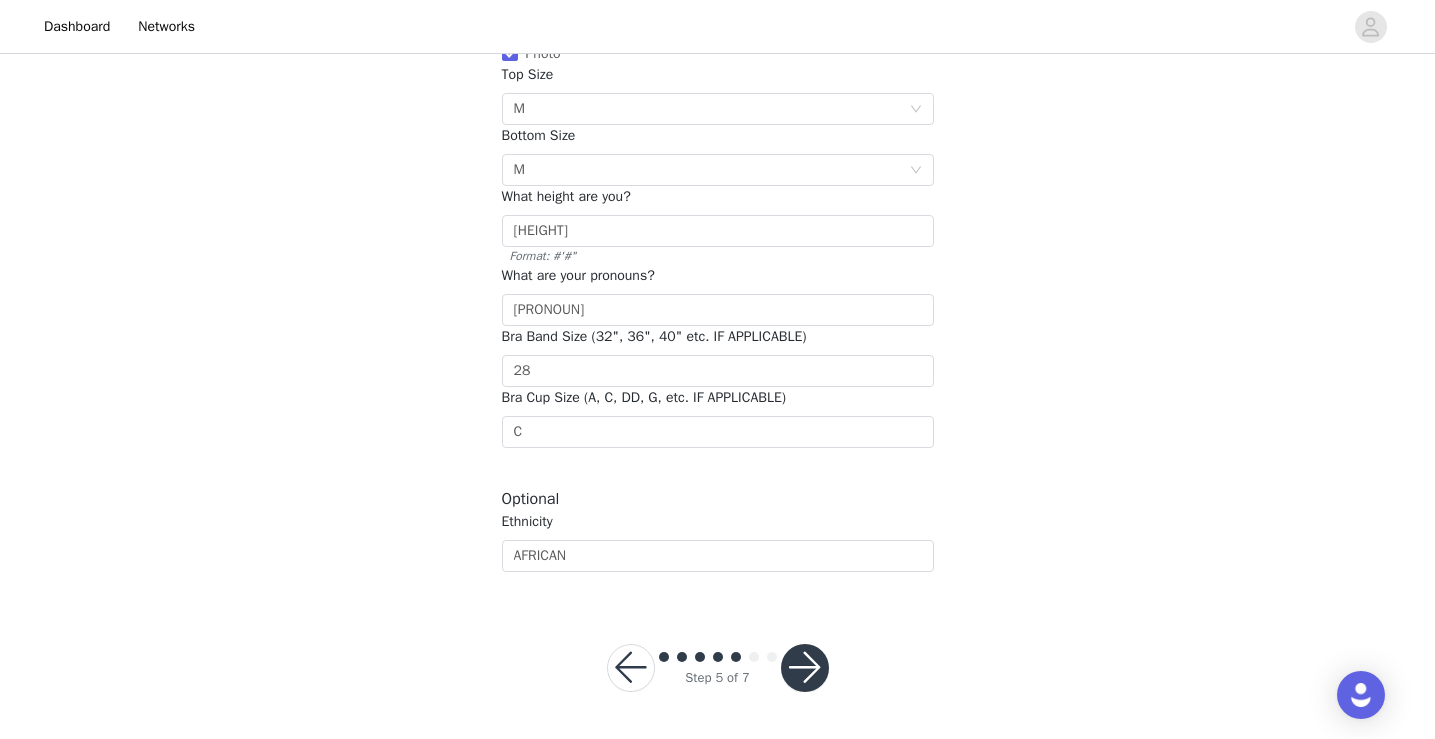 click at bounding box center (805, 668) 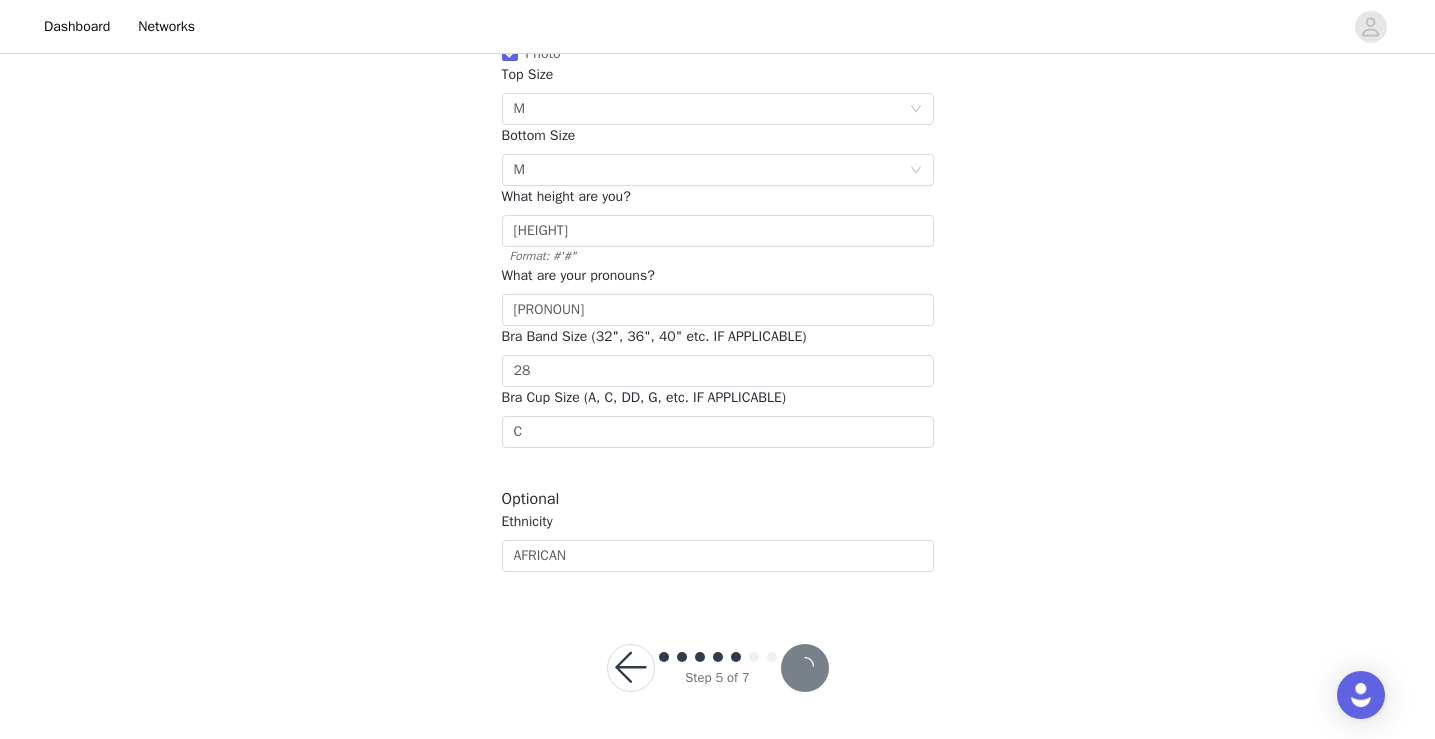 scroll, scrollTop: 0, scrollLeft: 0, axis: both 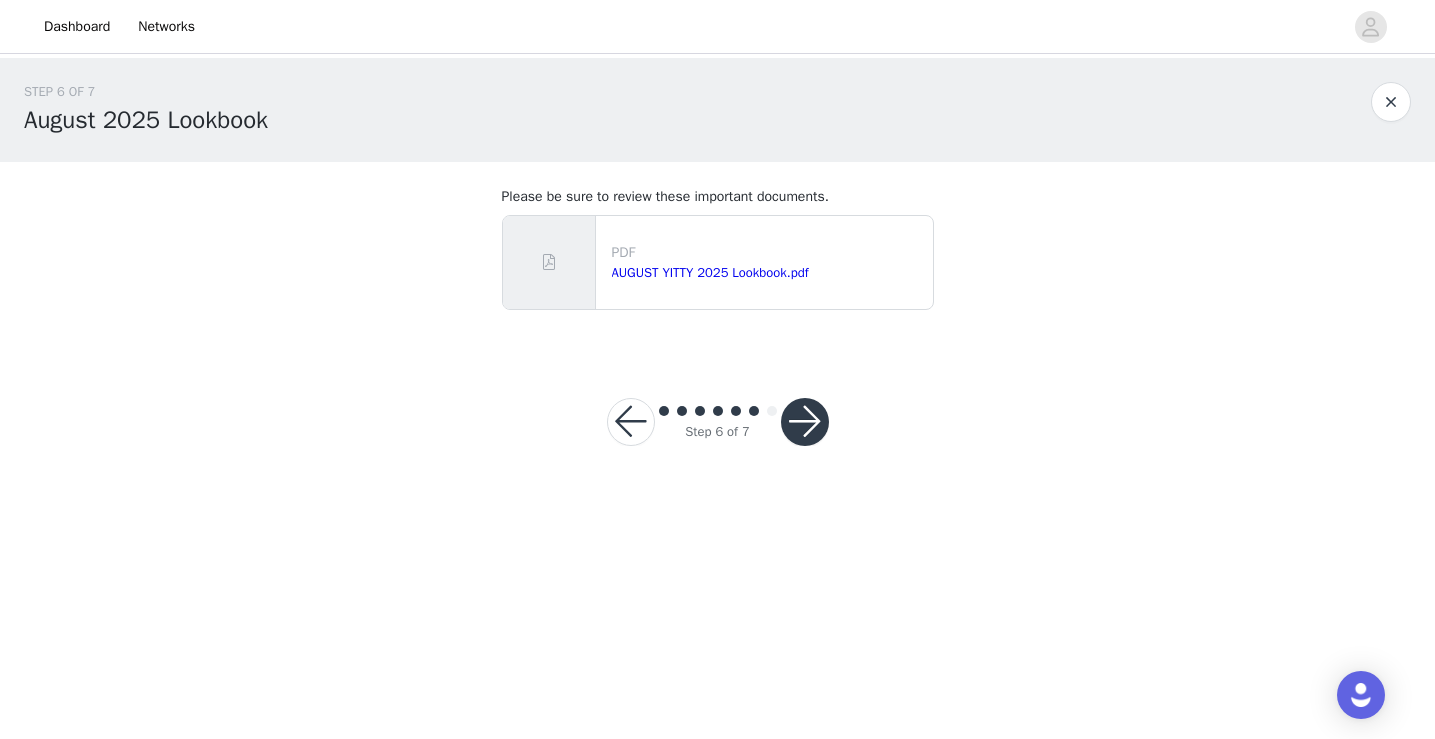 click at bounding box center [631, 422] 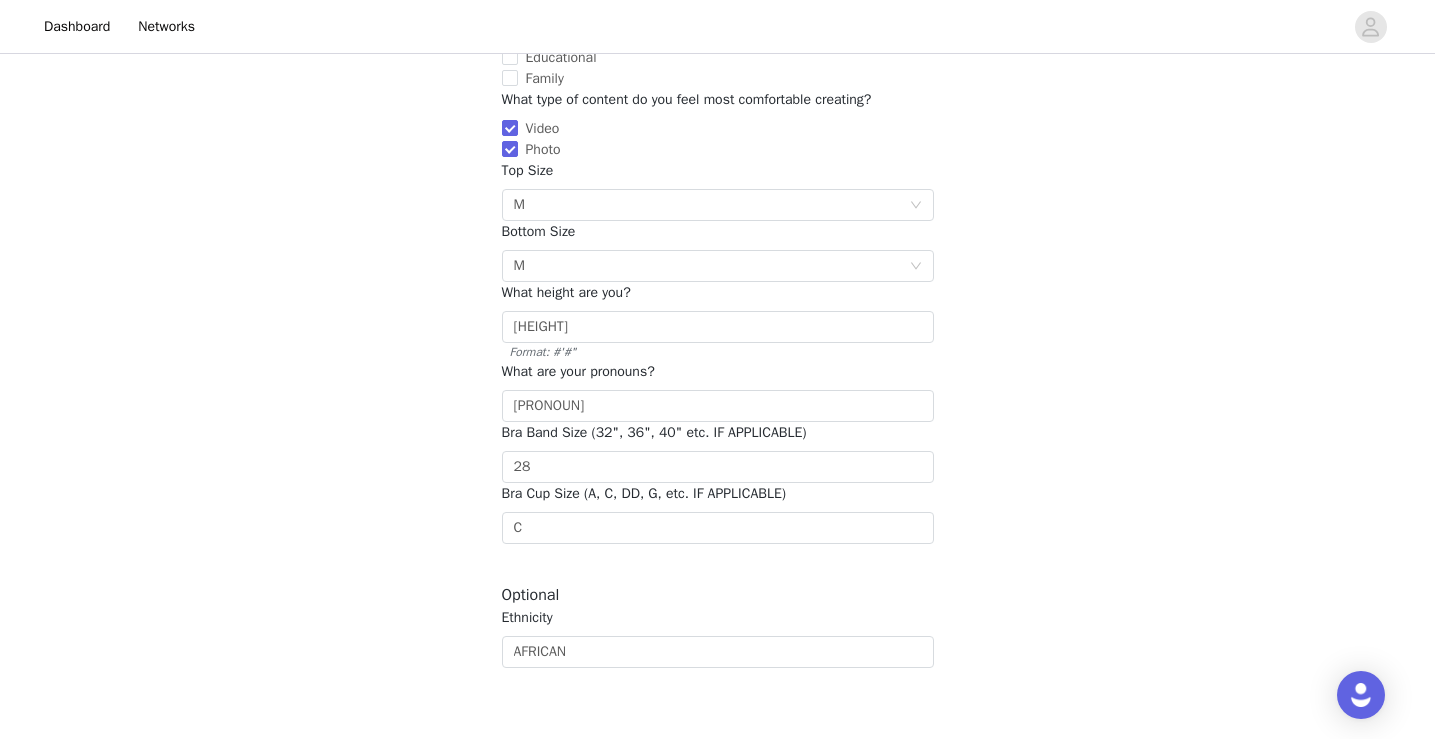 scroll, scrollTop: 367, scrollLeft: 0, axis: vertical 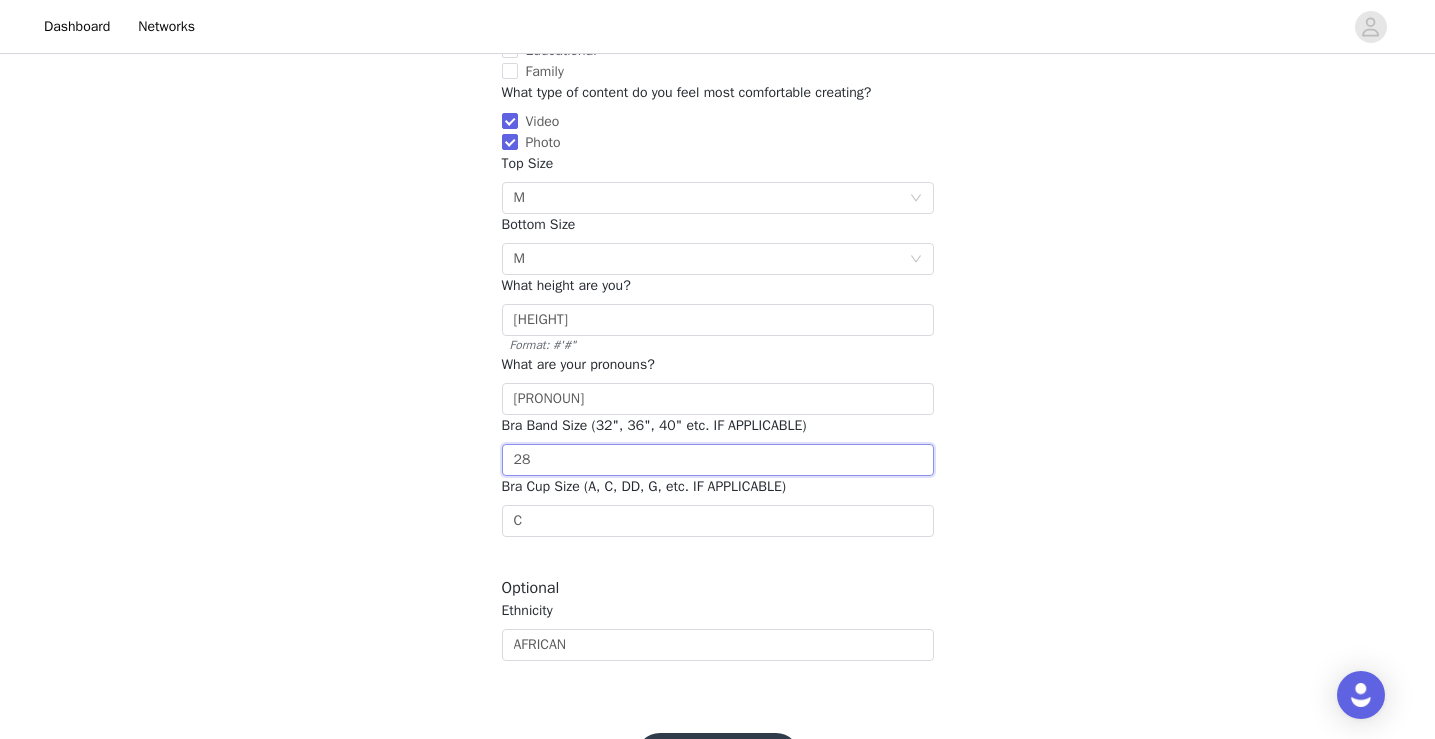 click on "28" at bounding box center (718, 460) 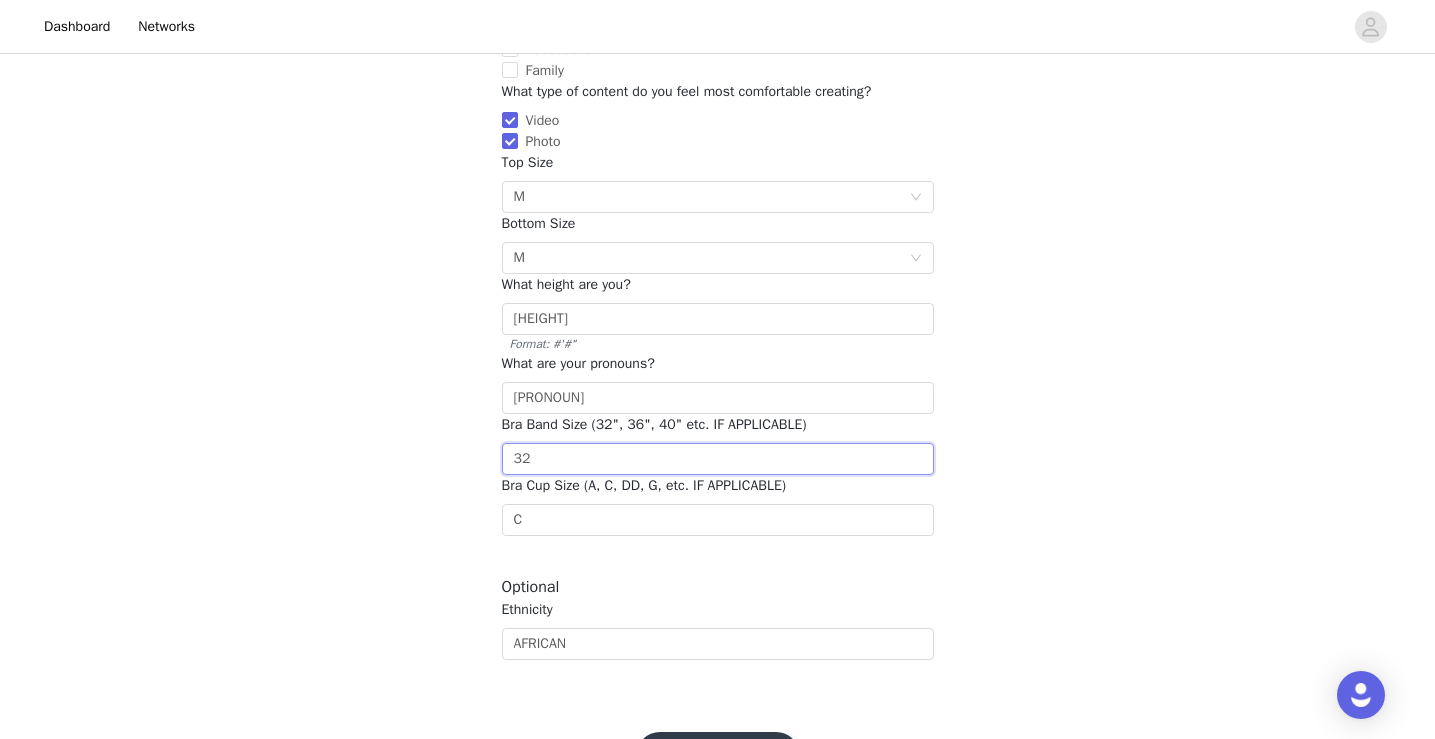 scroll, scrollTop: 456, scrollLeft: 0, axis: vertical 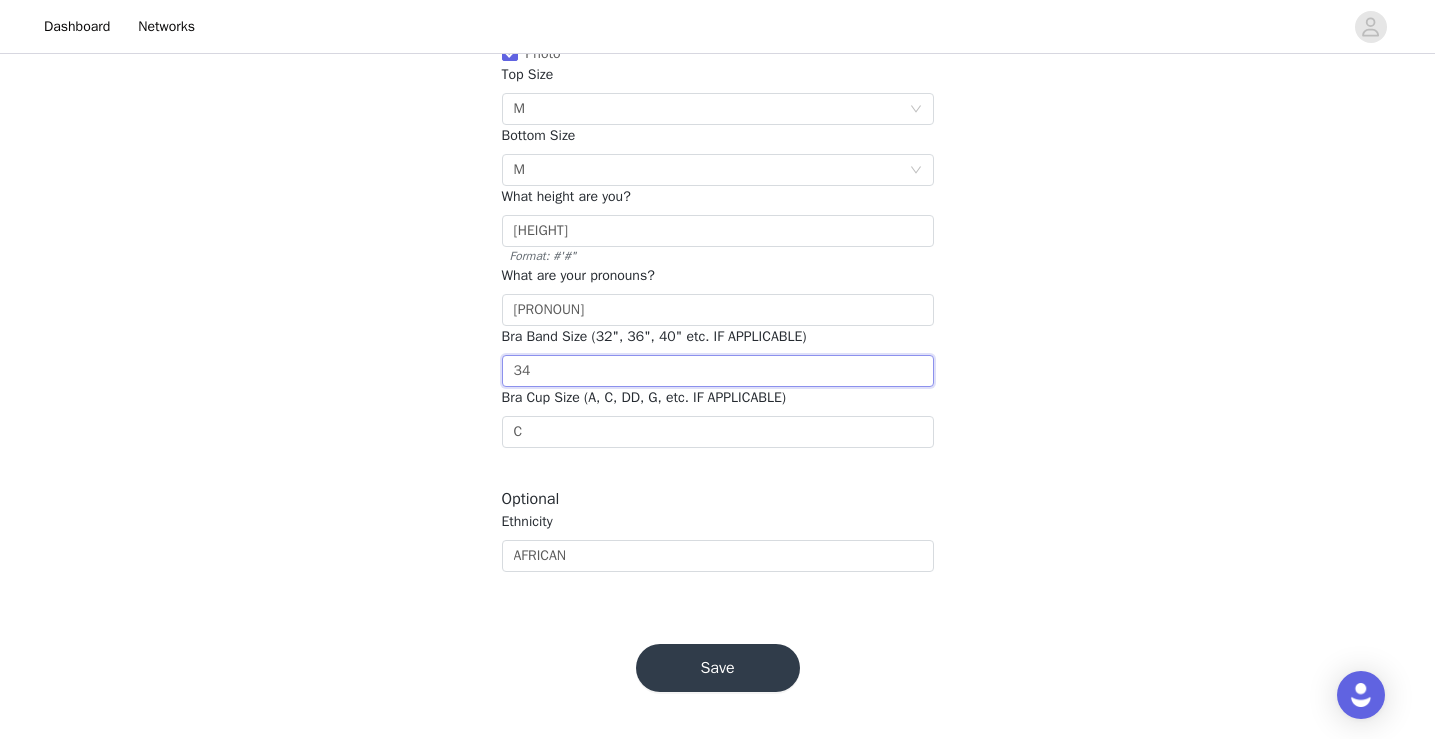 type on "34" 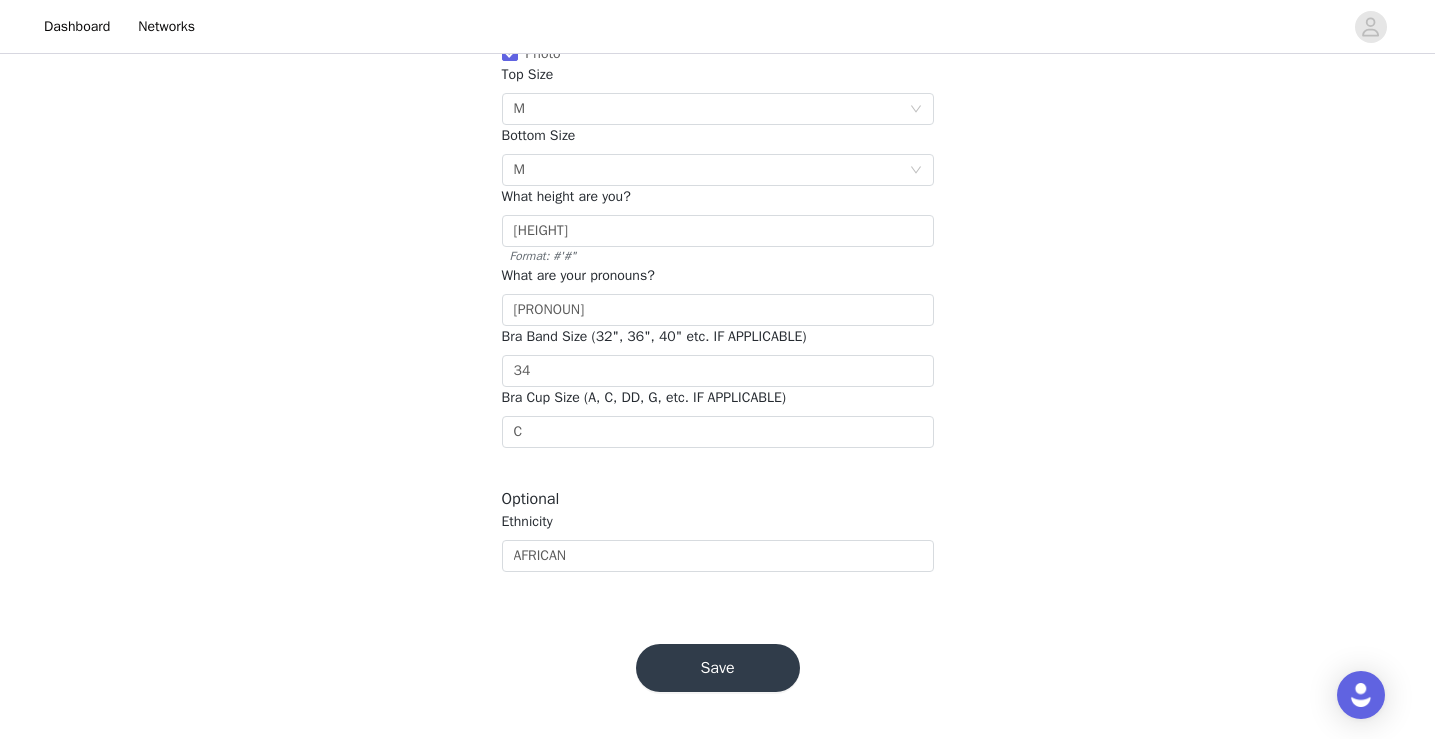 click on "Save" at bounding box center (718, 668) 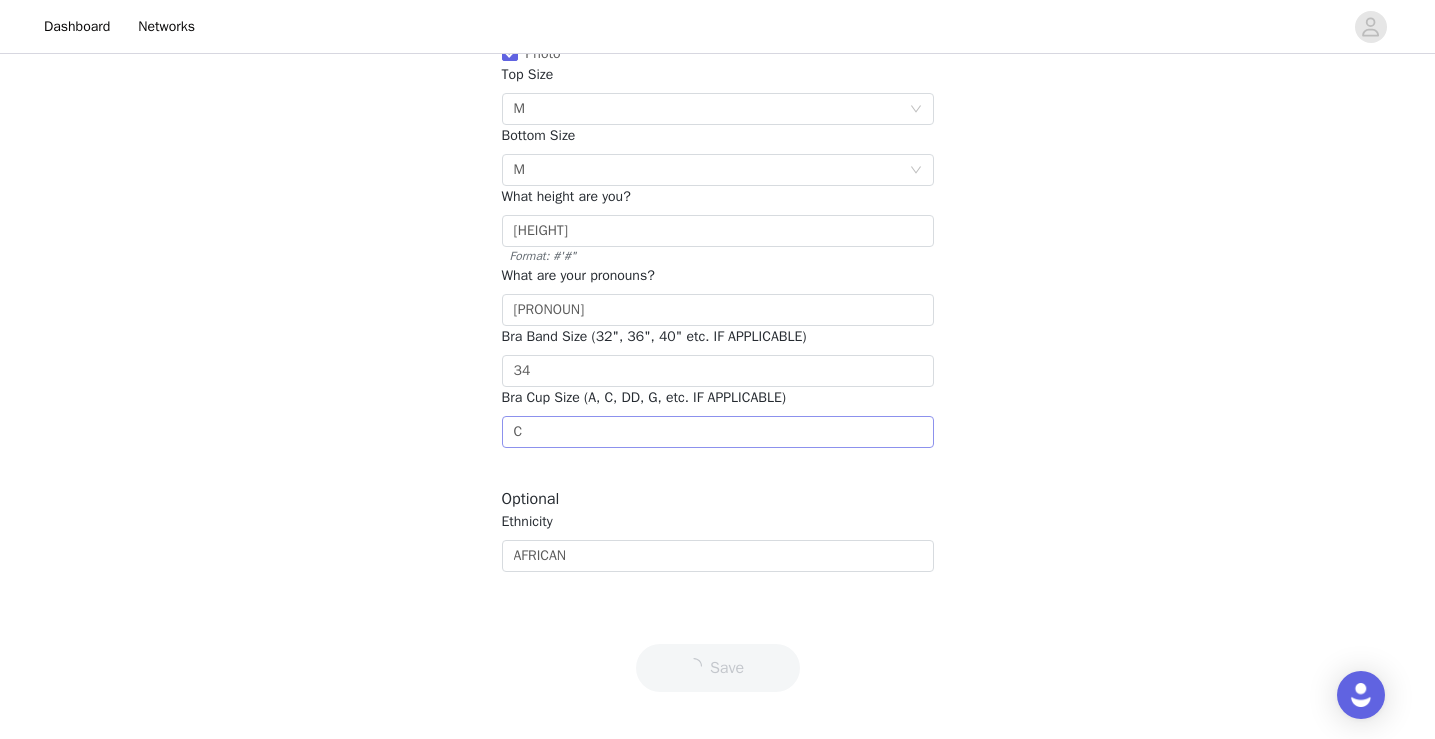 scroll, scrollTop: 0, scrollLeft: 0, axis: both 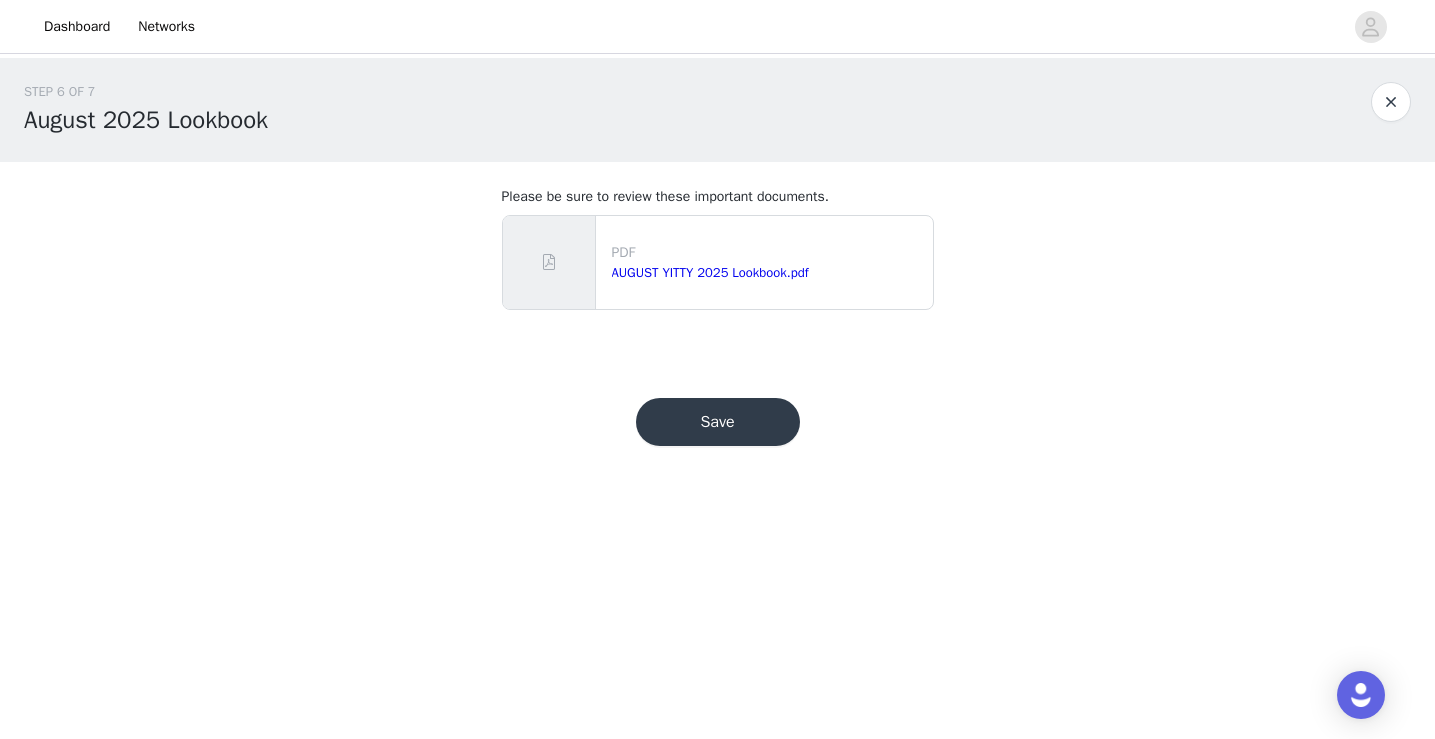 click on "Save" at bounding box center (718, 422) 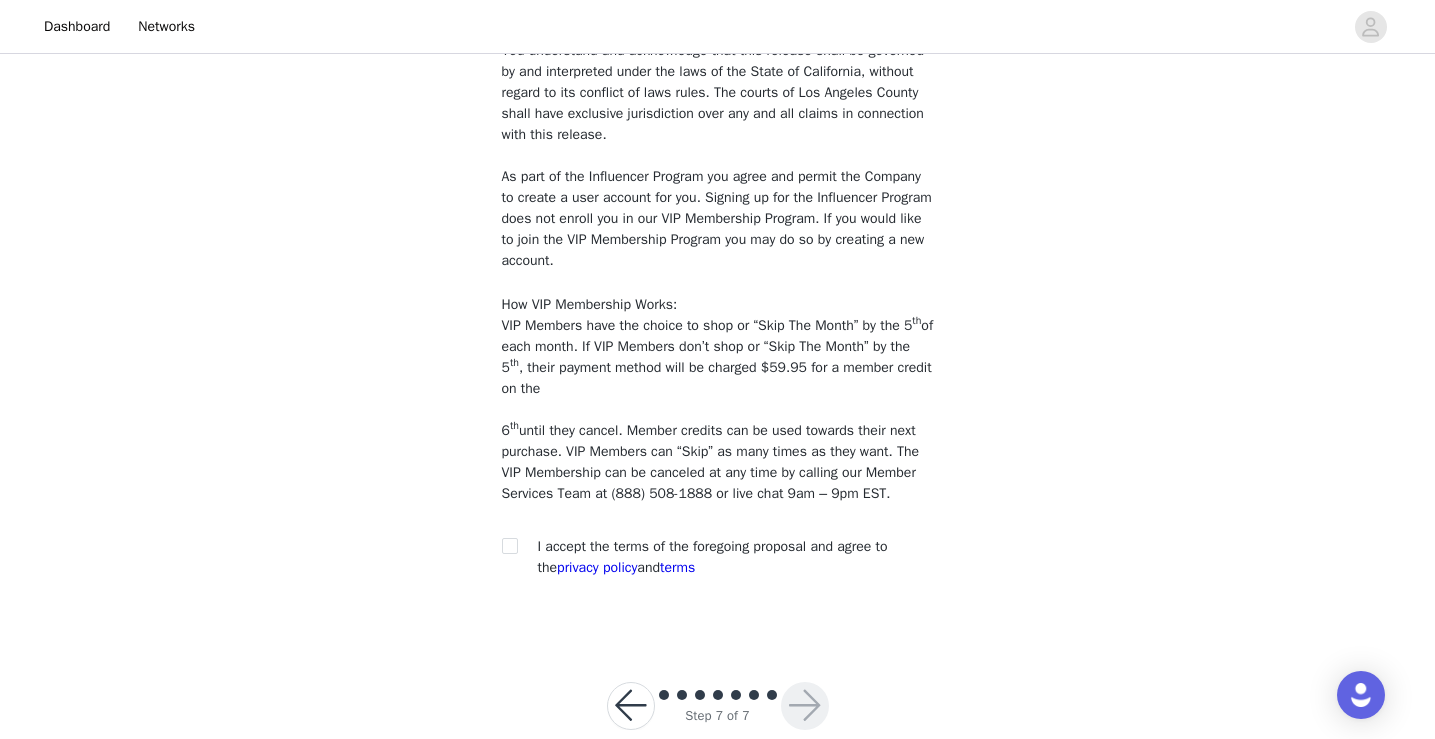 scroll, scrollTop: 1762, scrollLeft: 0, axis: vertical 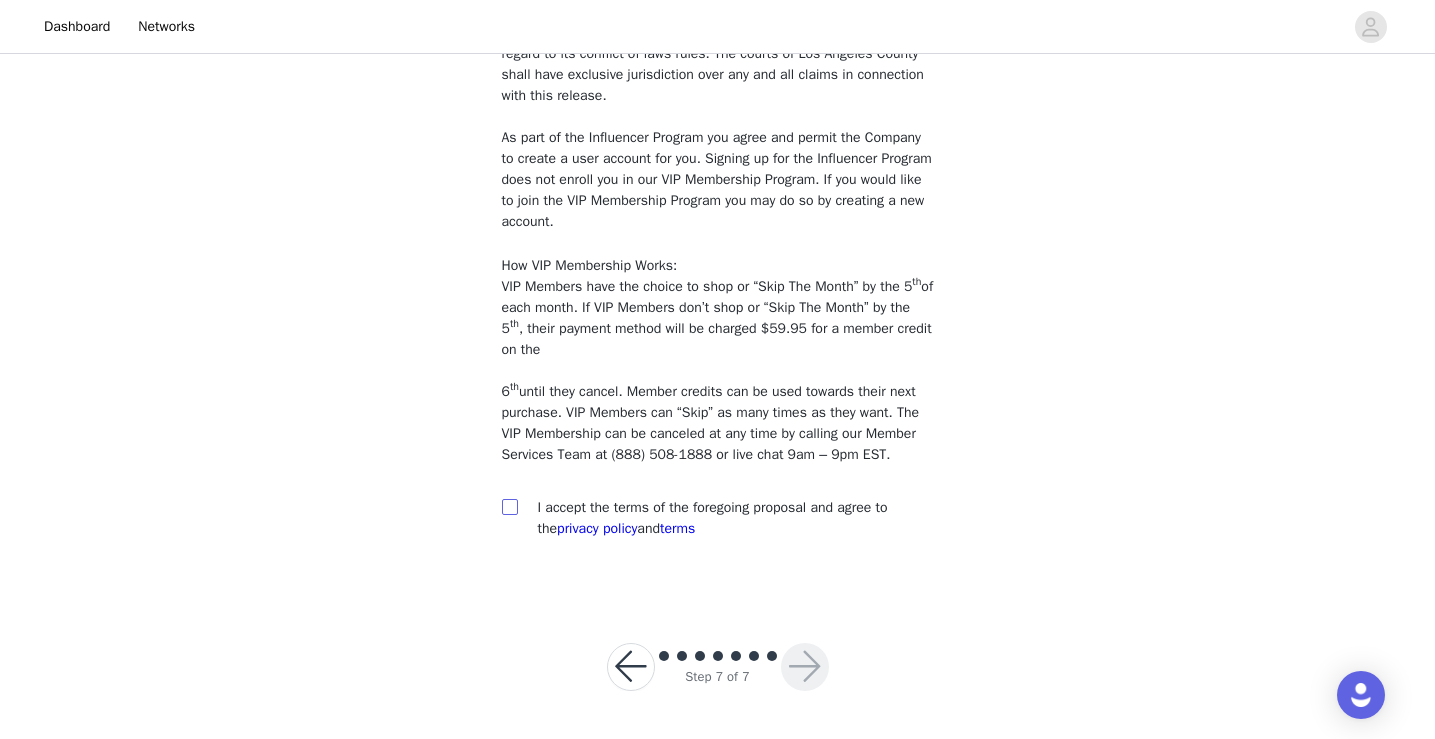 click at bounding box center [509, 506] 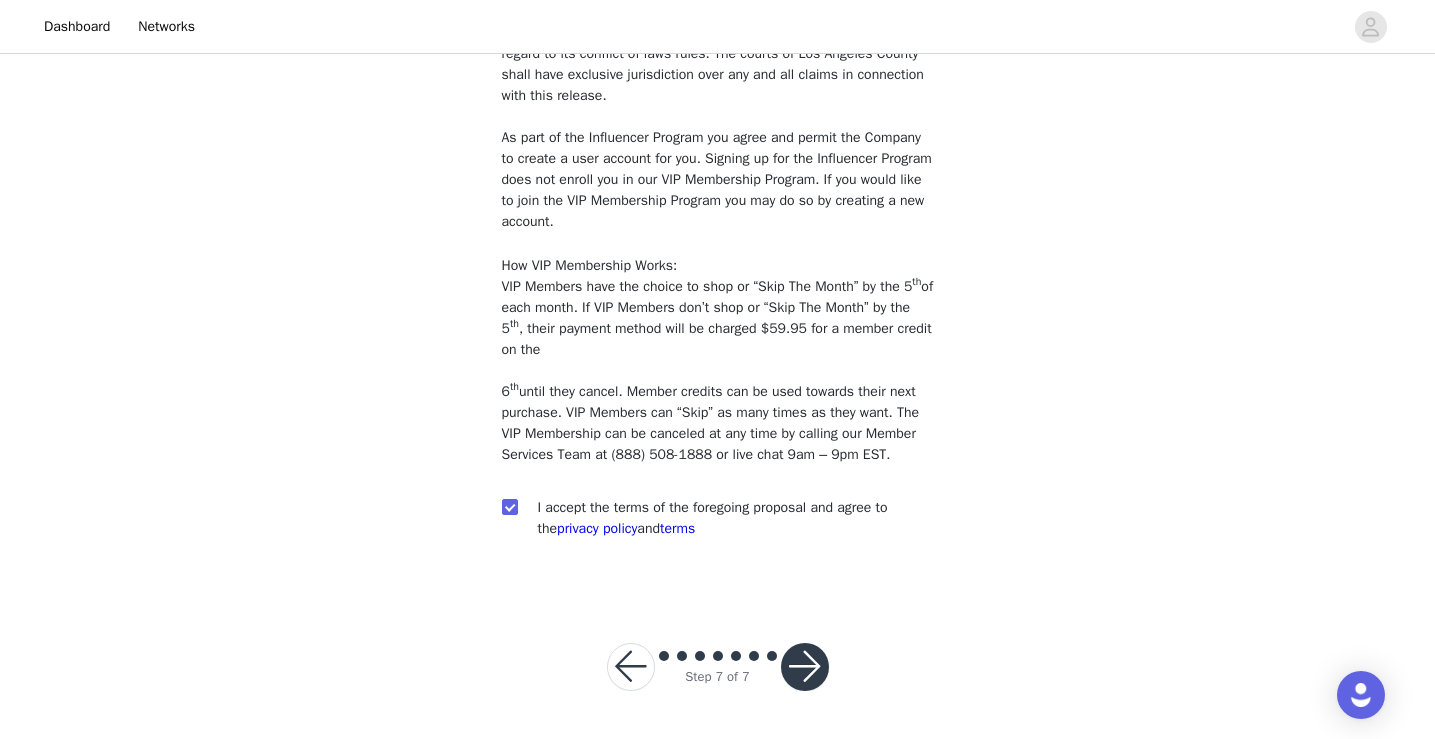 click at bounding box center [805, 667] 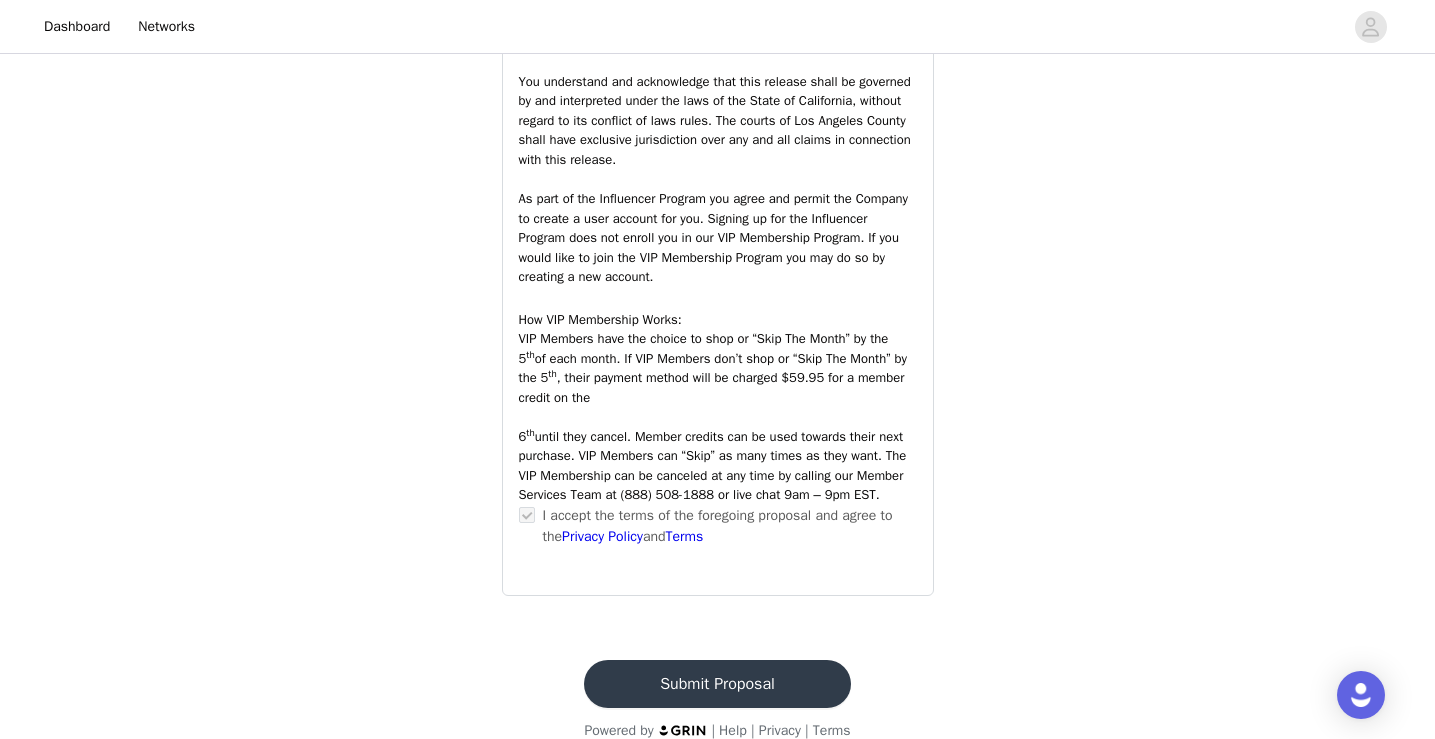scroll, scrollTop: 3626, scrollLeft: 0, axis: vertical 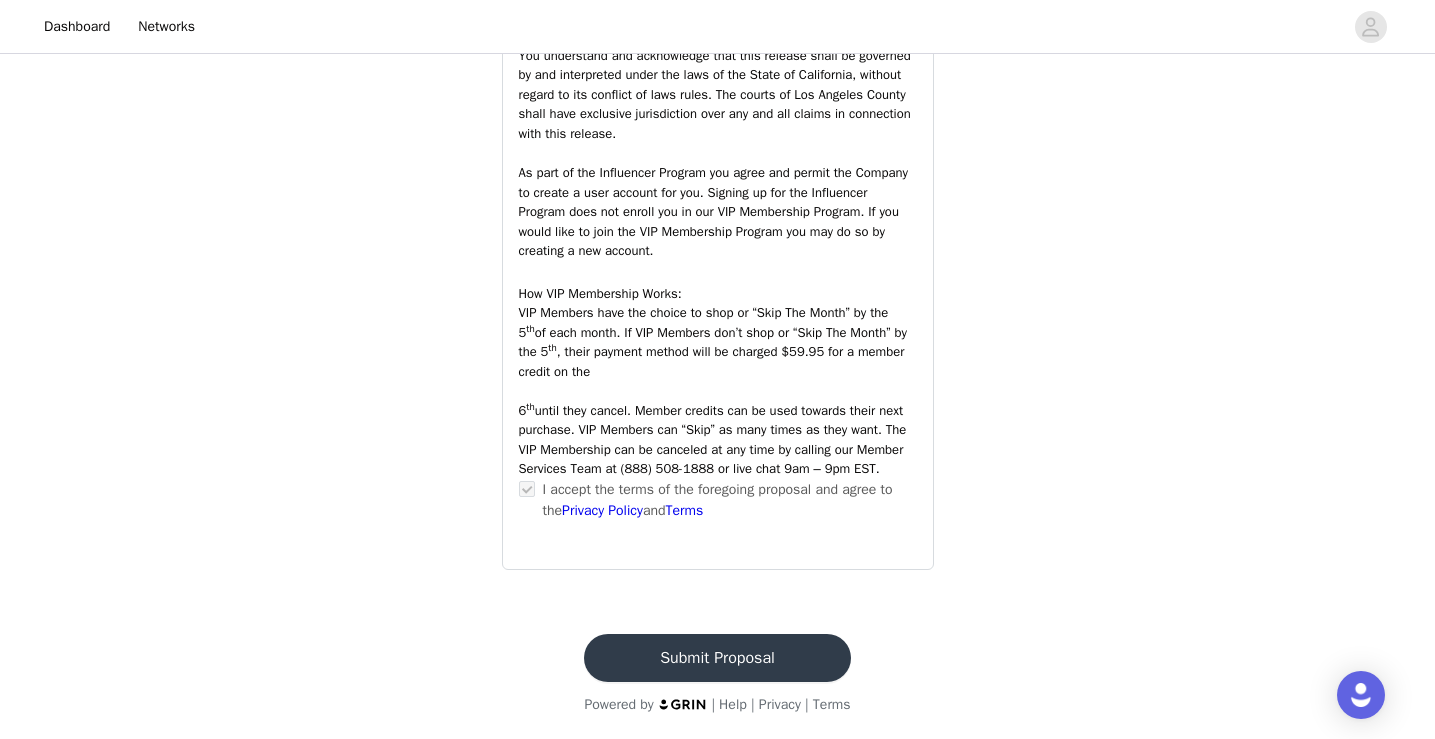 click on "Submit Proposal" at bounding box center (717, 658) 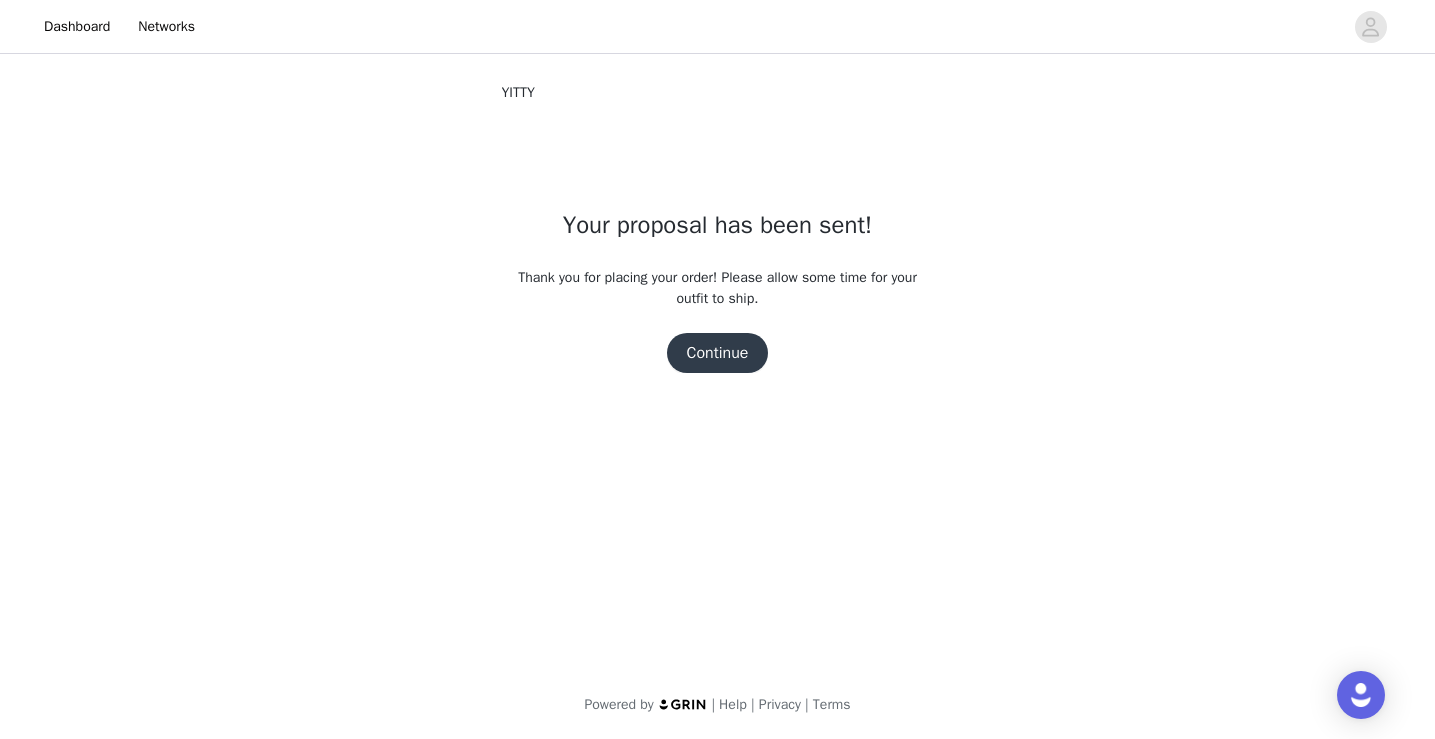 scroll, scrollTop: 0, scrollLeft: 0, axis: both 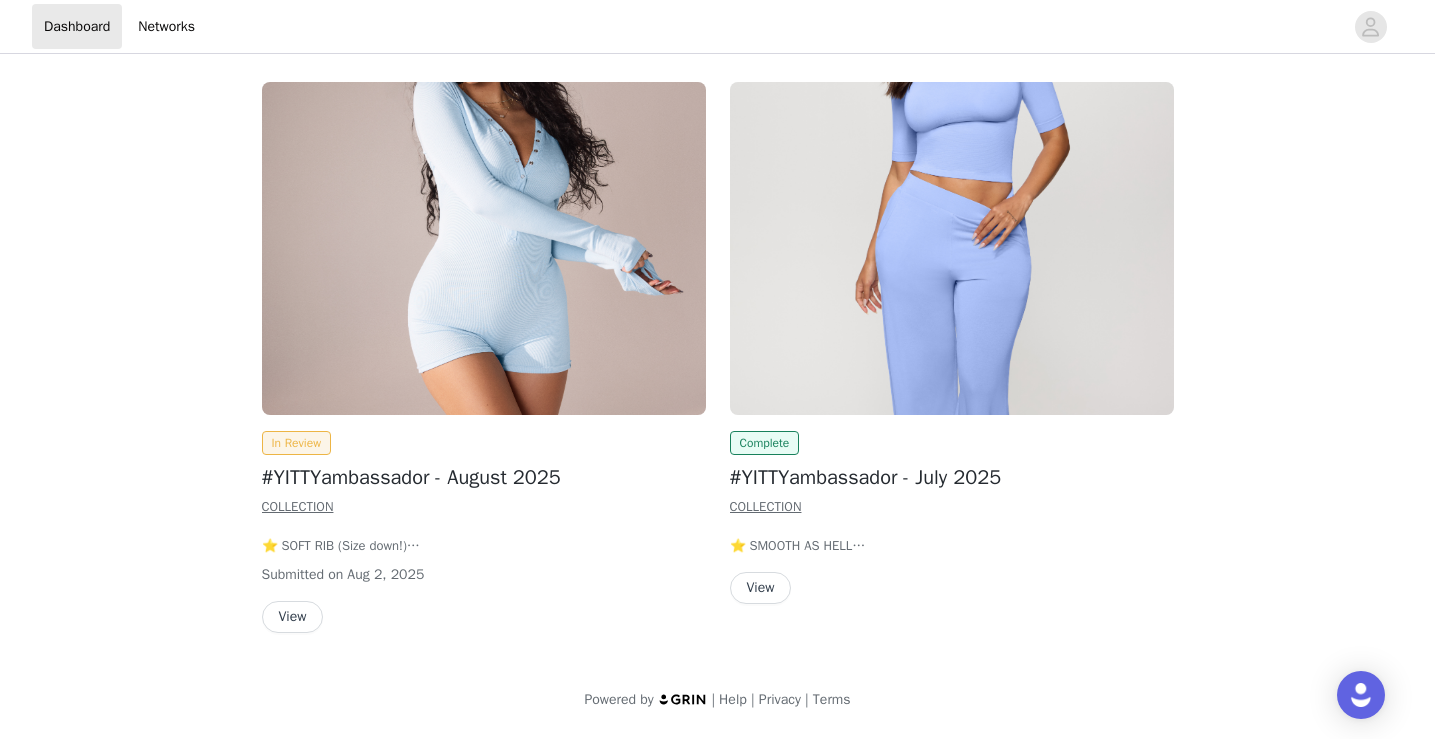 click on "View" at bounding box center (761, 588) 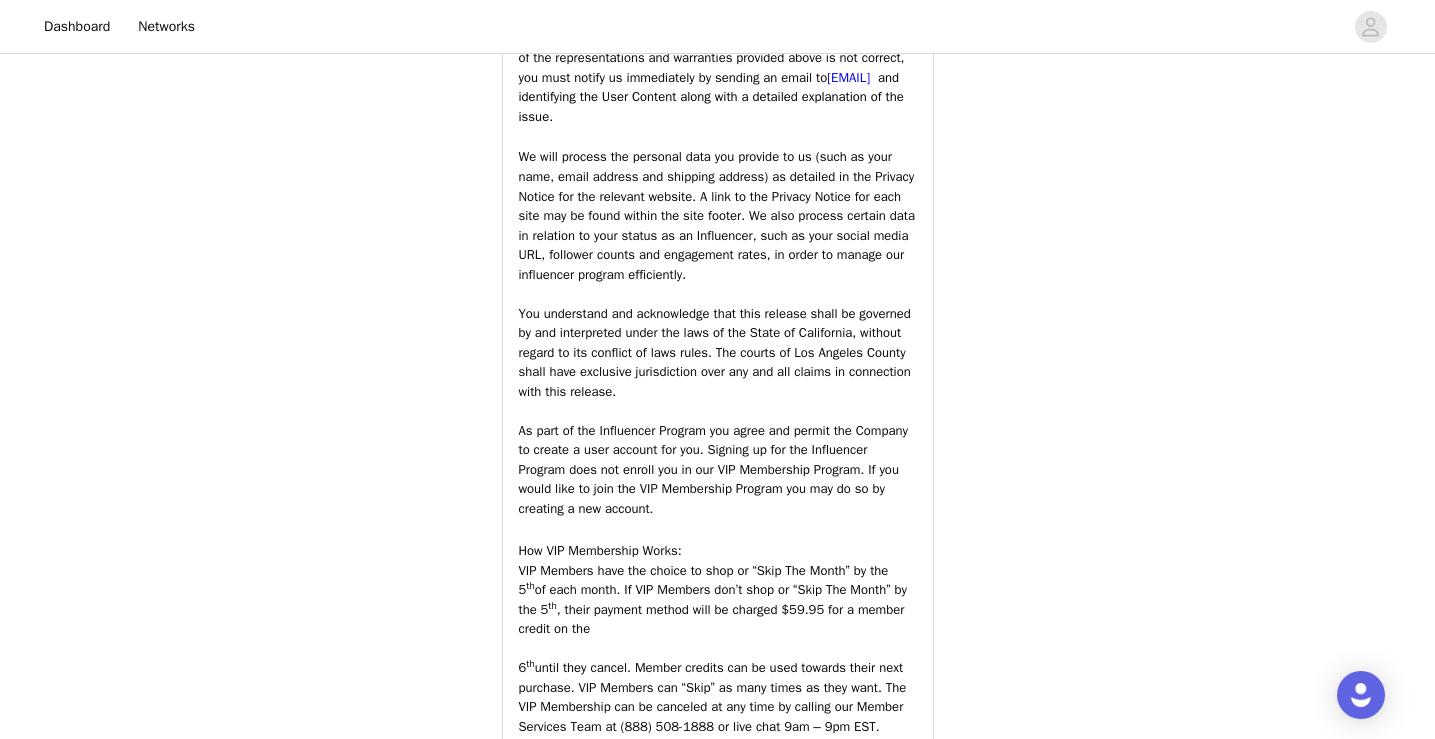 scroll, scrollTop: 4023, scrollLeft: 0, axis: vertical 